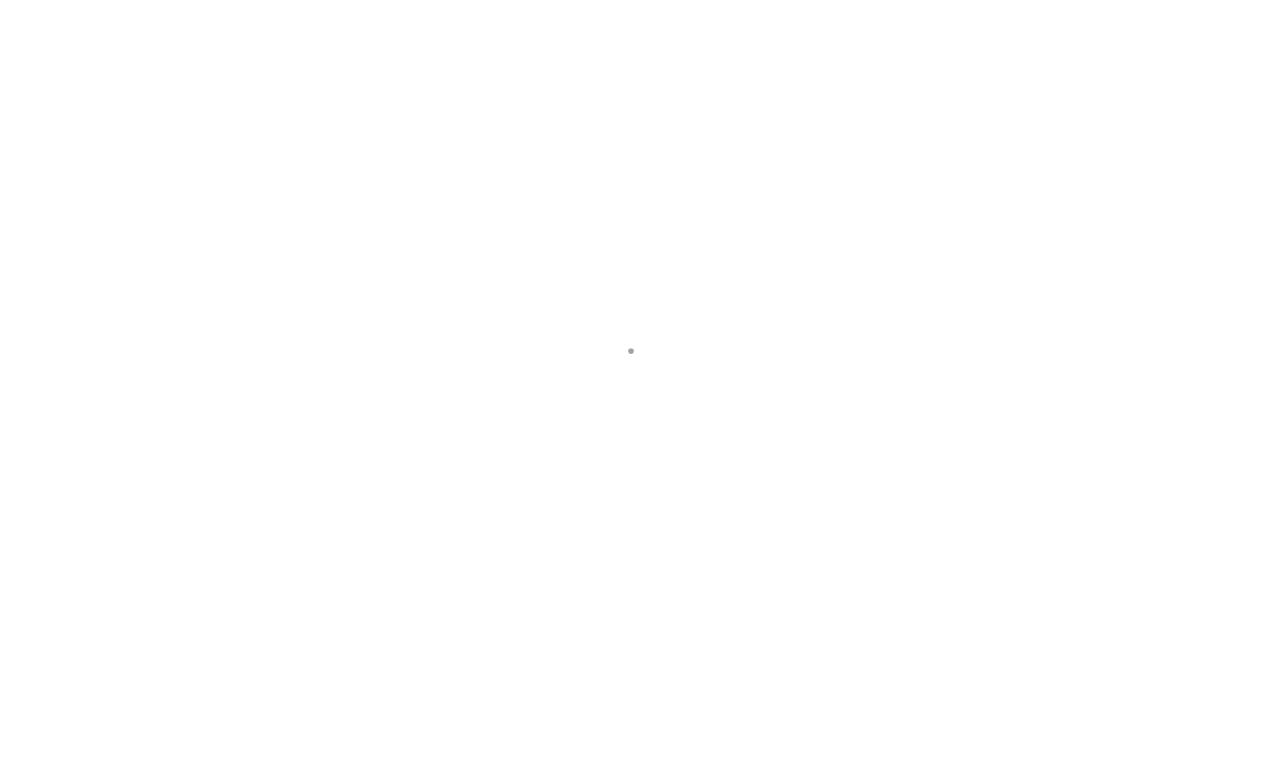 scroll, scrollTop: 0, scrollLeft: 0, axis: both 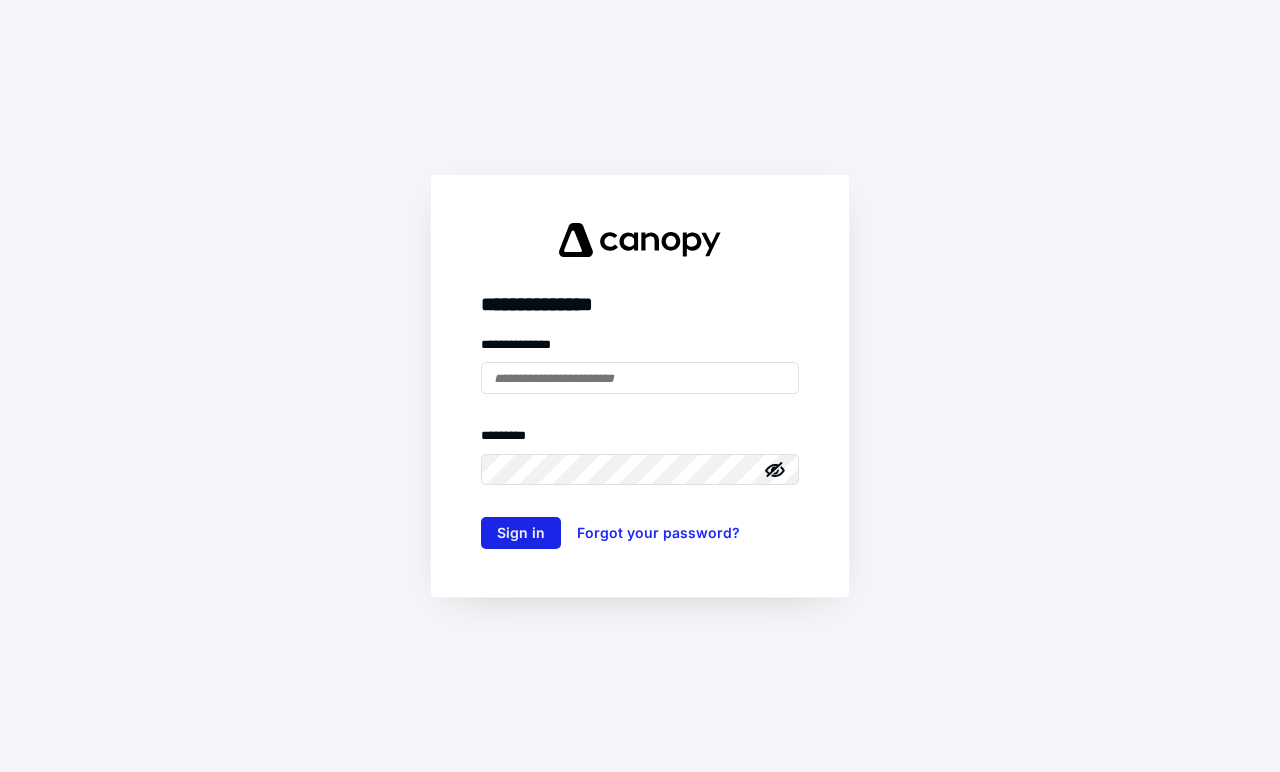 type on "**********" 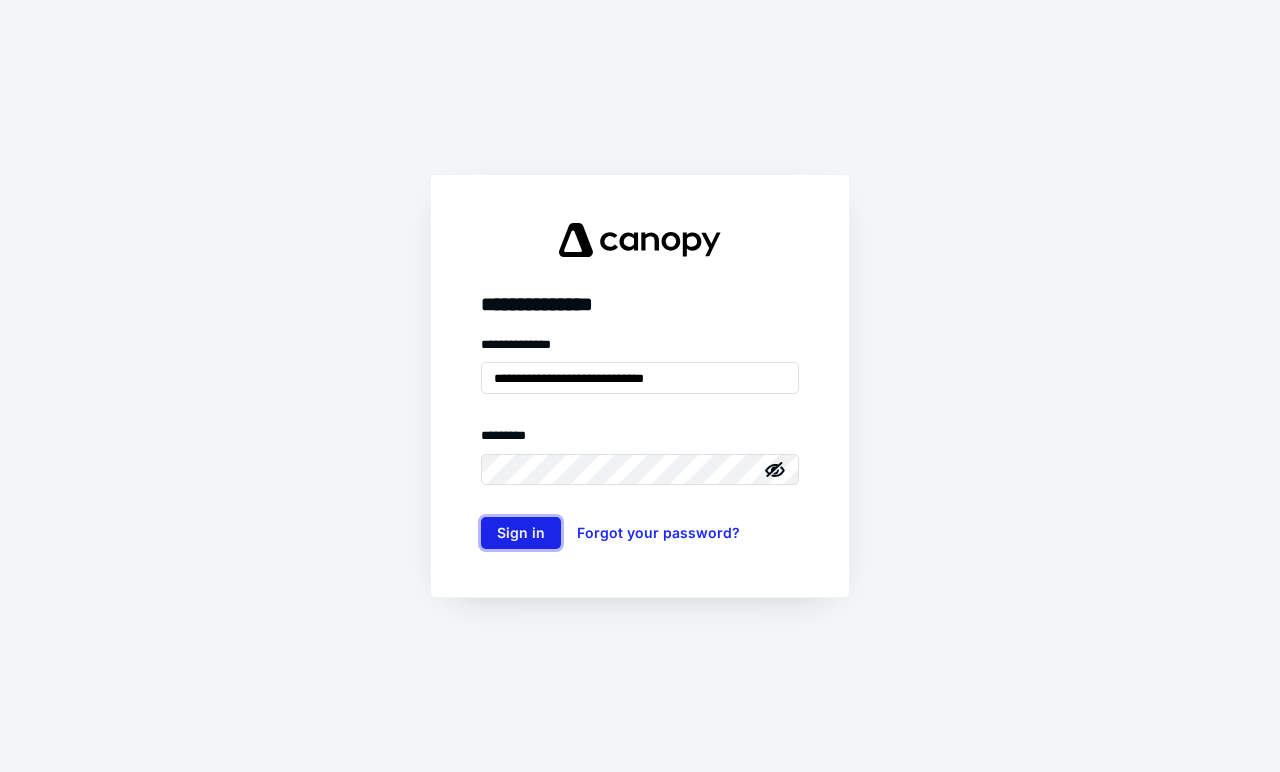 click on "Sign in" at bounding box center [521, 533] 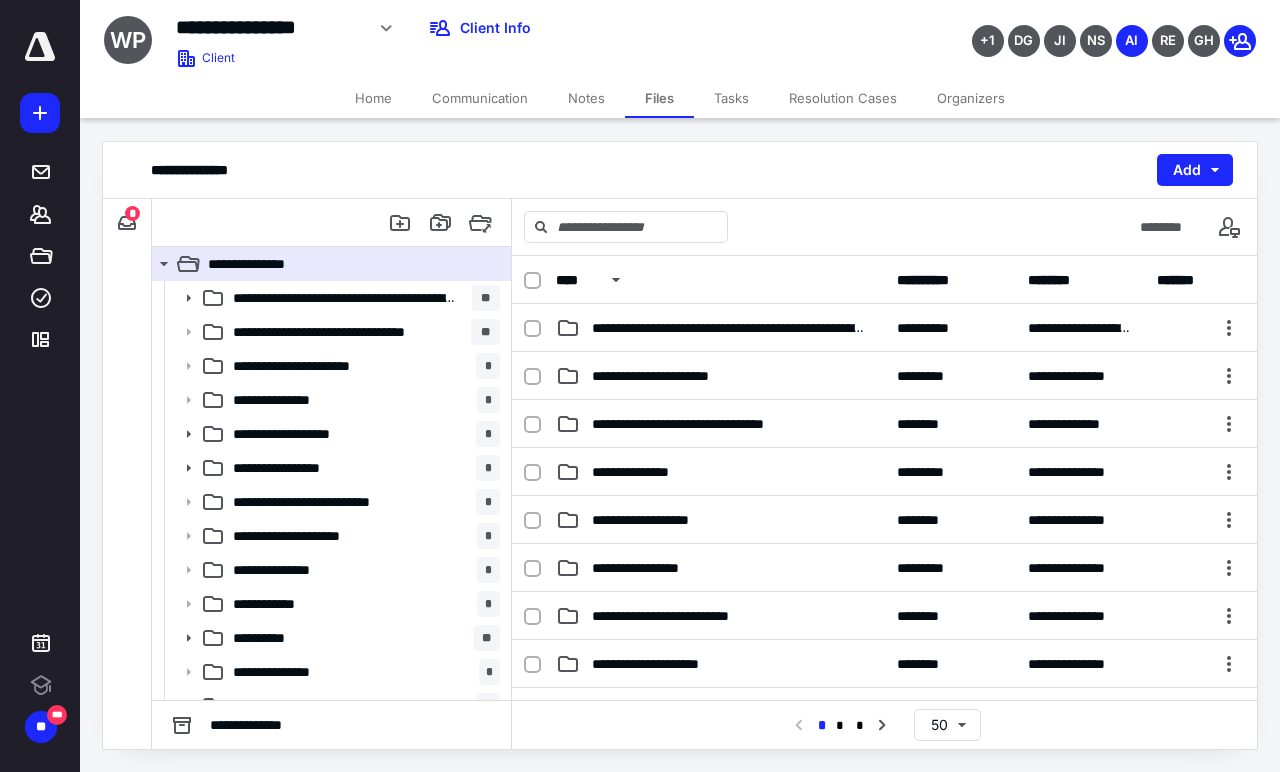 scroll, scrollTop: 0, scrollLeft: 0, axis: both 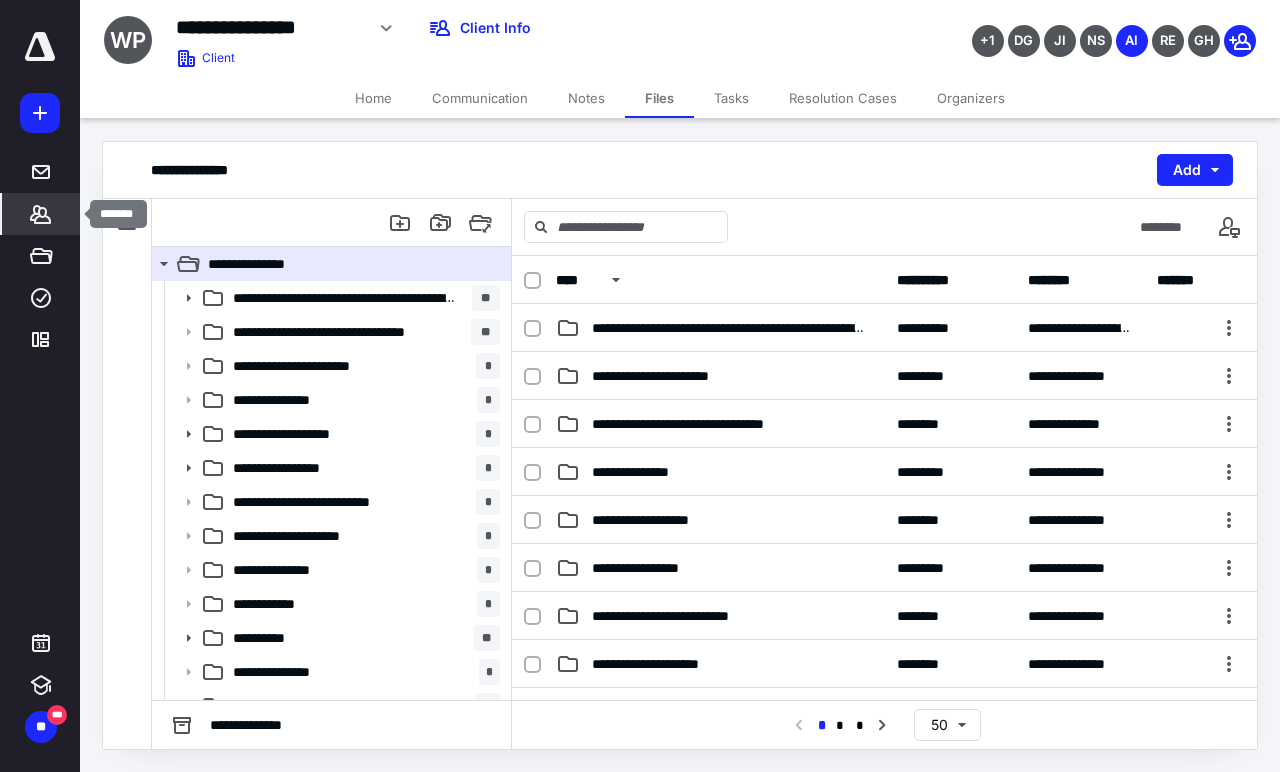 click on "*******" at bounding box center (41, 214) 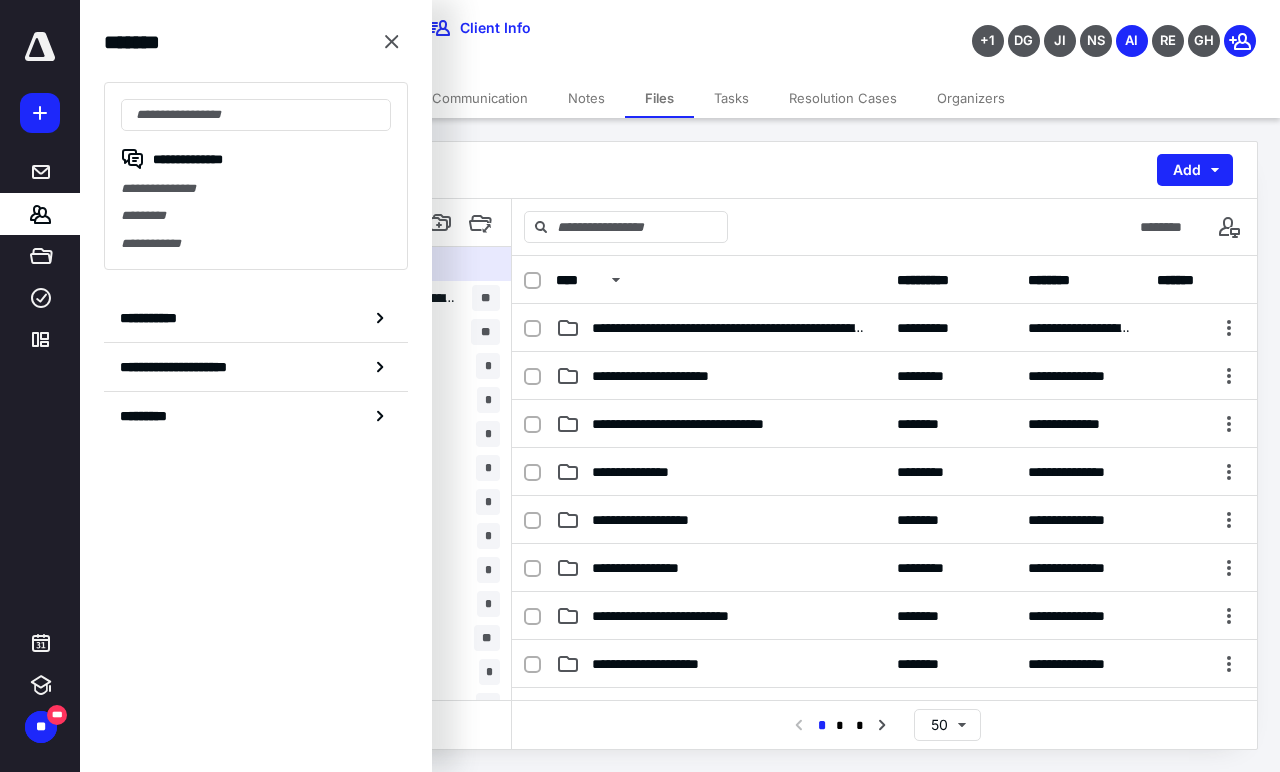 click on "**********" at bounding box center [521, 28] 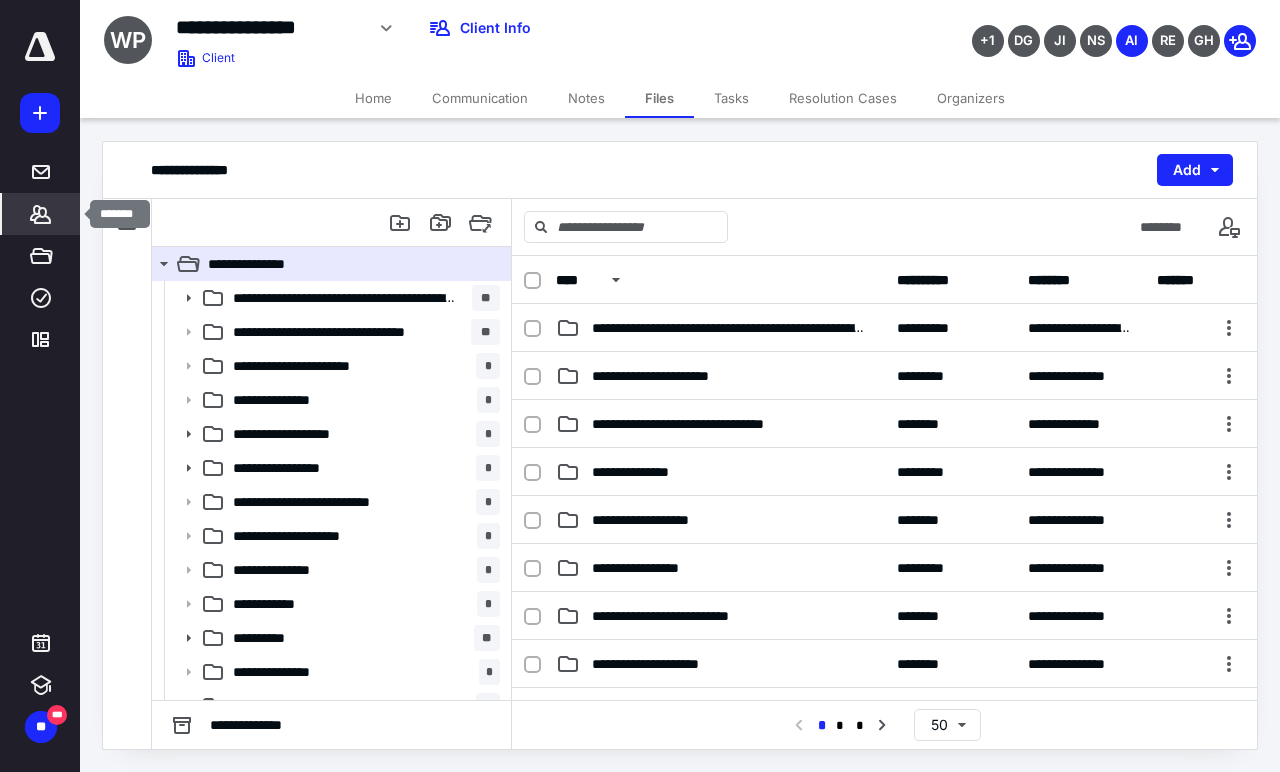 click 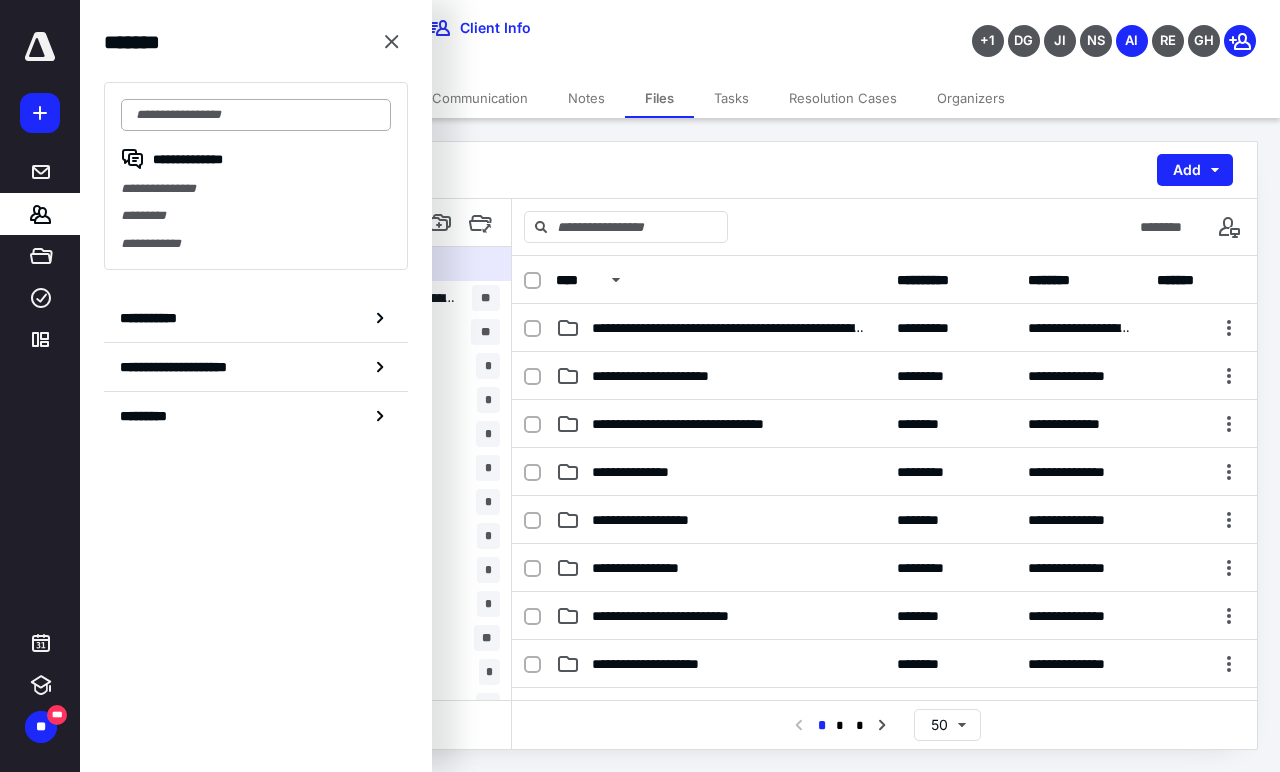 click at bounding box center (256, 115) 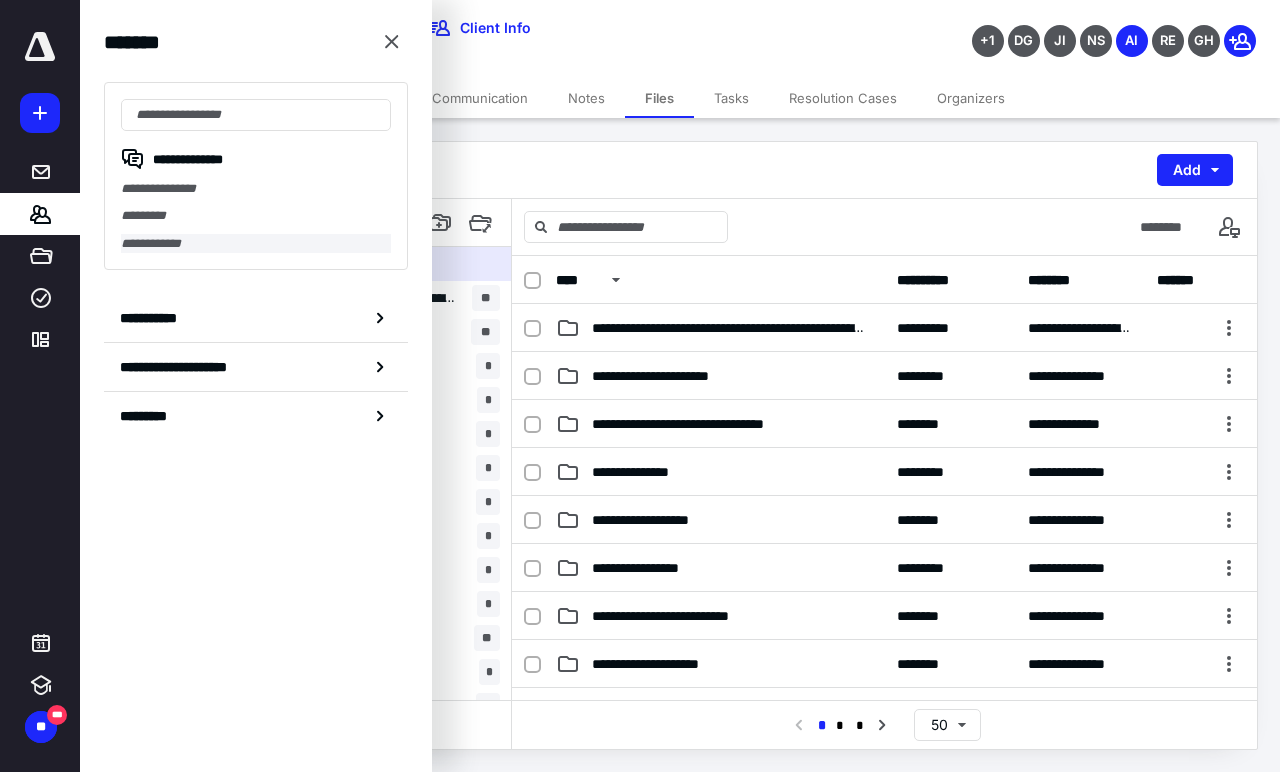 click on "**********" at bounding box center [256, 243] 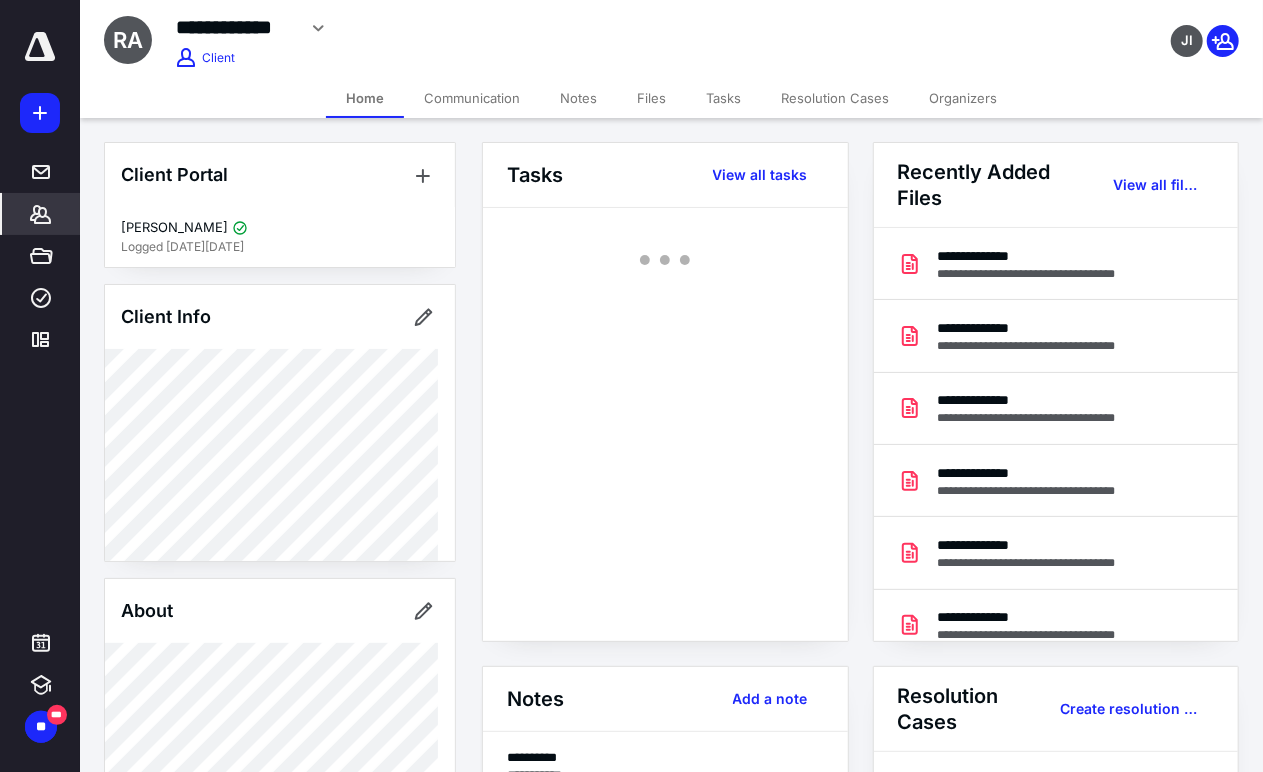 click on "Files" at bounding box center (651, 98) 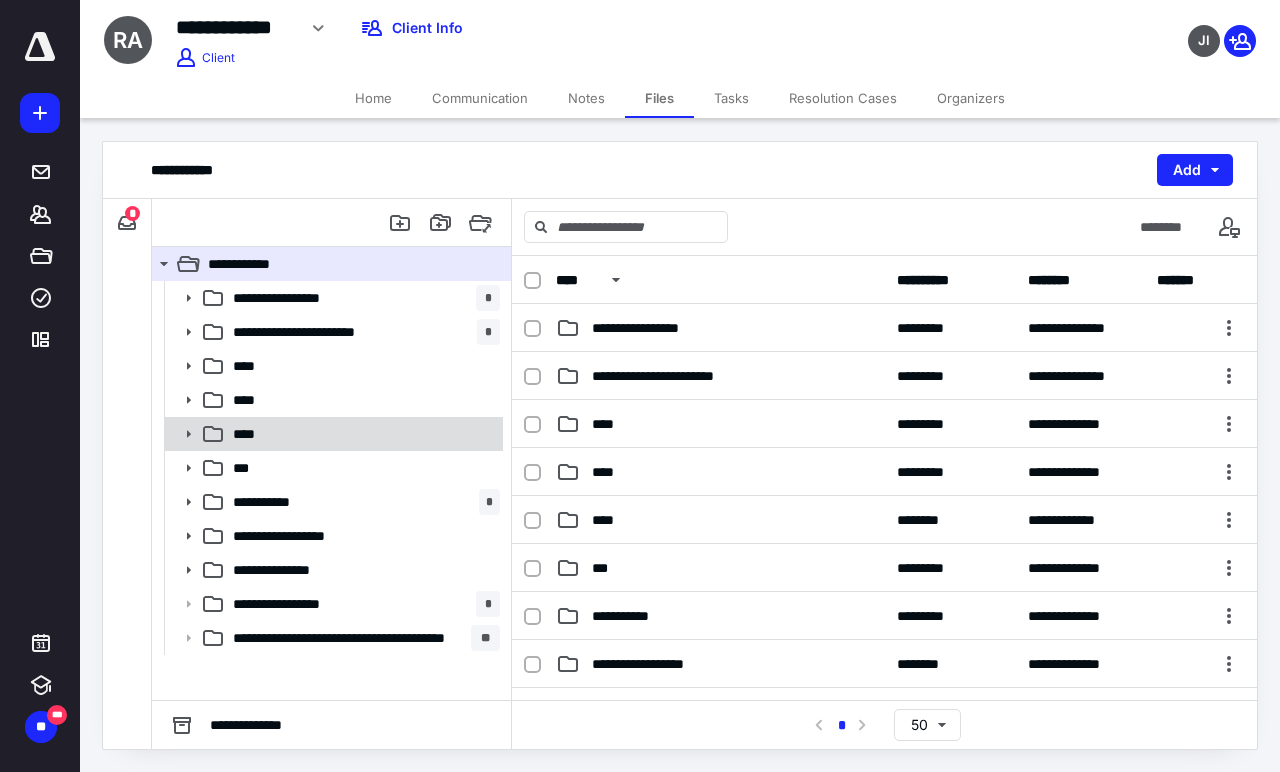 click 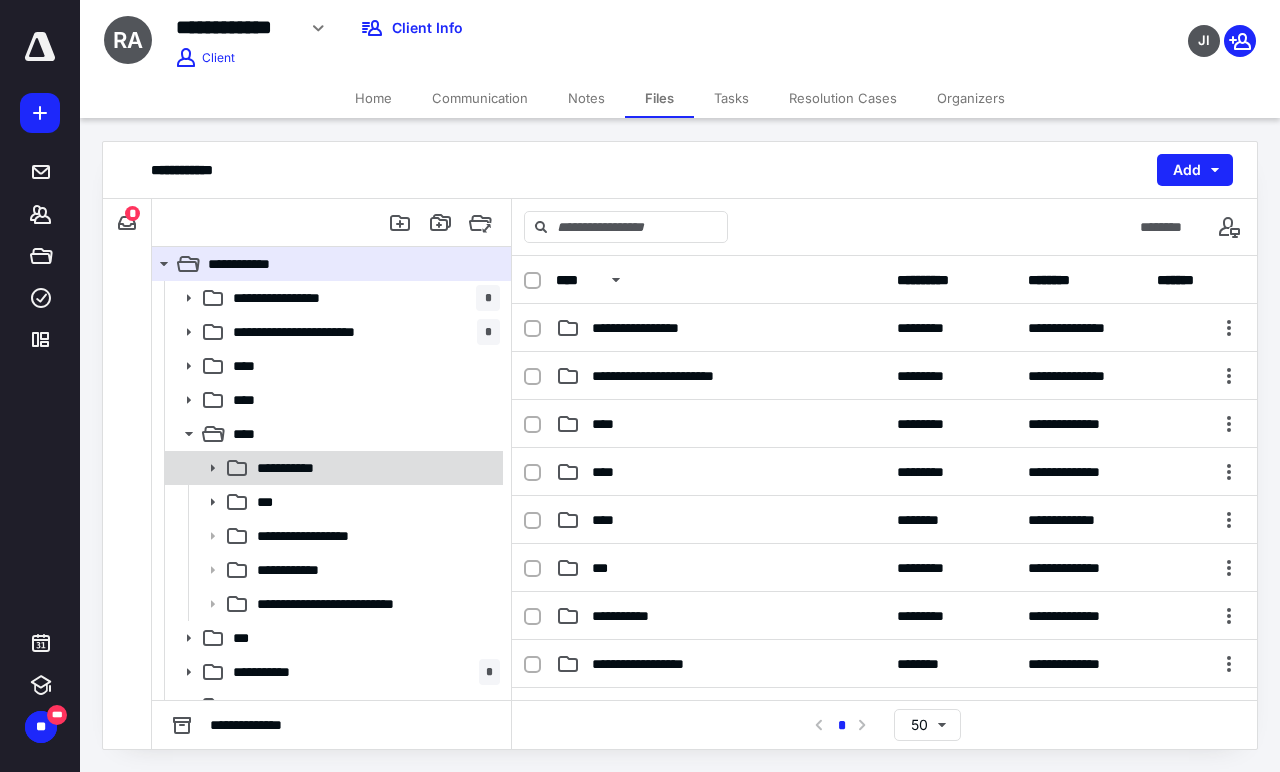 click 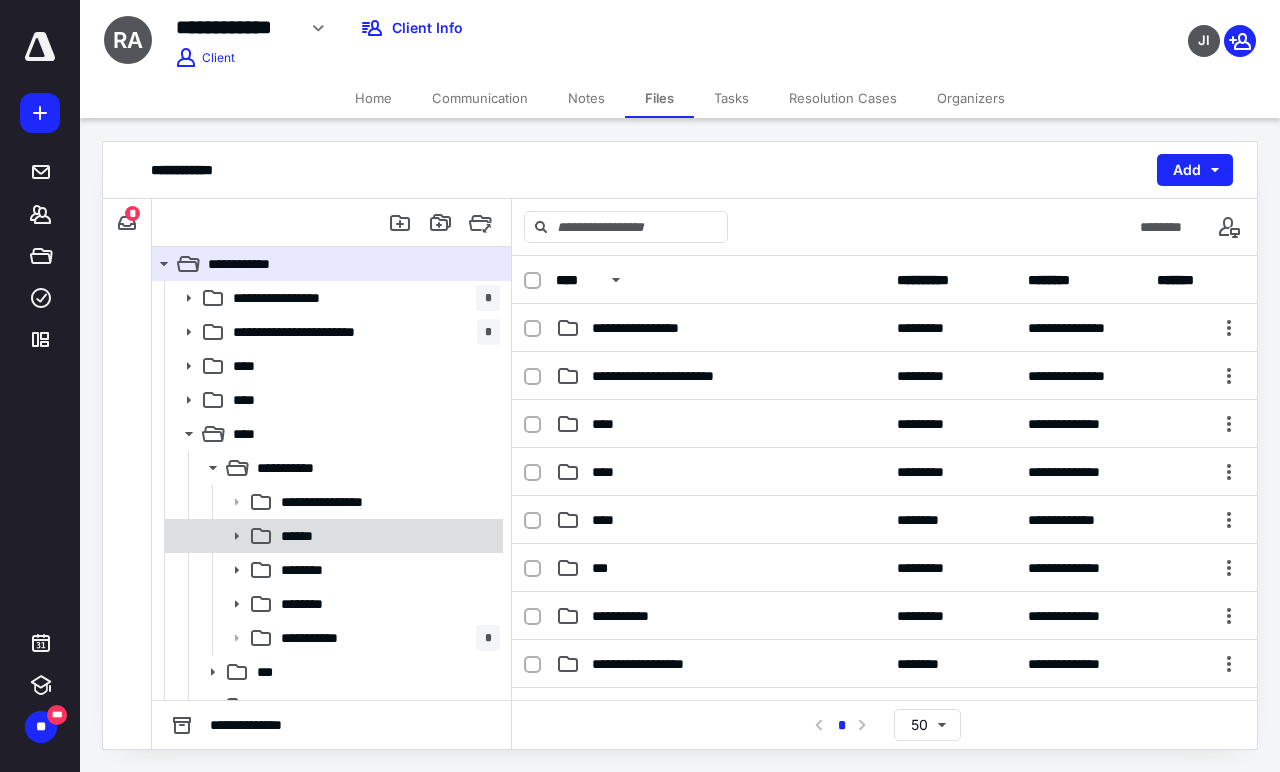click 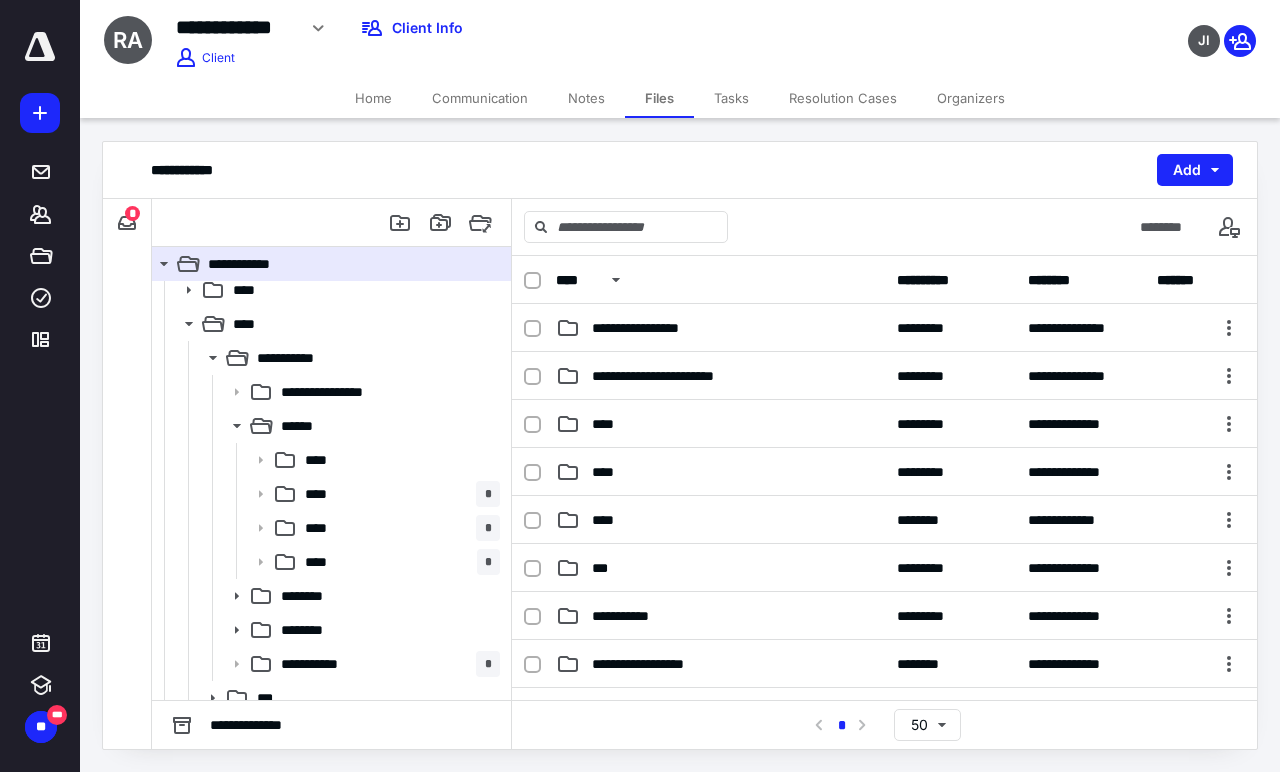 scroll, scrollTop: 132, scrollLeft: 0, axis: vertical 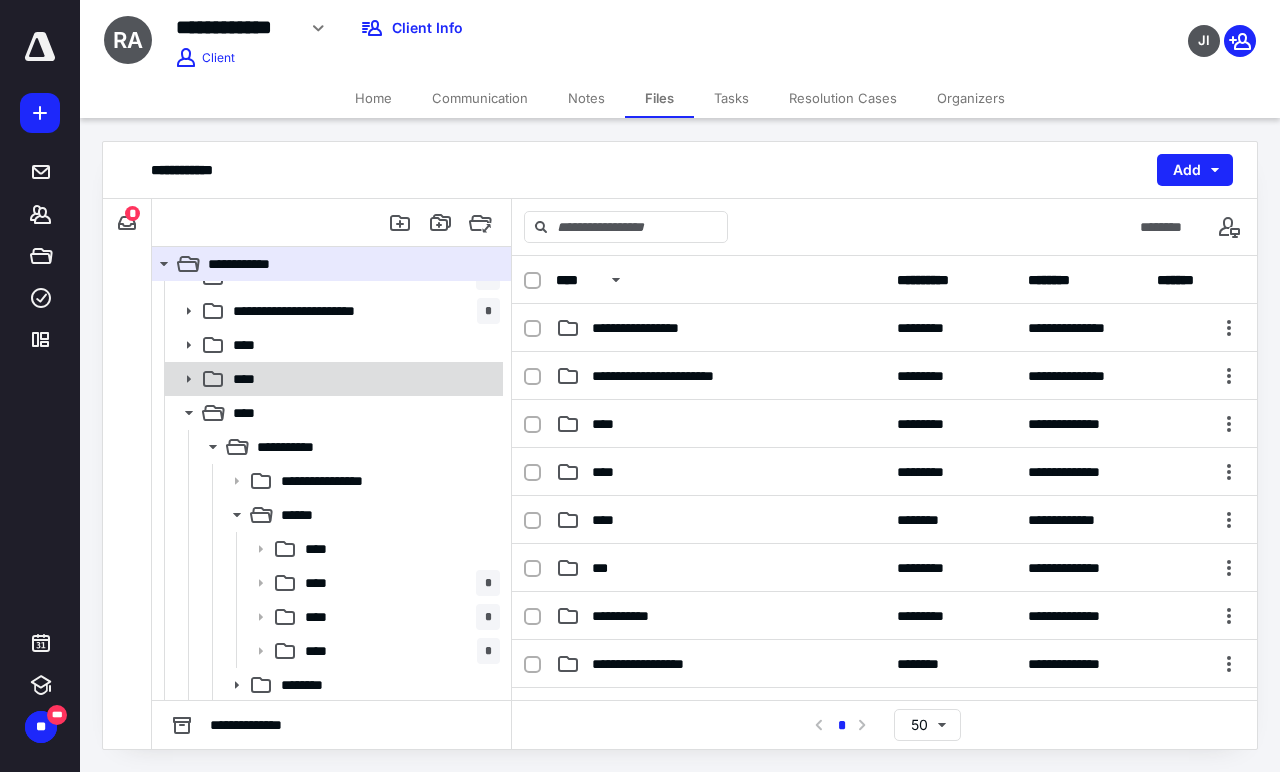 click 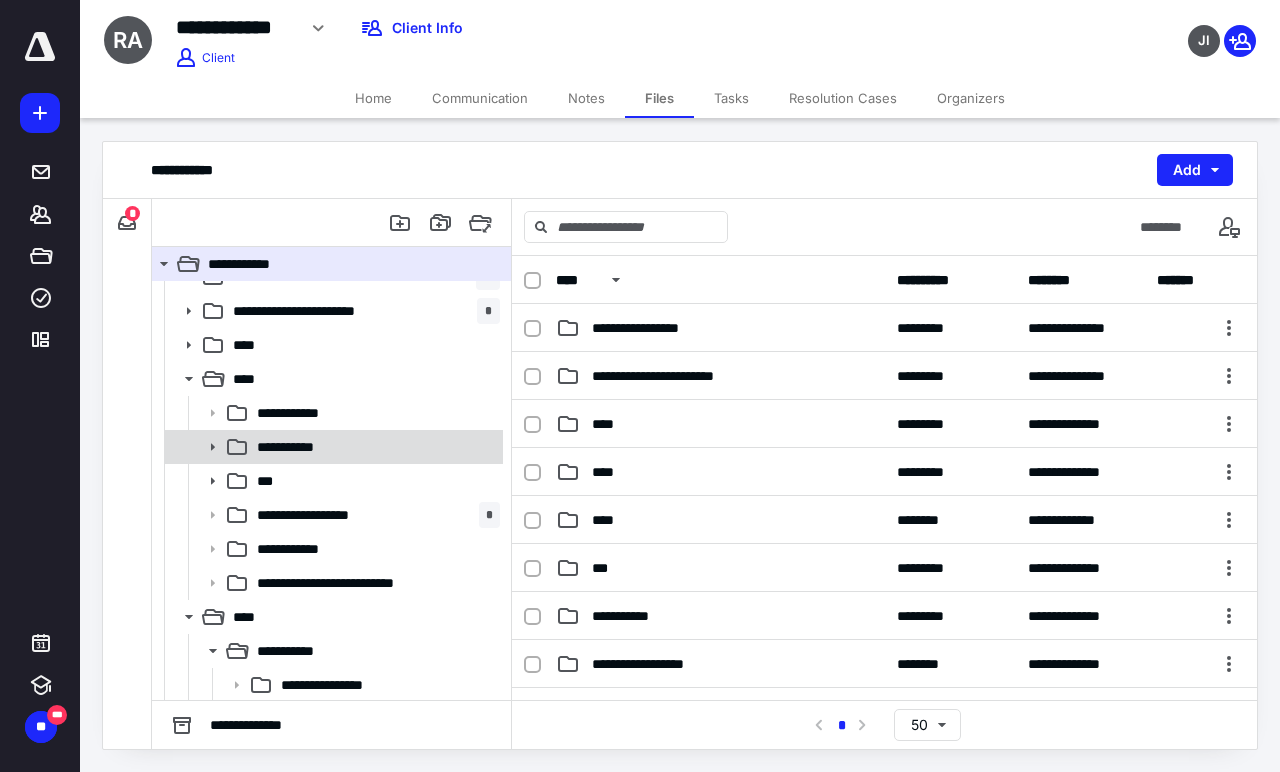 click 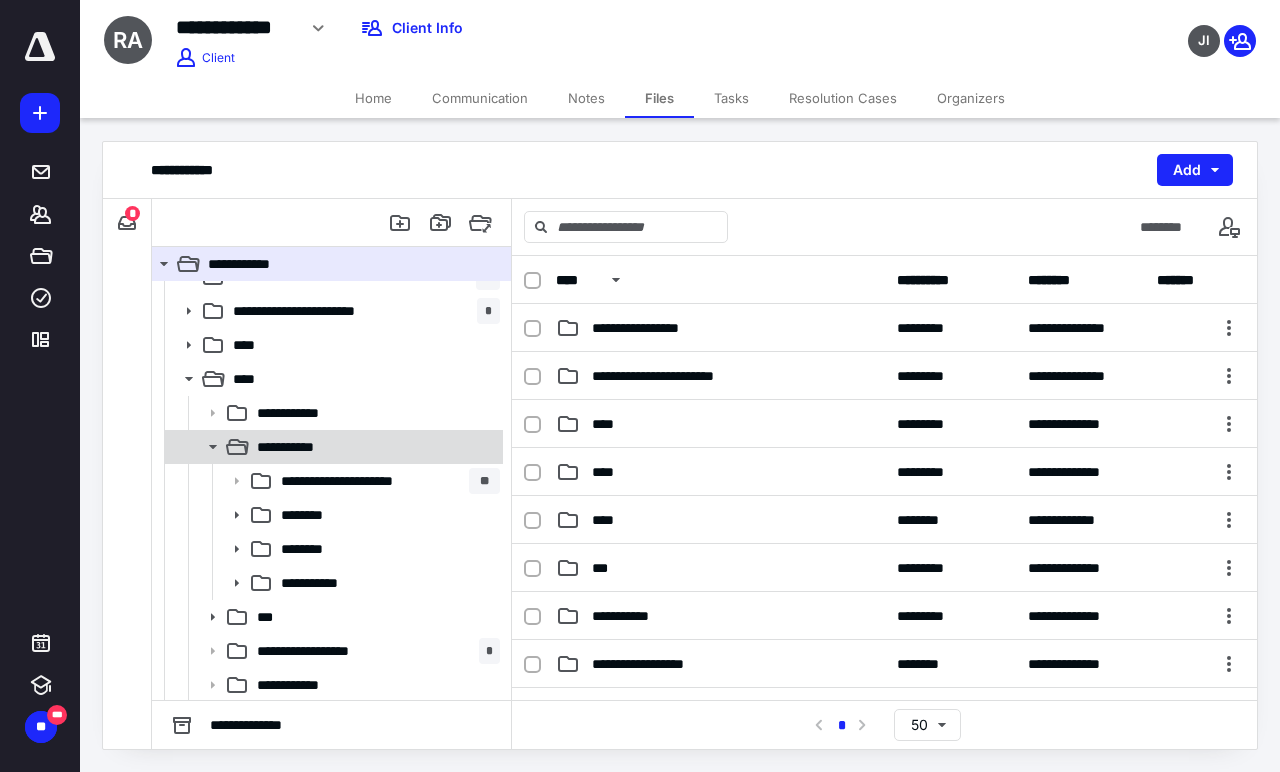 click on "**********" at bounding box center [374, 447] 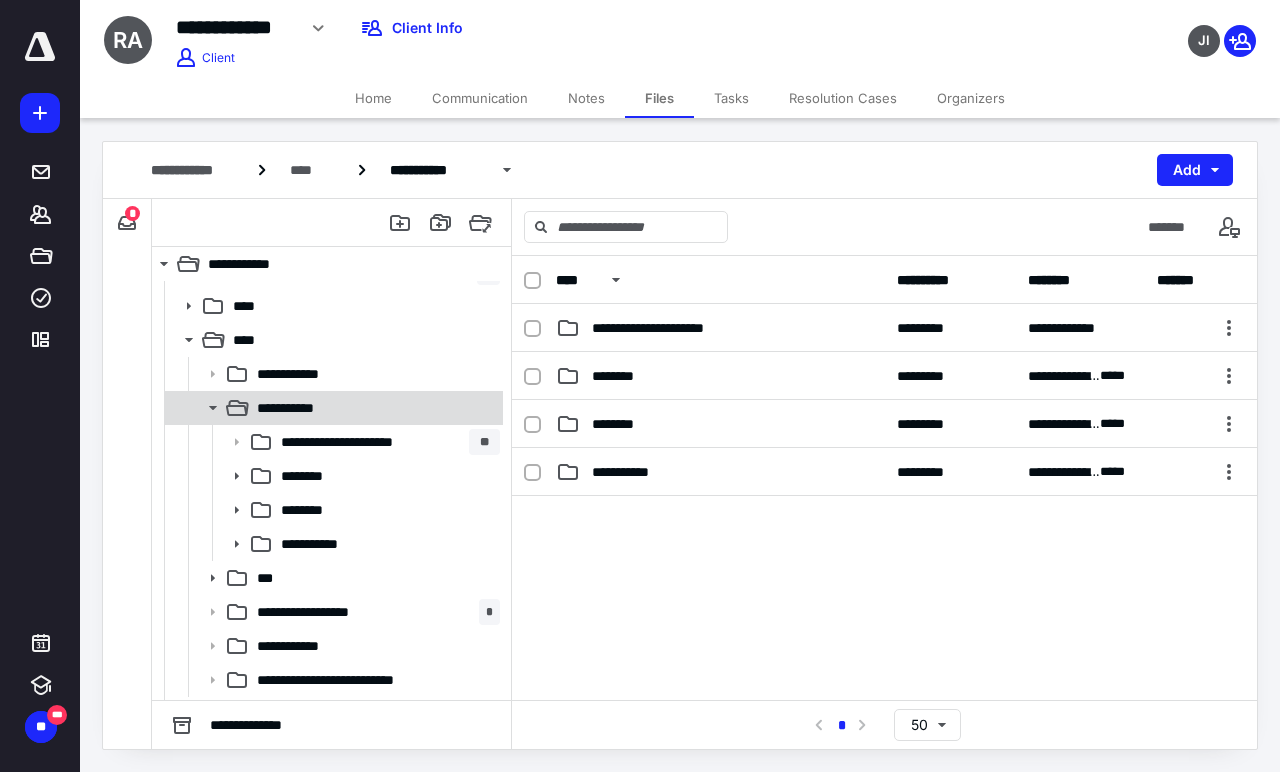 scroll, scrollTop: 21, scrollLeft: 0, axis: vertical 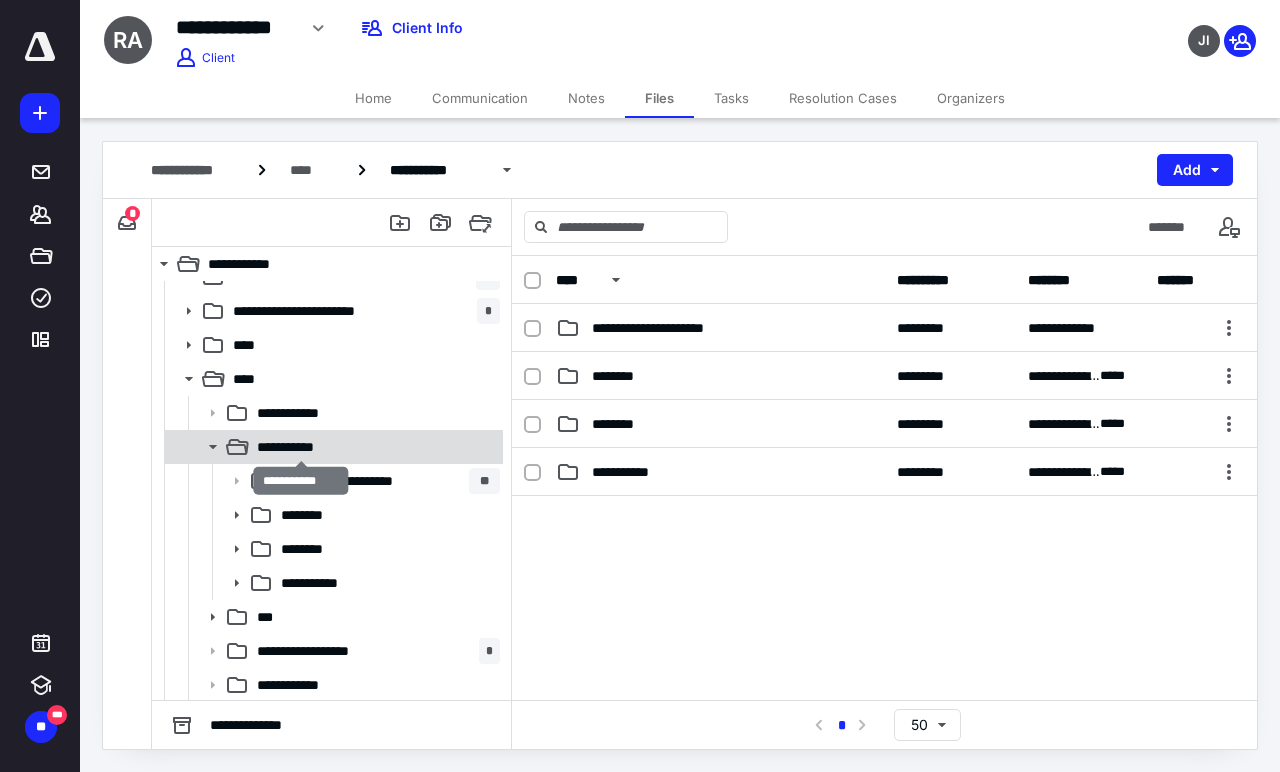 click on "**********" at bounding box center (300, 447) 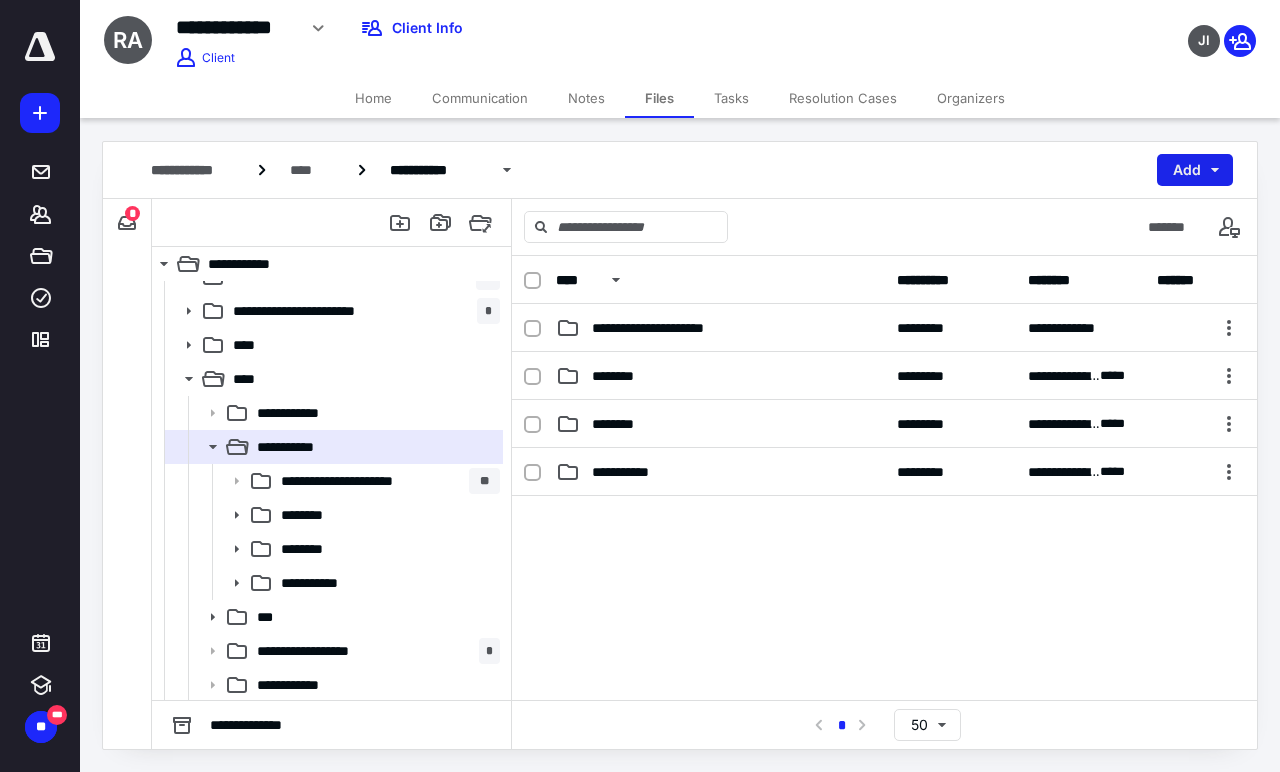 click on "Add" at bounding box center [1195, 170] 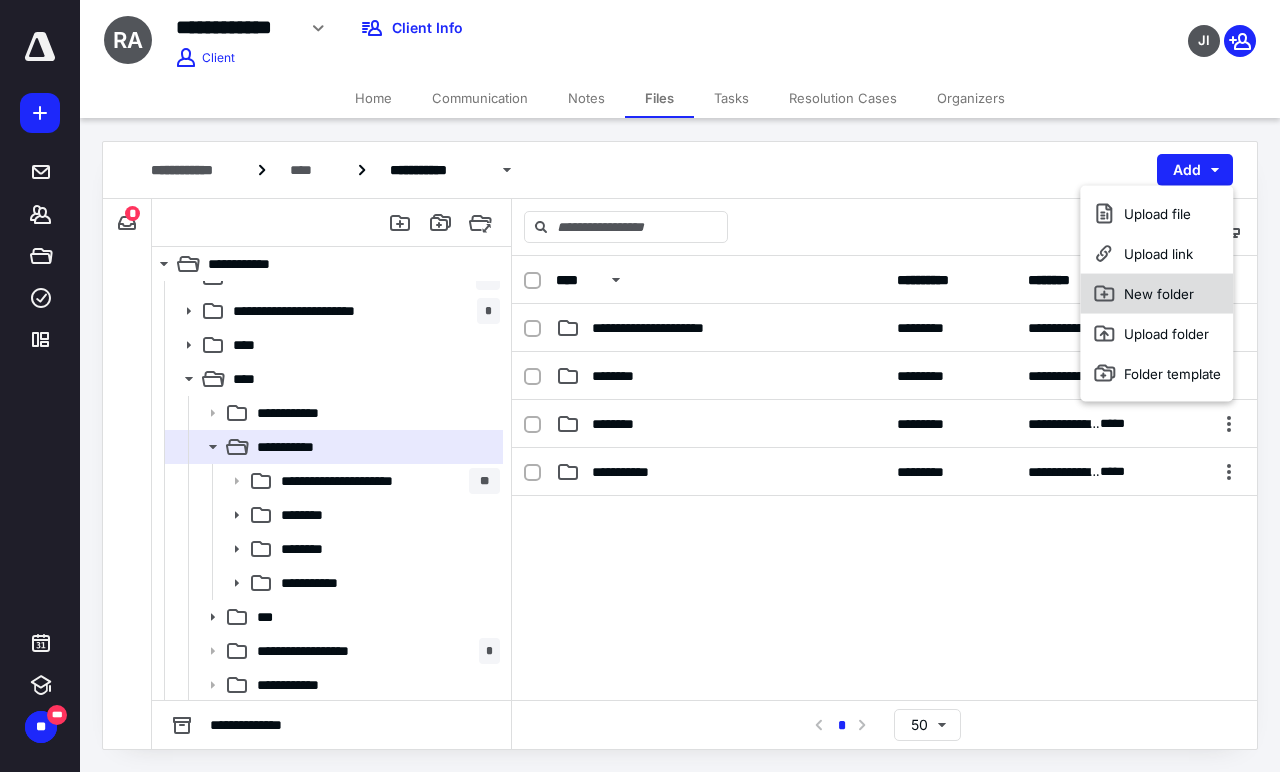 click on "New folder" at bounding box center (1156, 294) 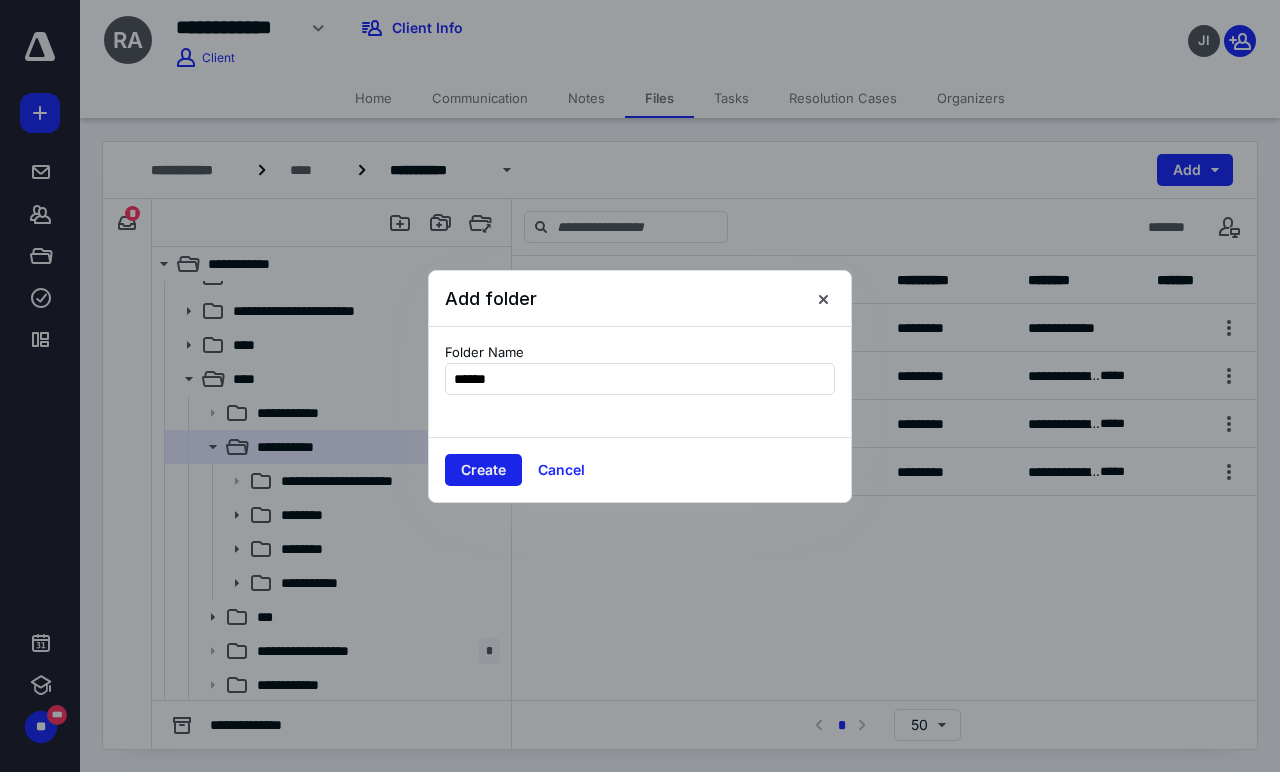 type on "******" 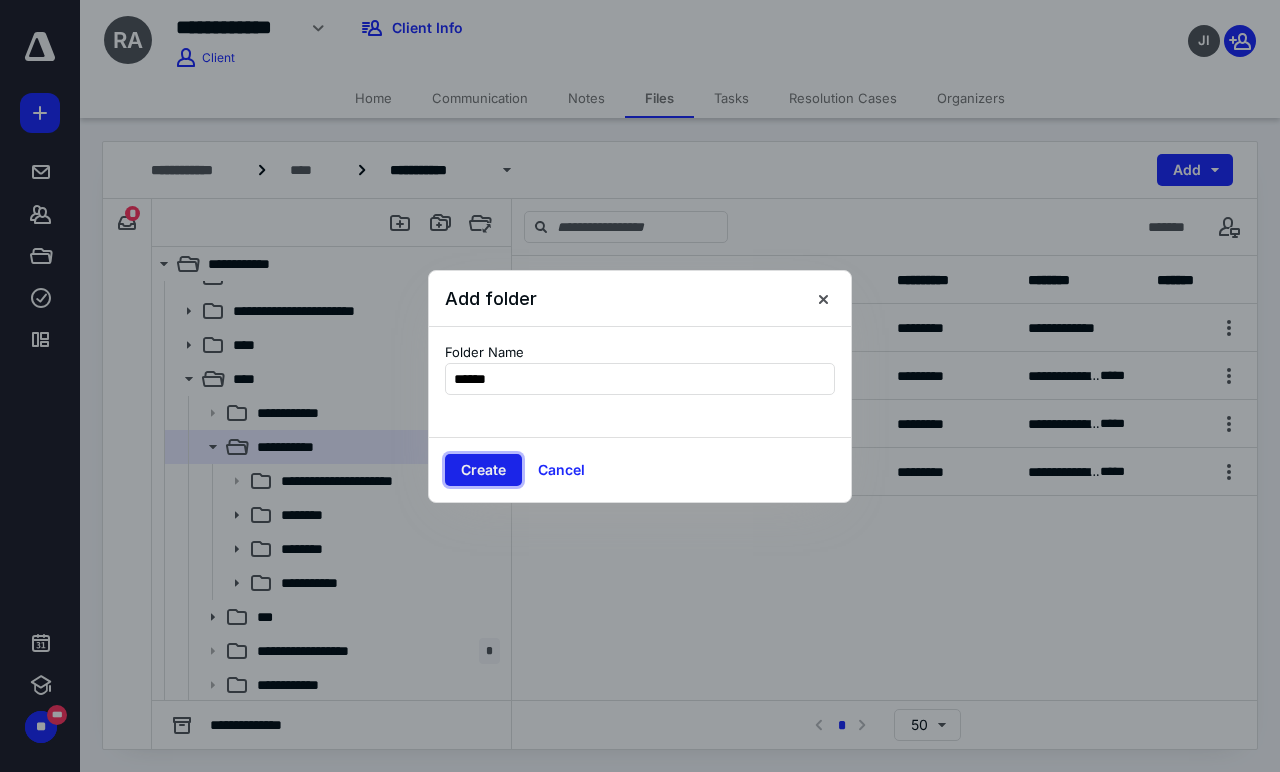 click on "Create" at bounding box center (483, 470) 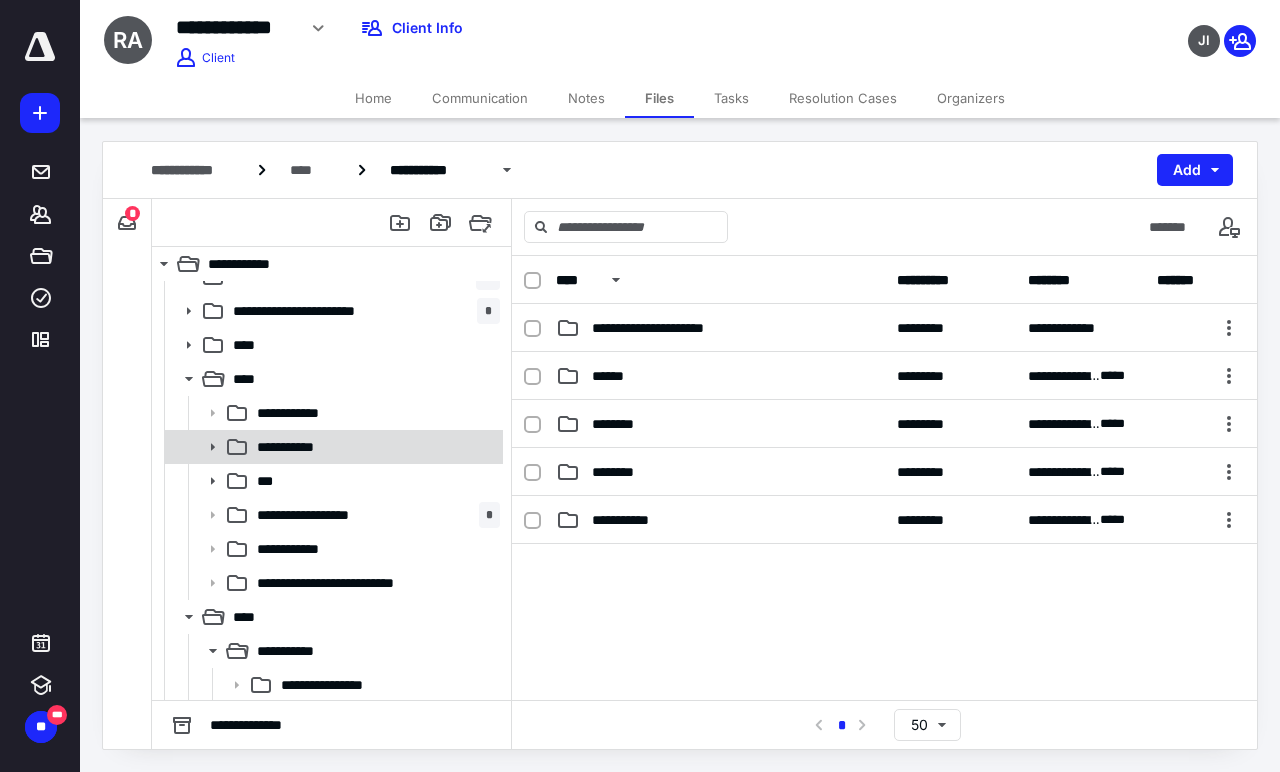 click 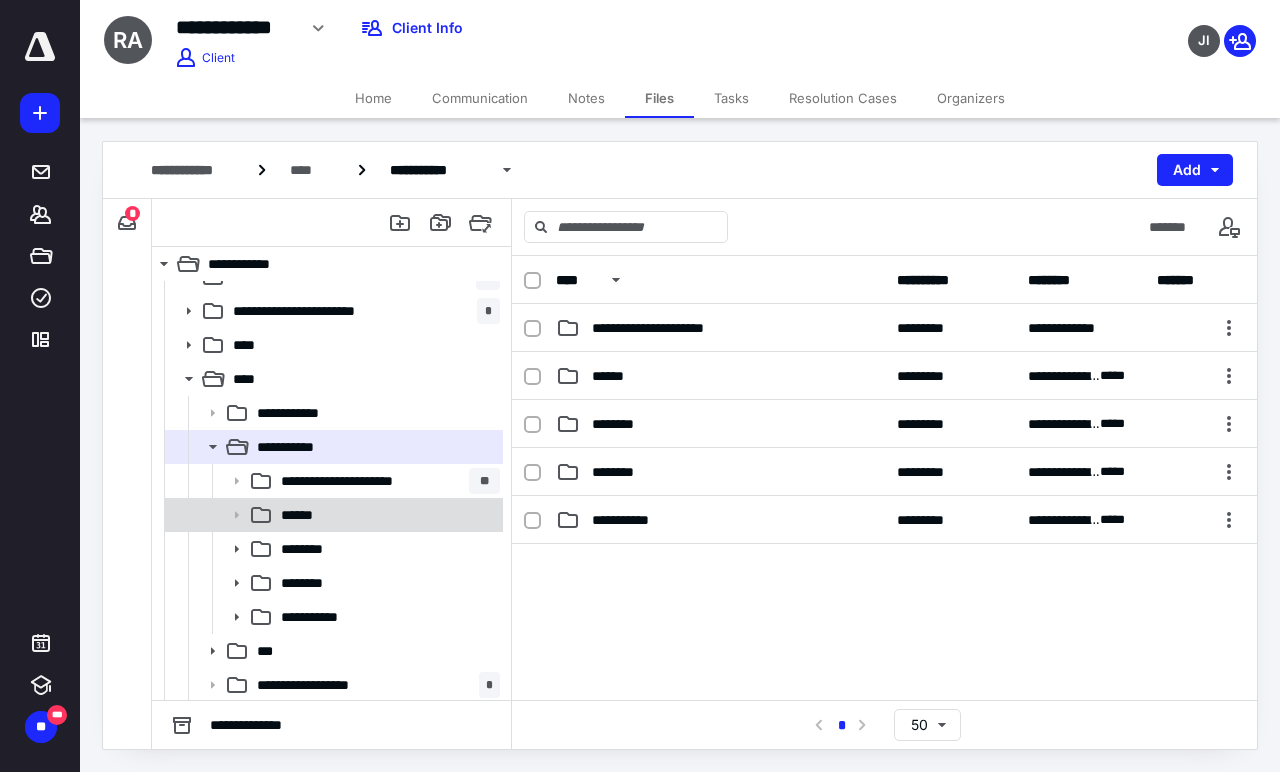 click 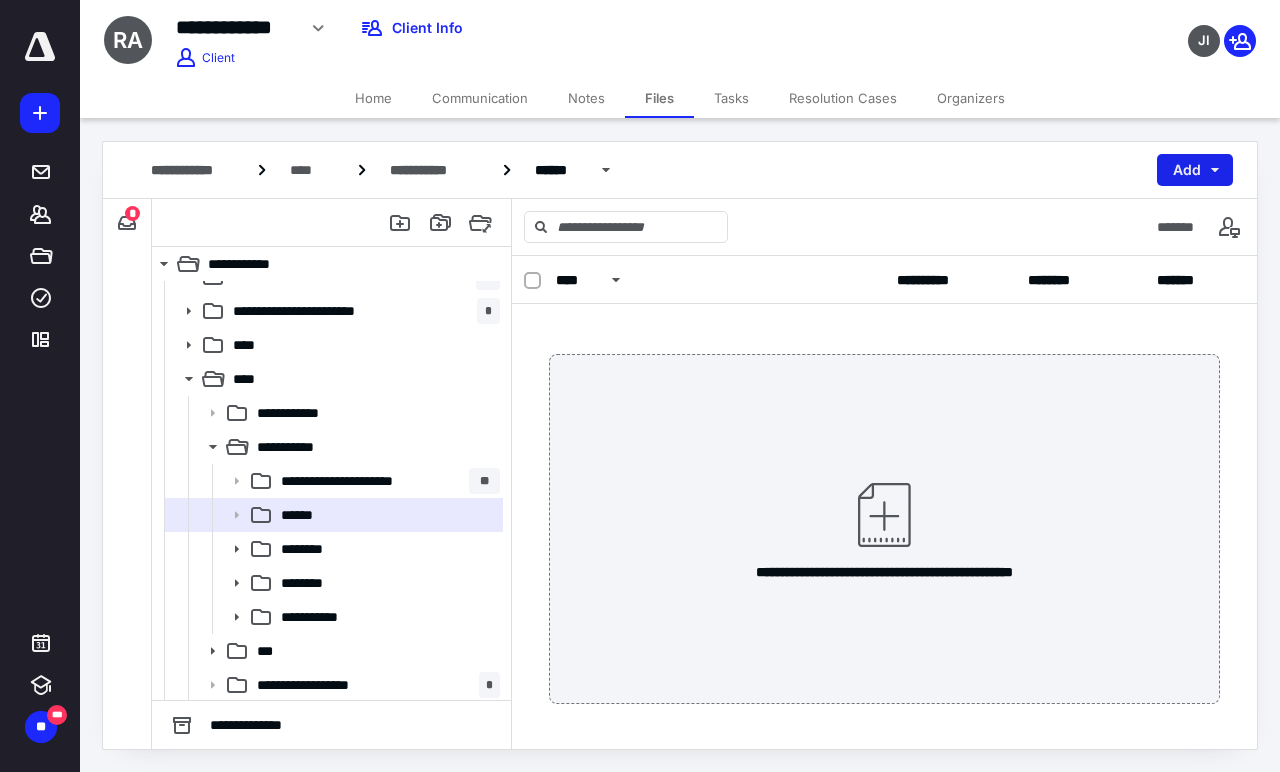 click on "Add" at bounding box center [1195, 170] 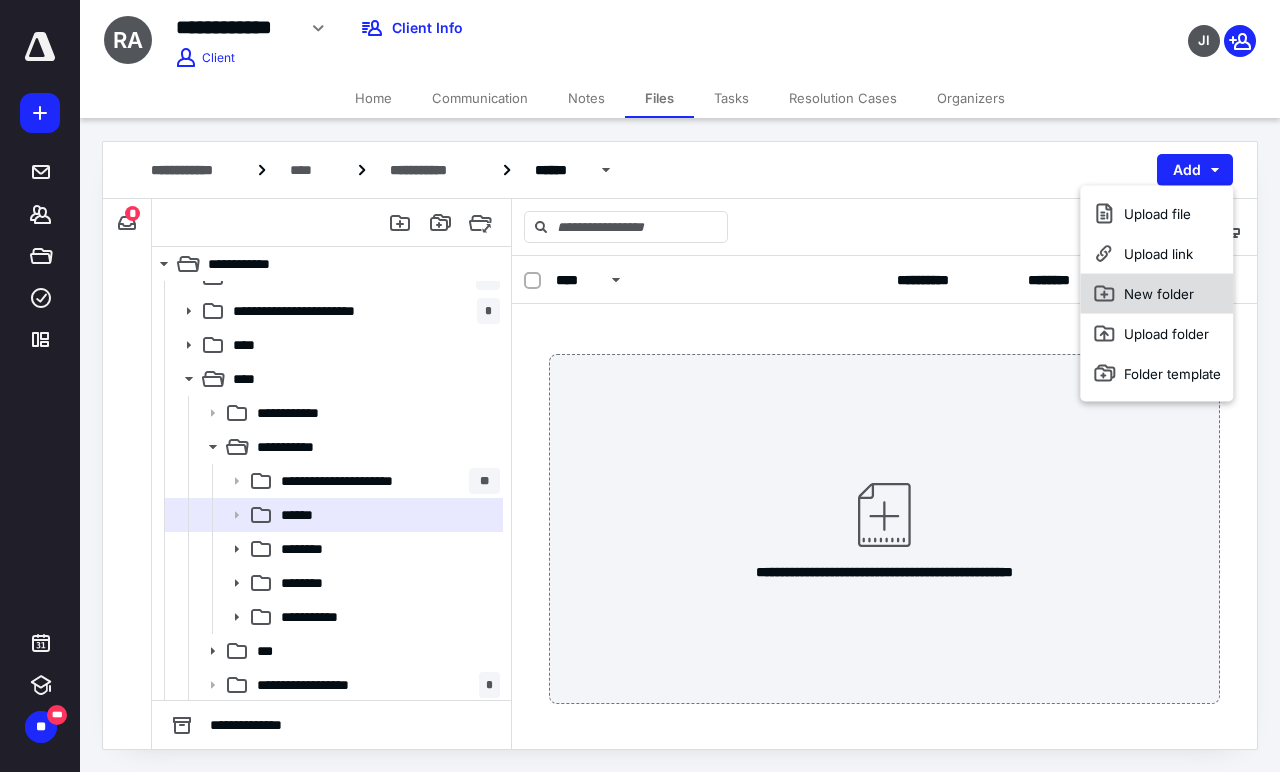 click on "New folder" at bounding box center (1156, 294) 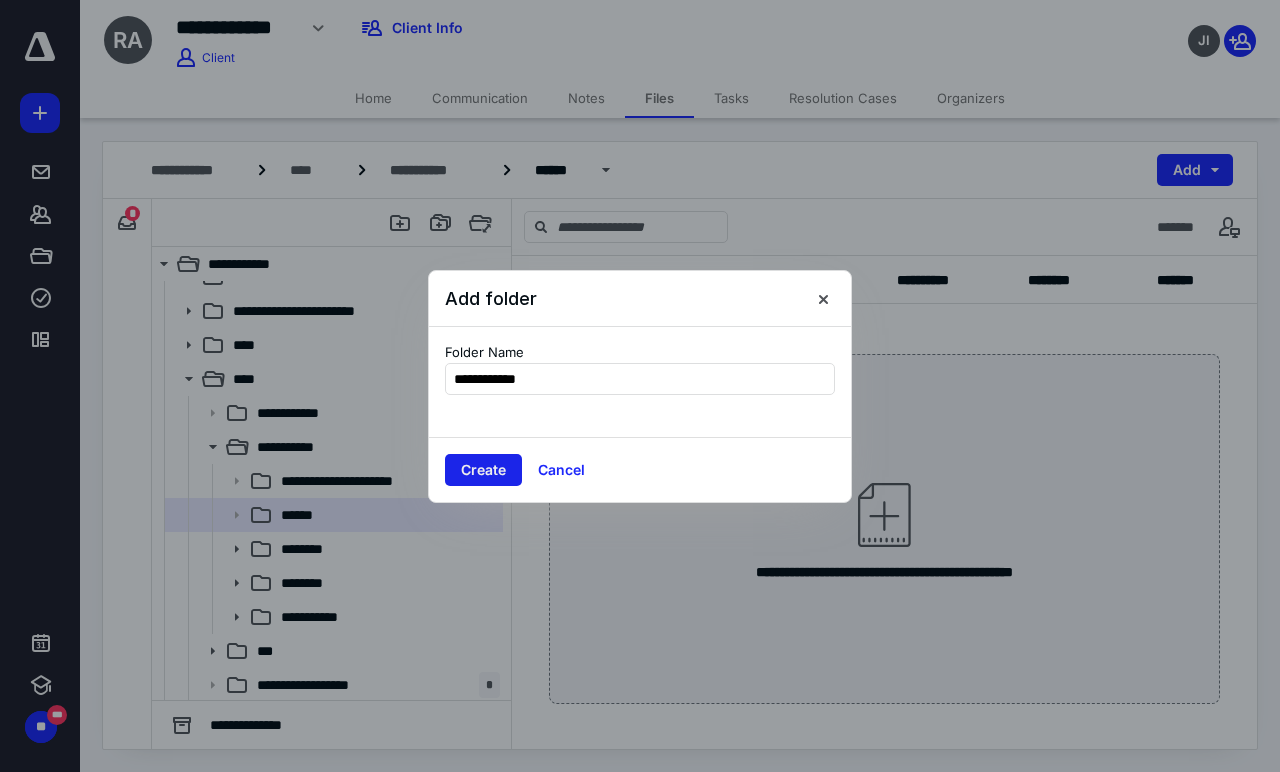 type on "**********" 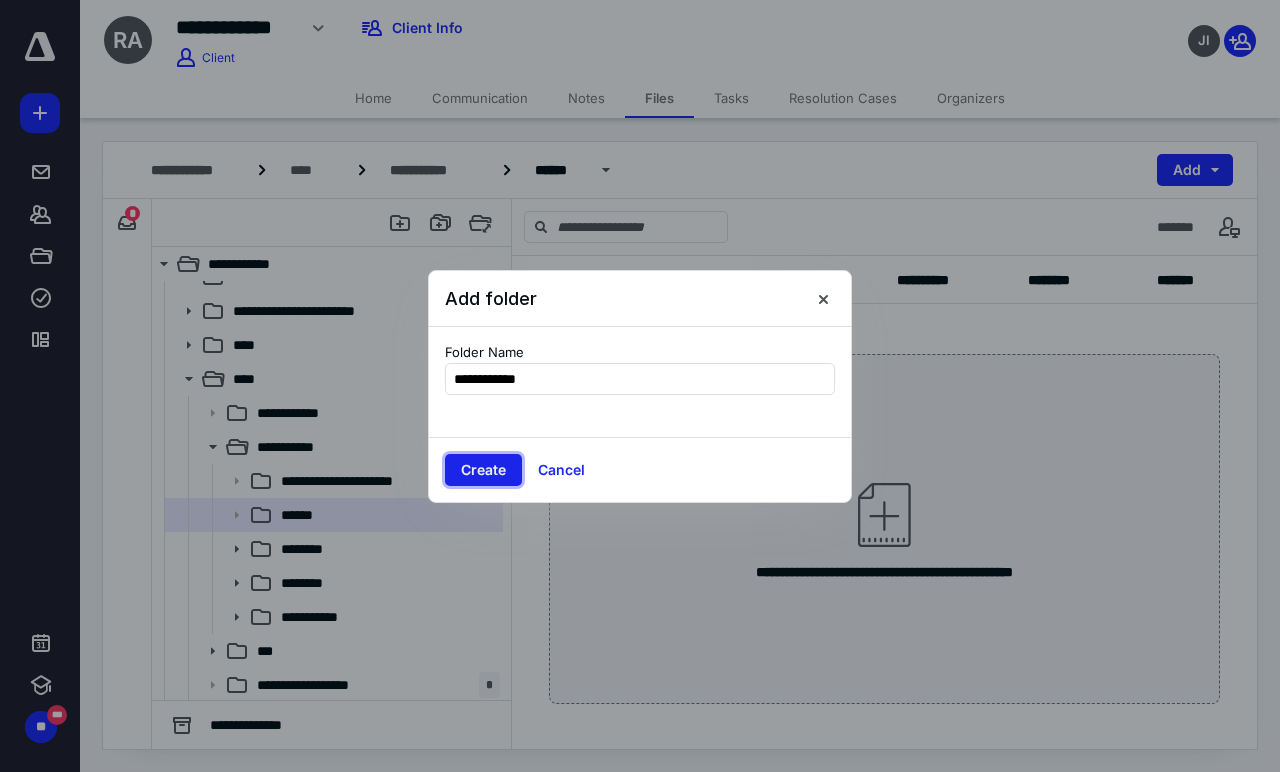 click on "Create" at bounding box center [483, 470] 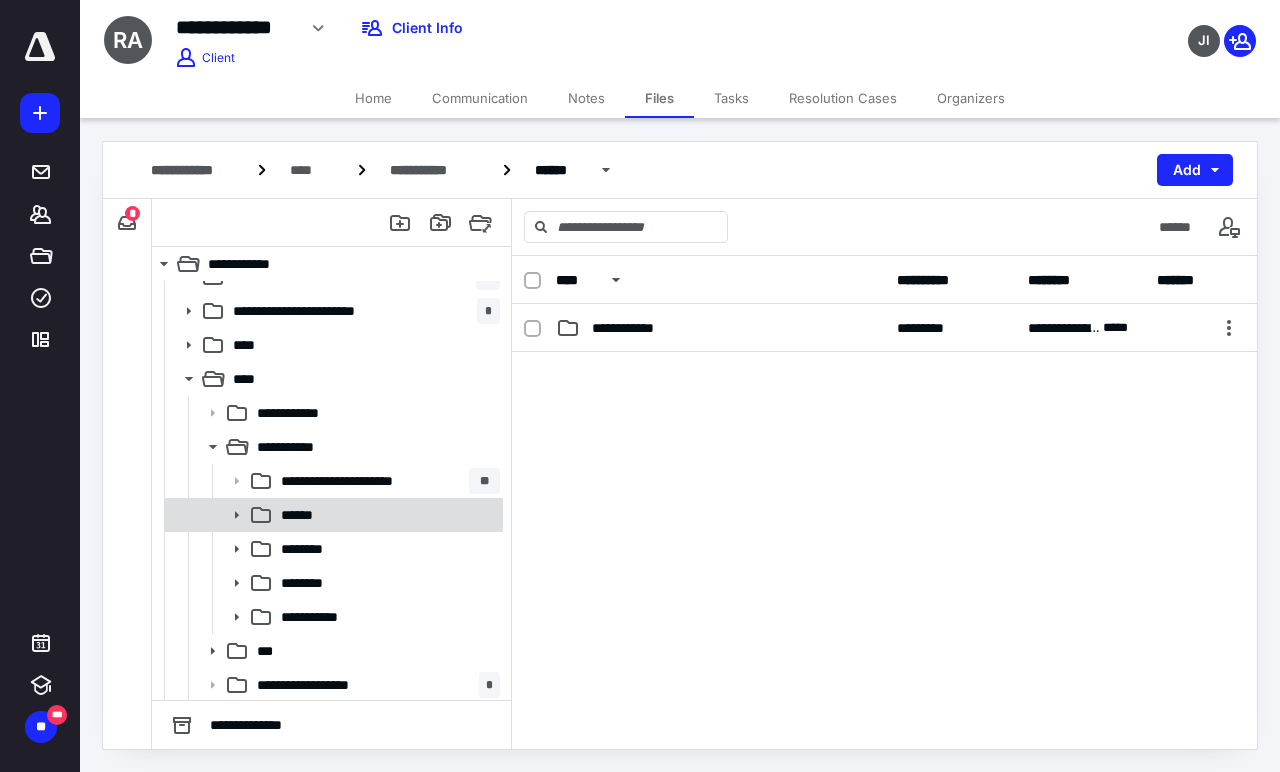click 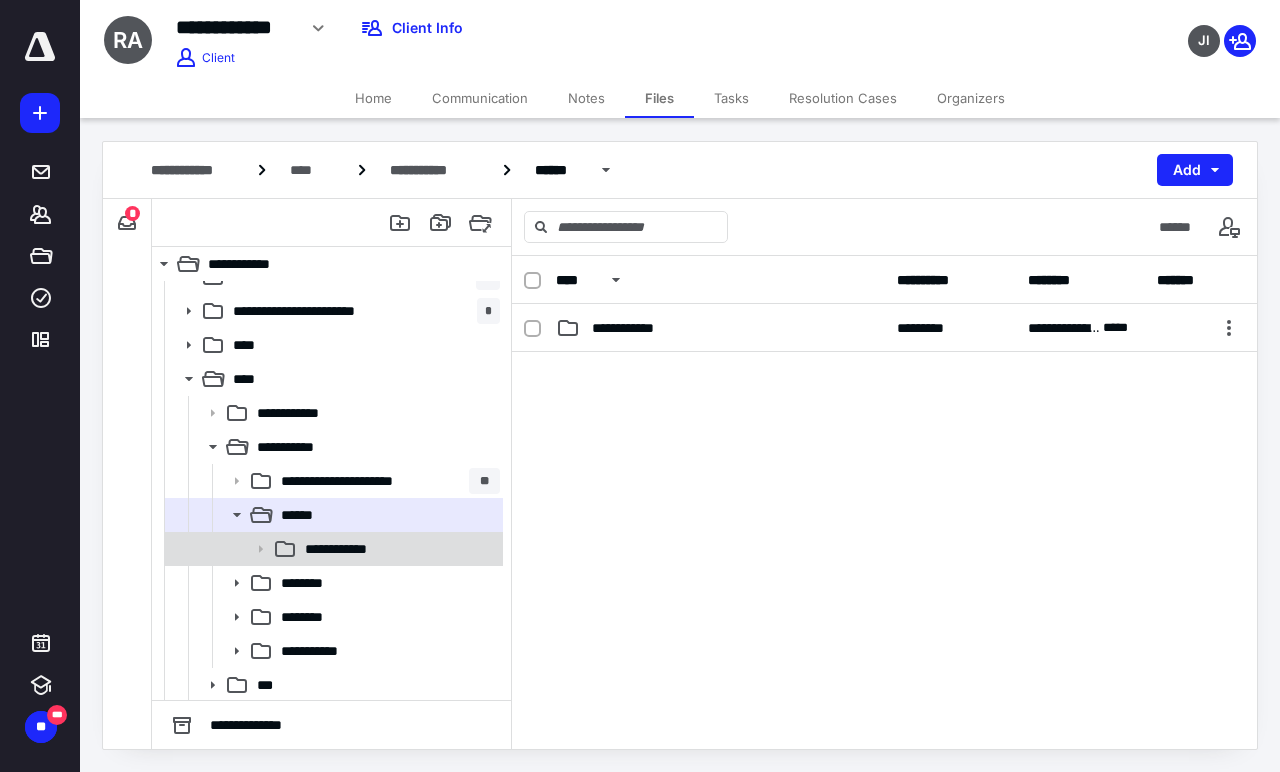 click on "**********" at bounding box center [332, 549] 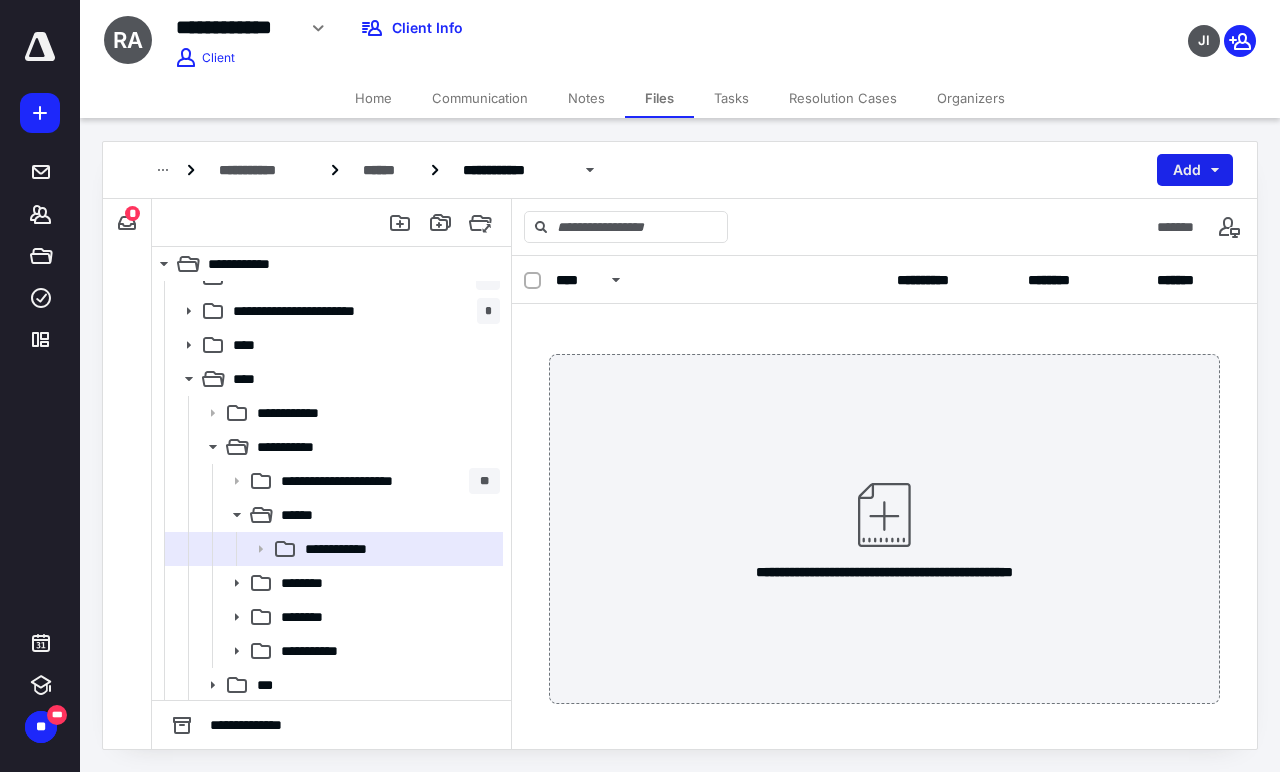 click on "Add" at bounding box center (1195, 170) 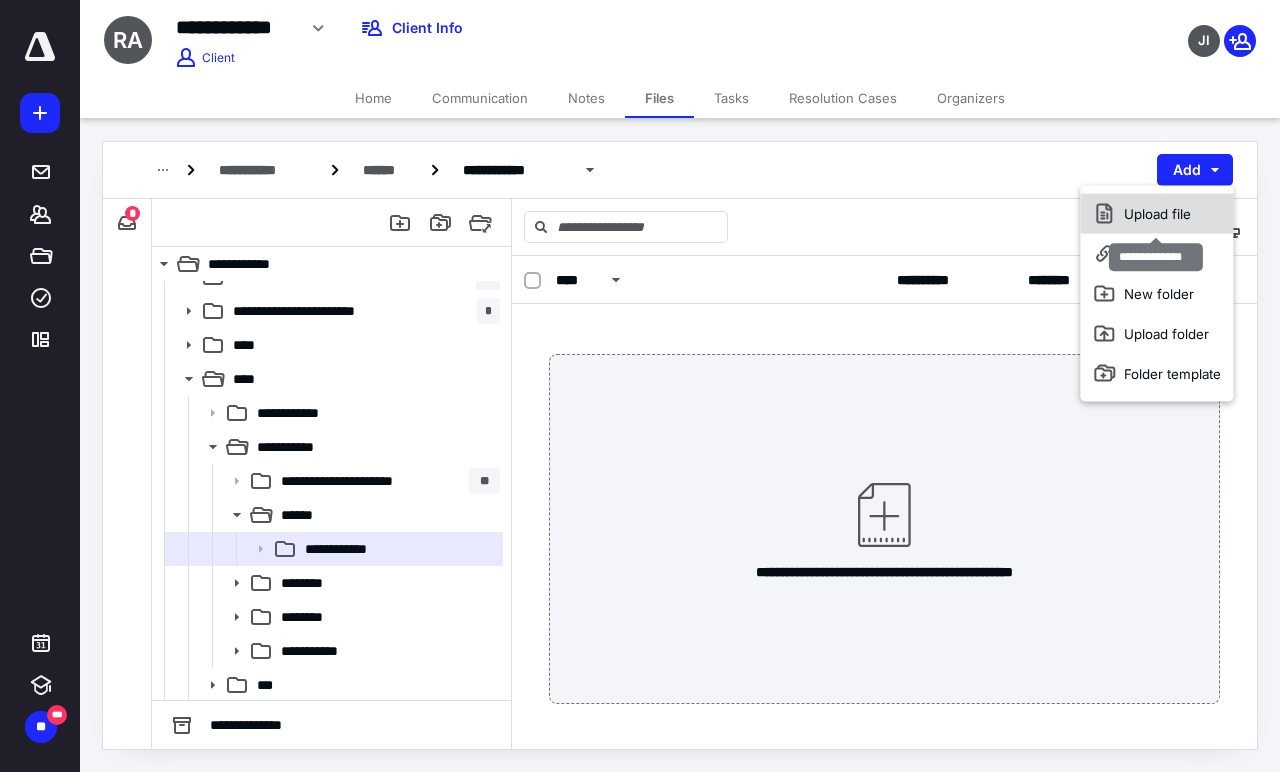 click on "Upload file" at bounding box center (1156, 214) 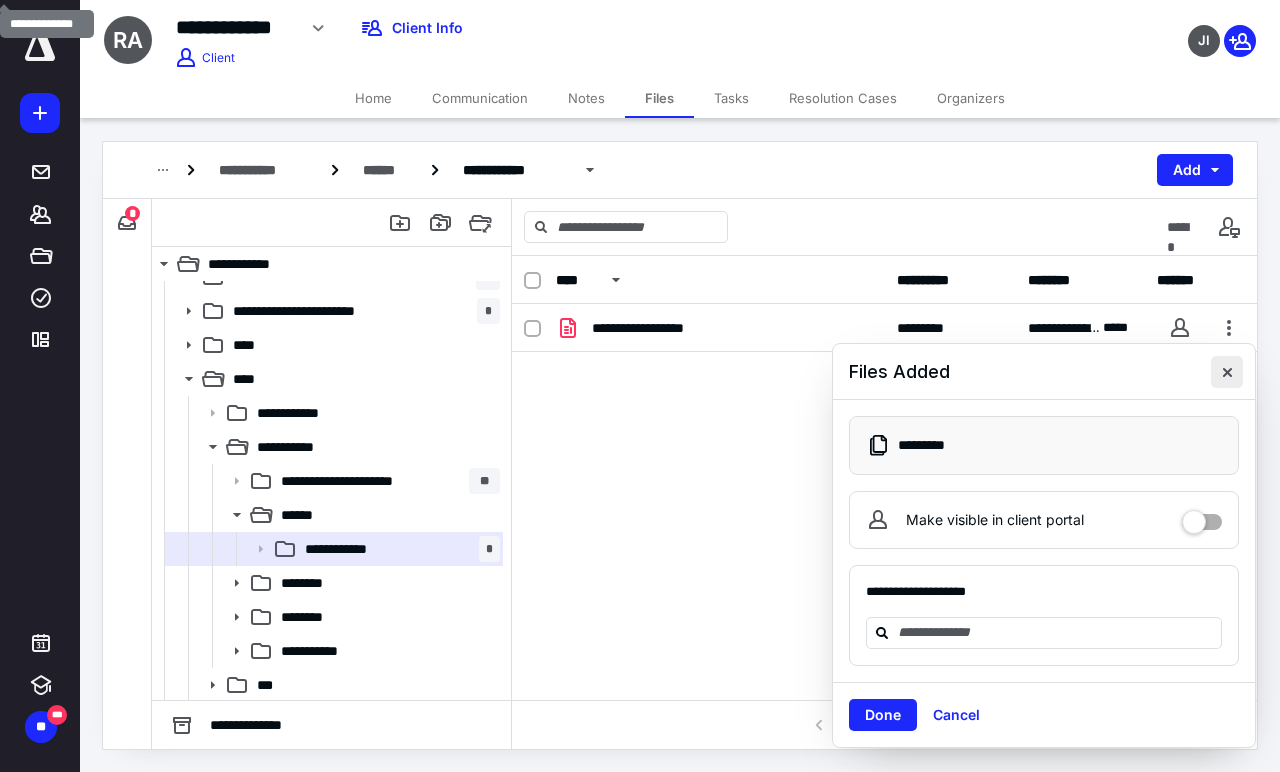 click at bounding box center (1227, 372) 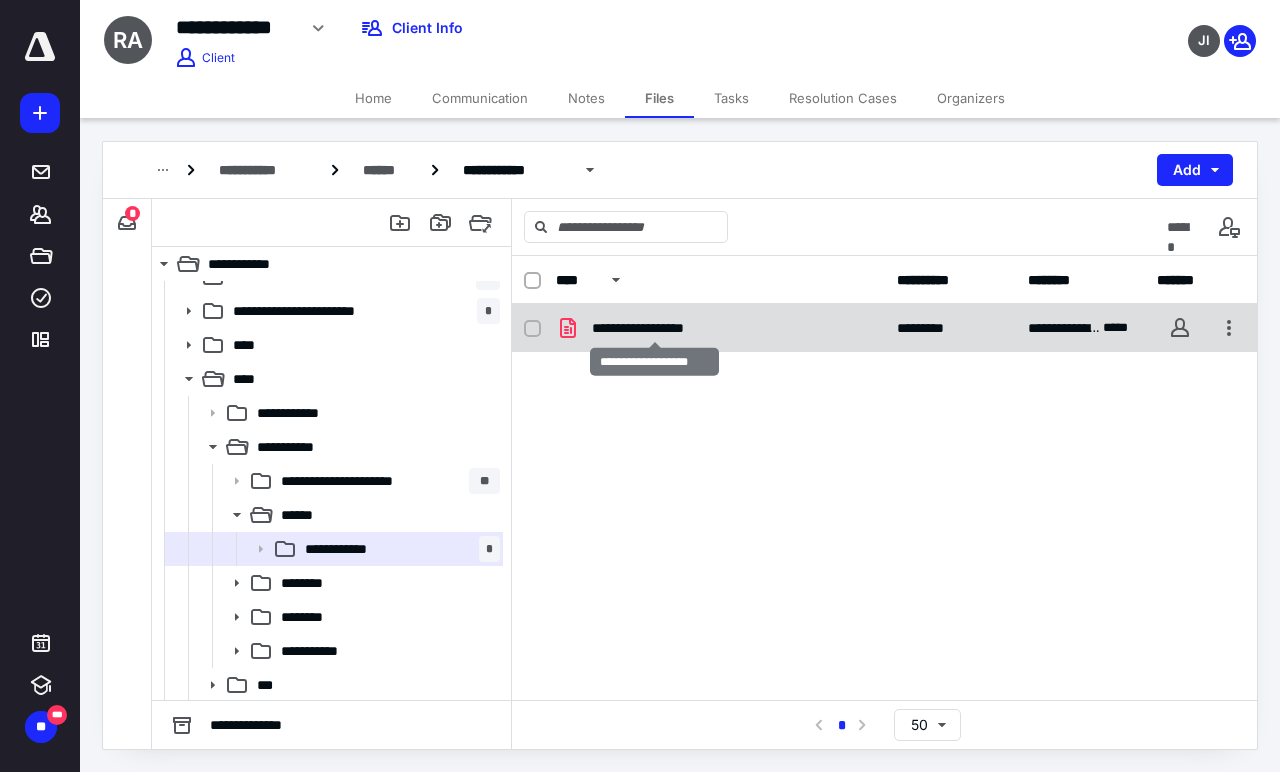 click on "**********" at bounding box center (654, 328) 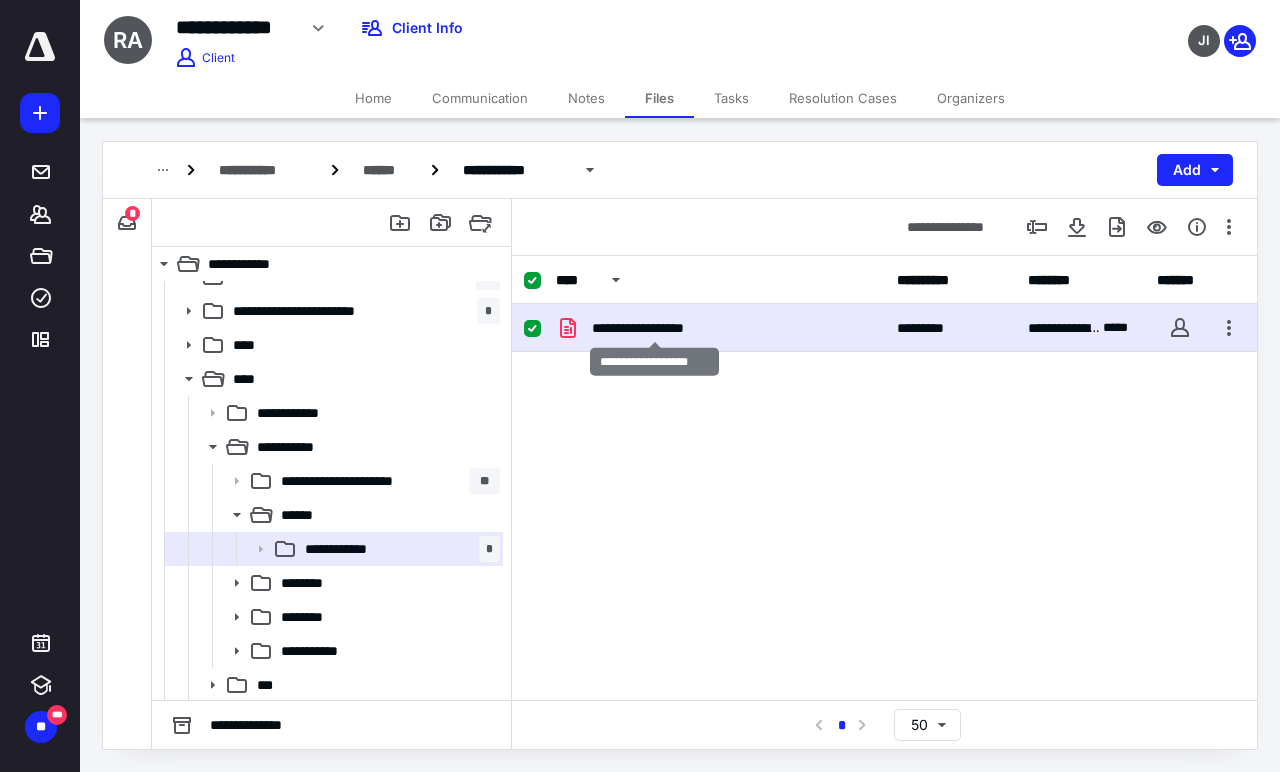 click on "**********" at bounding box center [654, 328] 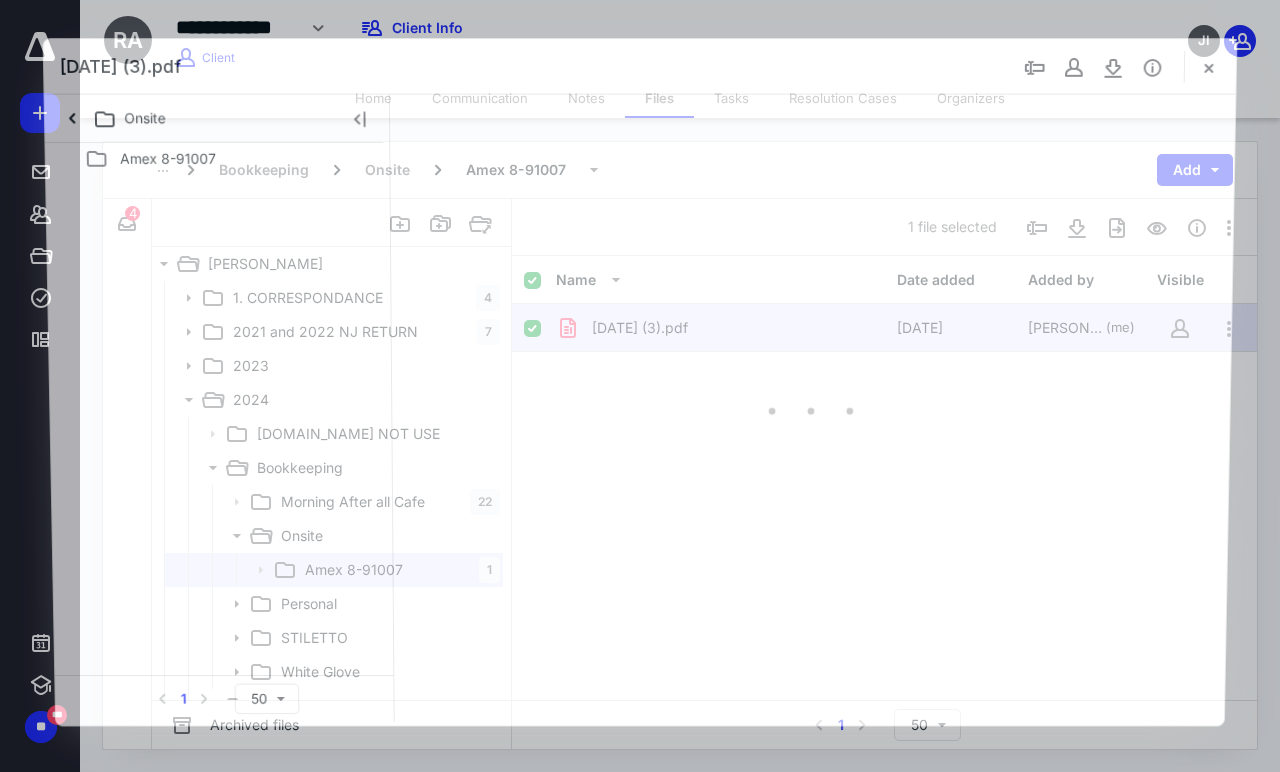 scroll, scrollTop: 21, scrollLeft: 0, axis: vertical 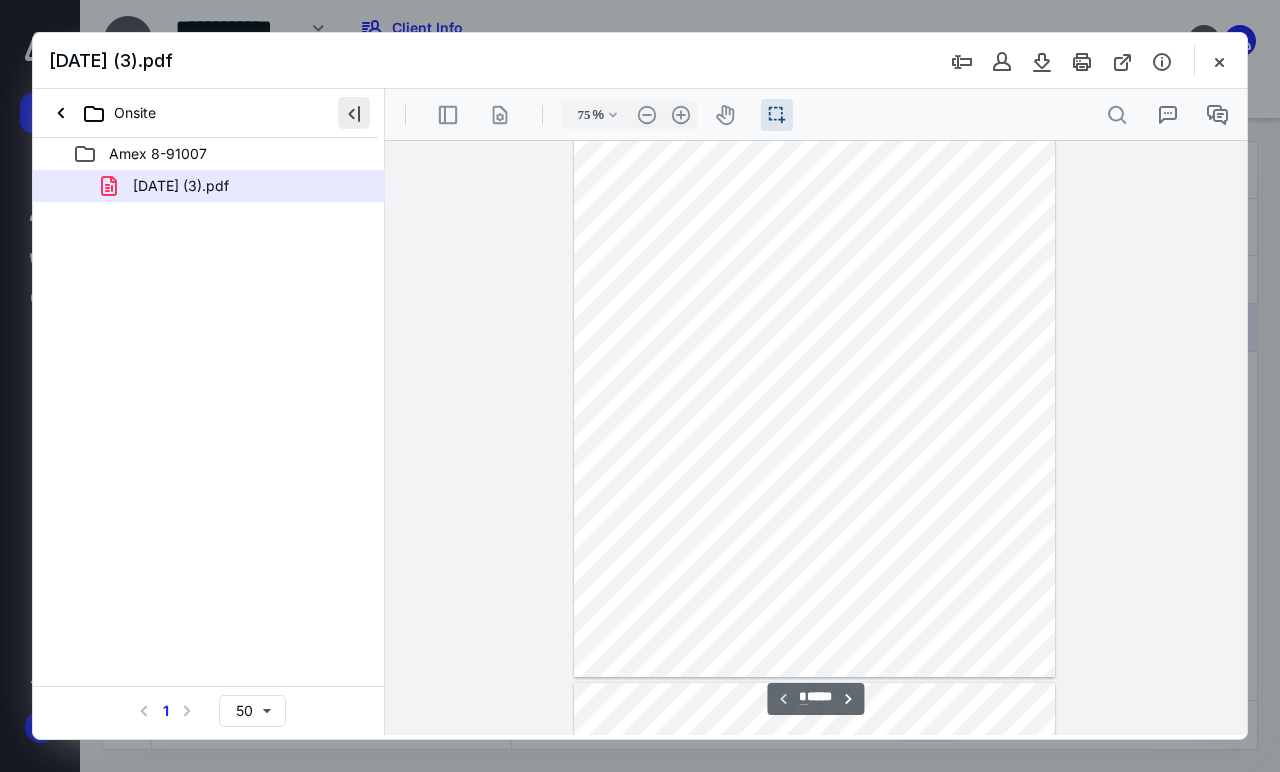 click at bounding box center [354, 113] 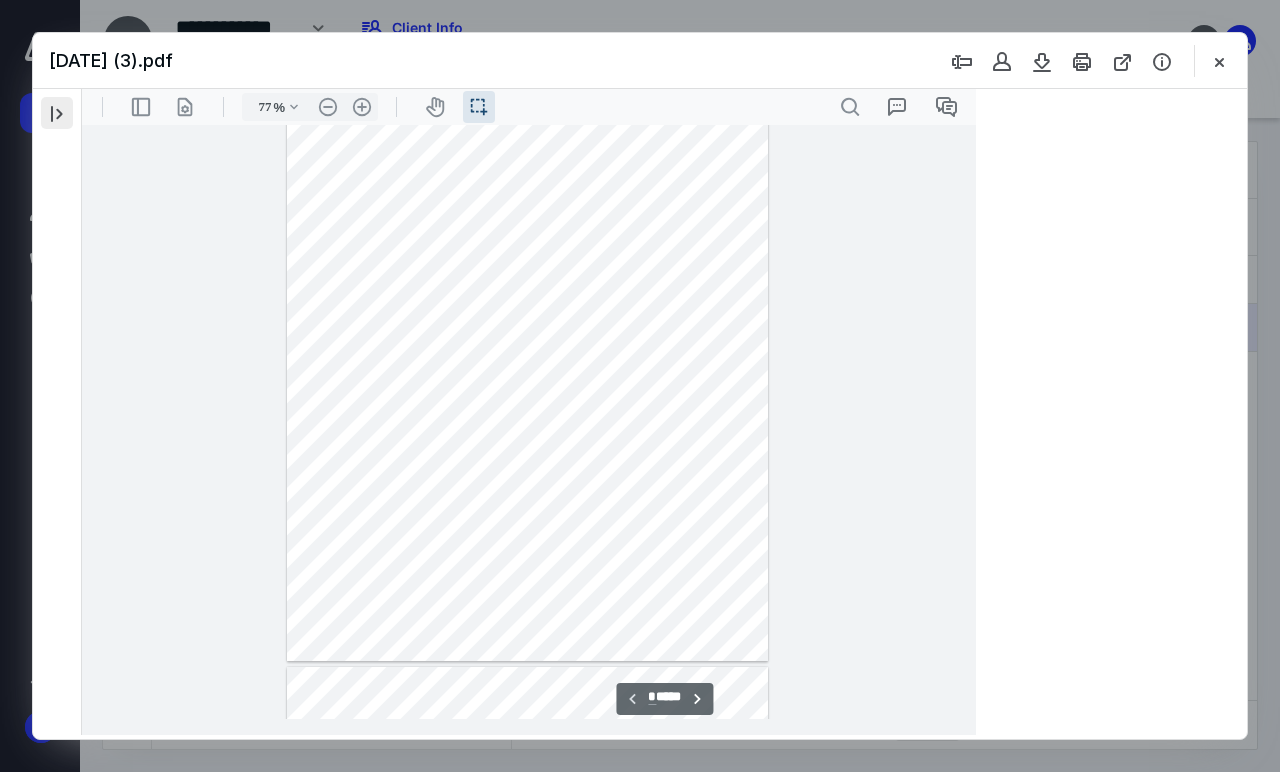 scroll, scrollTop: 40, scrollLeft: 0, axis: vertical 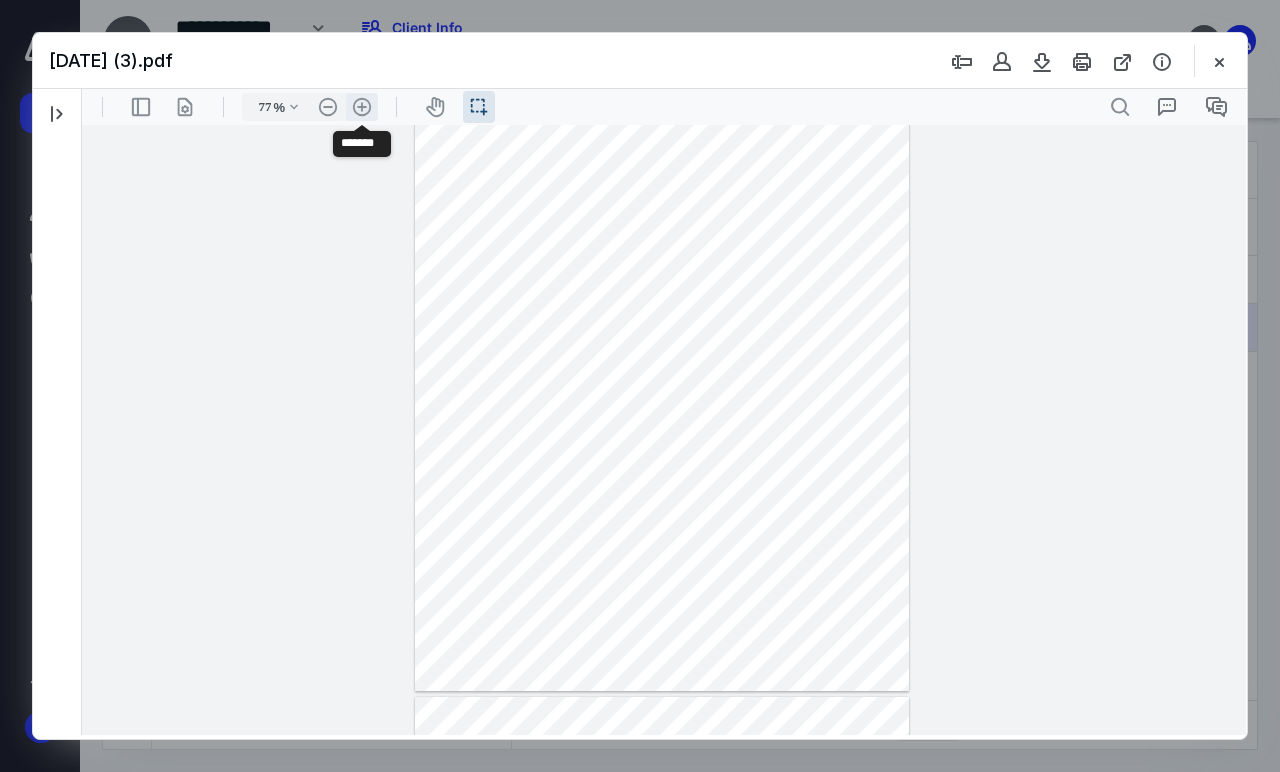 click on ".cls-1{fill:#abb0c4;} icon - header - zoom - in - line" at bounding box center (362, 107) 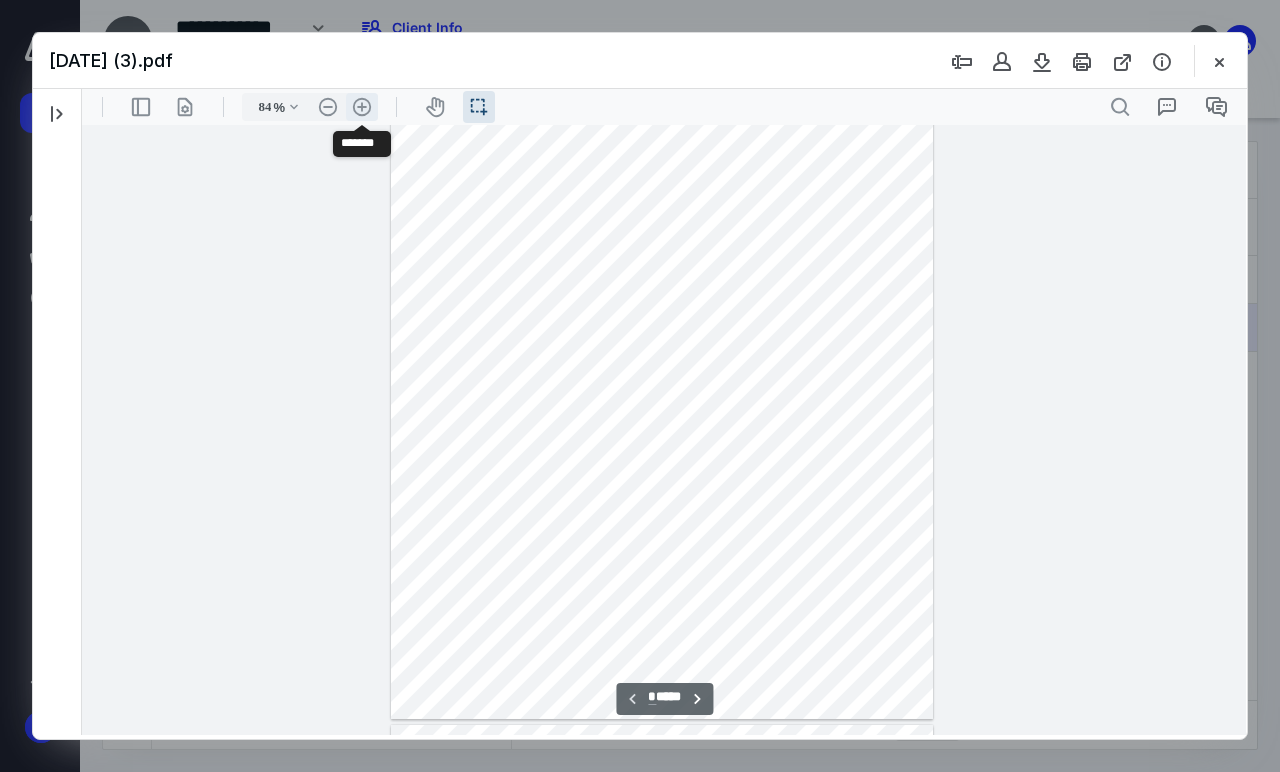 click on ".cls-1{fill:#abb0c4;} icon - header - zoom - in - line" at bounding box center (362, 107) 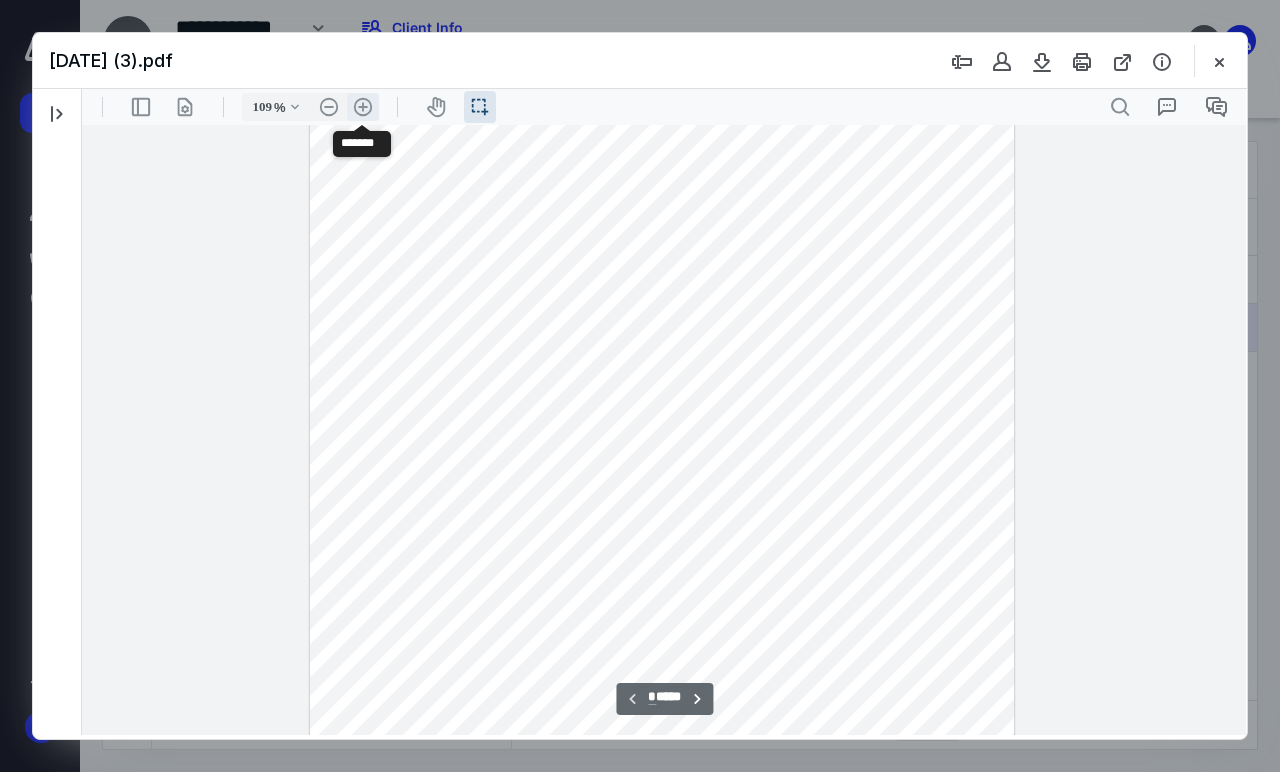 click on ".cls-1{fill:#abb0c4;} icon - header - zoom - in - line" at bounding box center (363, 107) 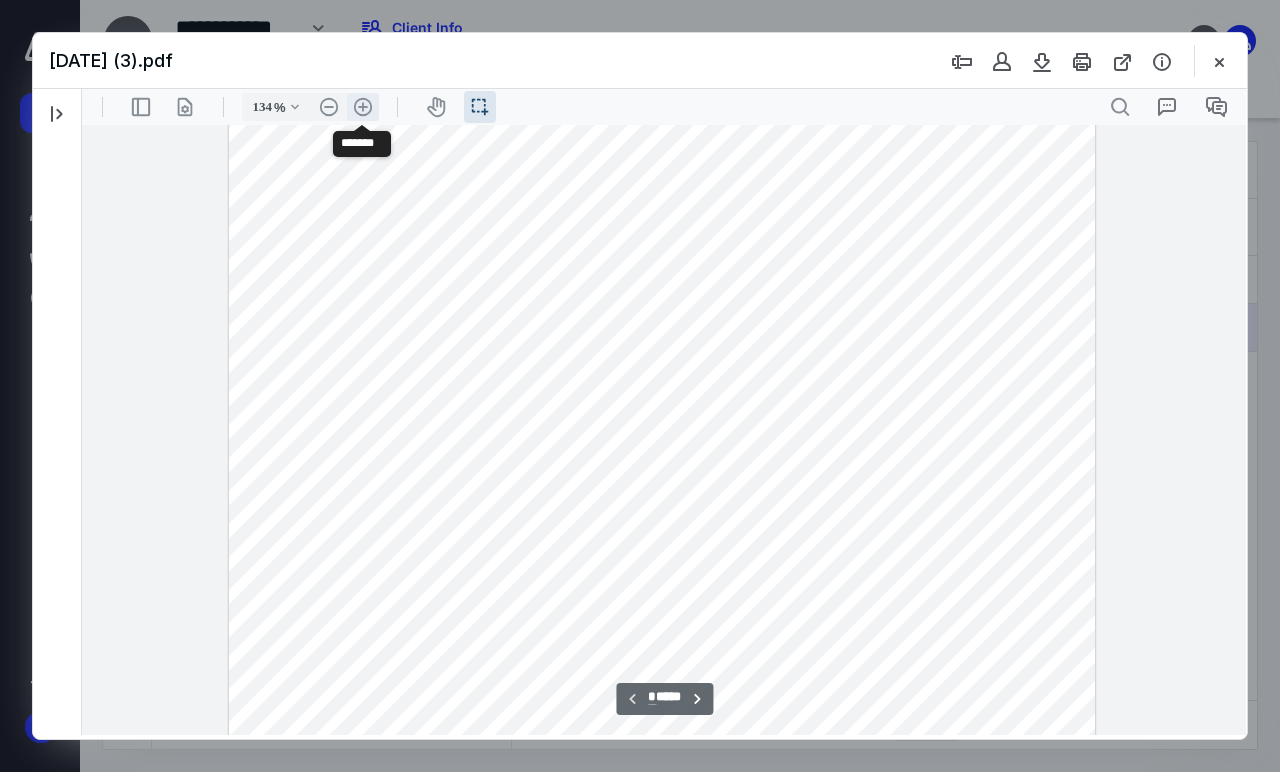 click on ".cls-1{fill:#abb0c4;} icon - header - zoom - in - line" at bounding box center (363, 107) 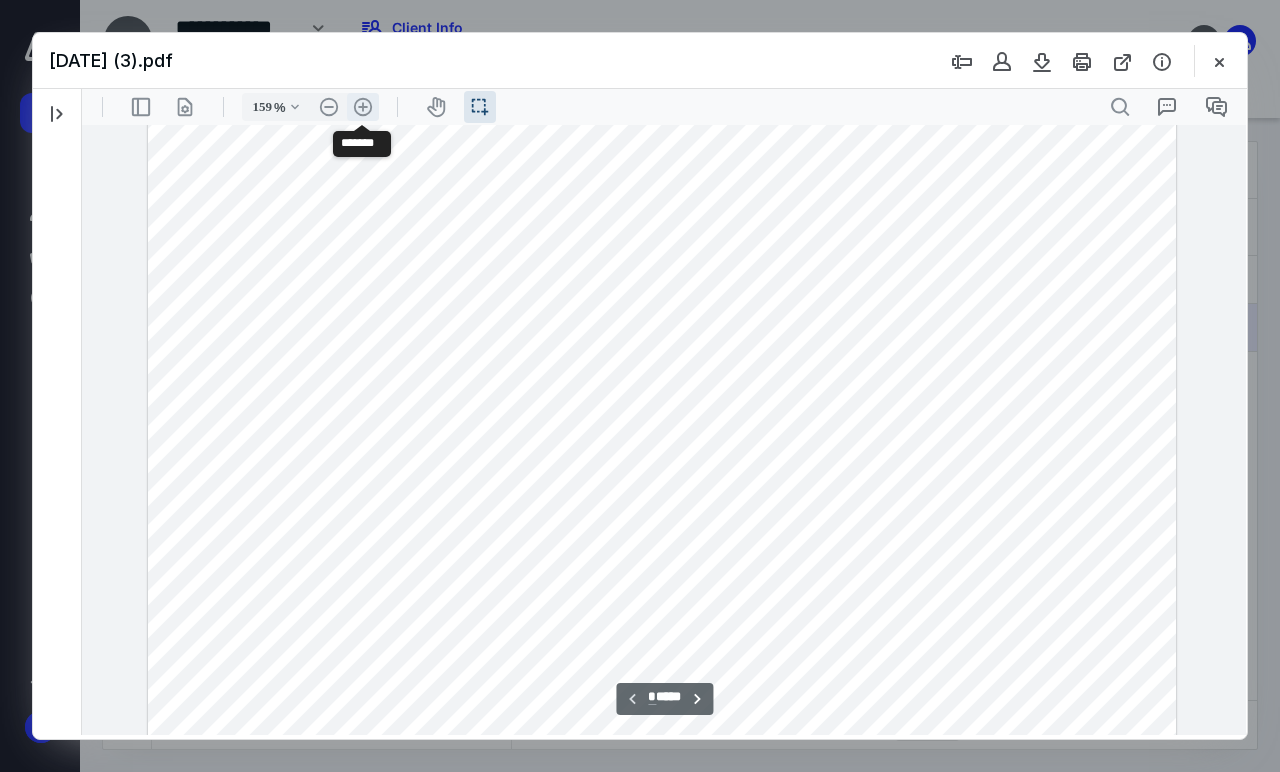 scroll, scrollTop: 392, scrollLeft: 0, axis: vertical 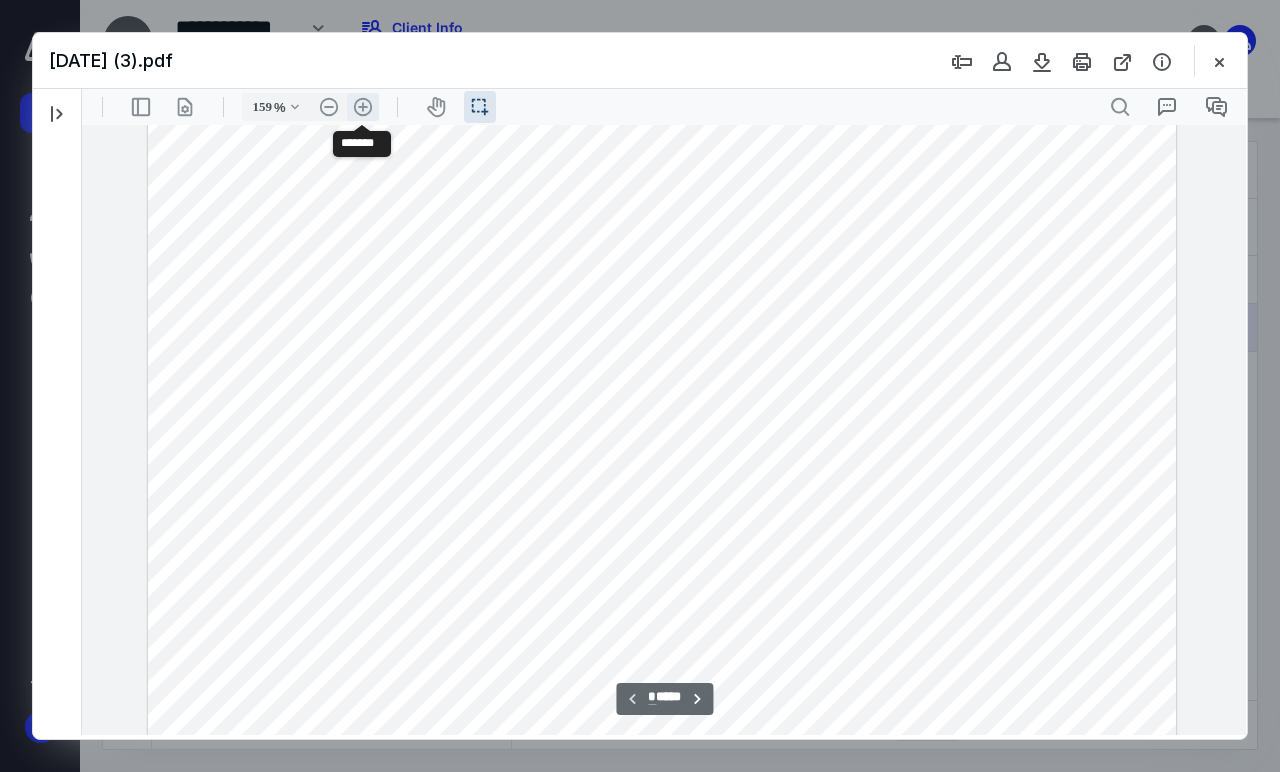 click on ".cls-1{fill:#abb0c4;} icon - header - zoom - in - line" at bounding box center [363, 107] 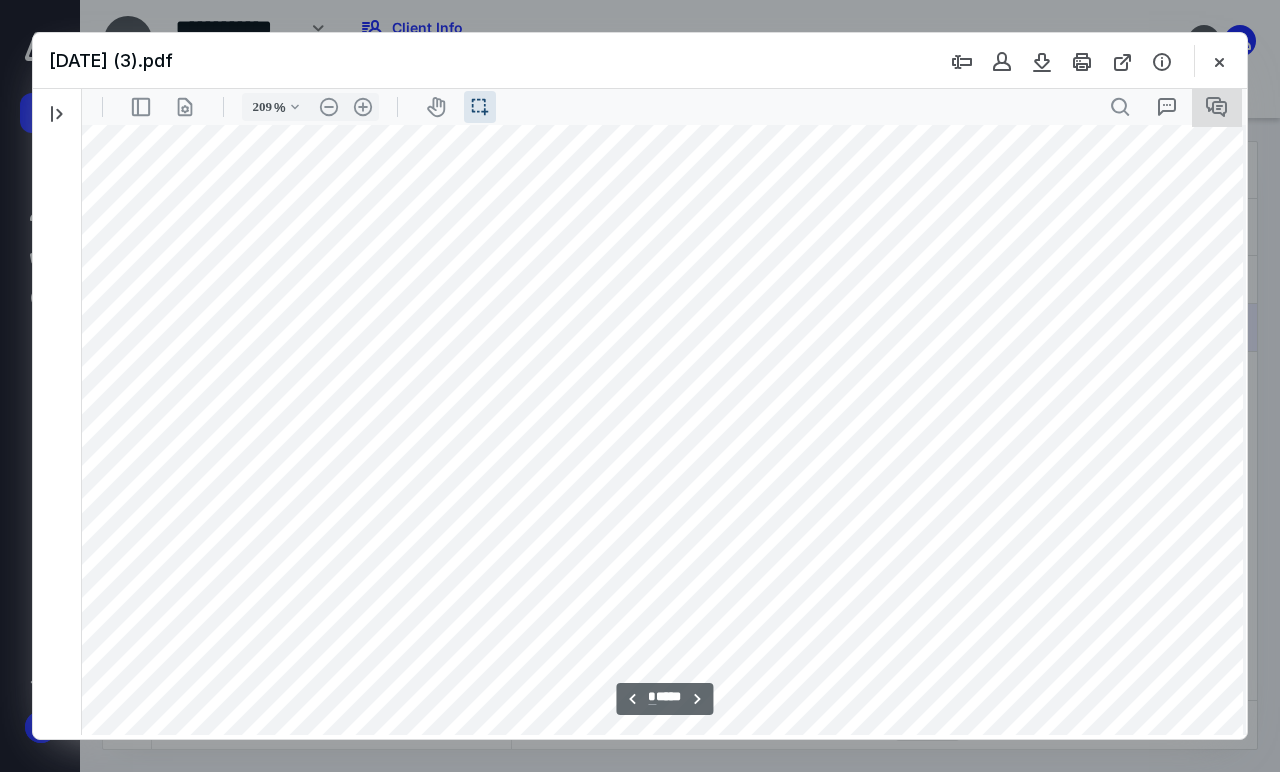 scroll, scrollTop: 14494, scrollLeft: 108, axis: both 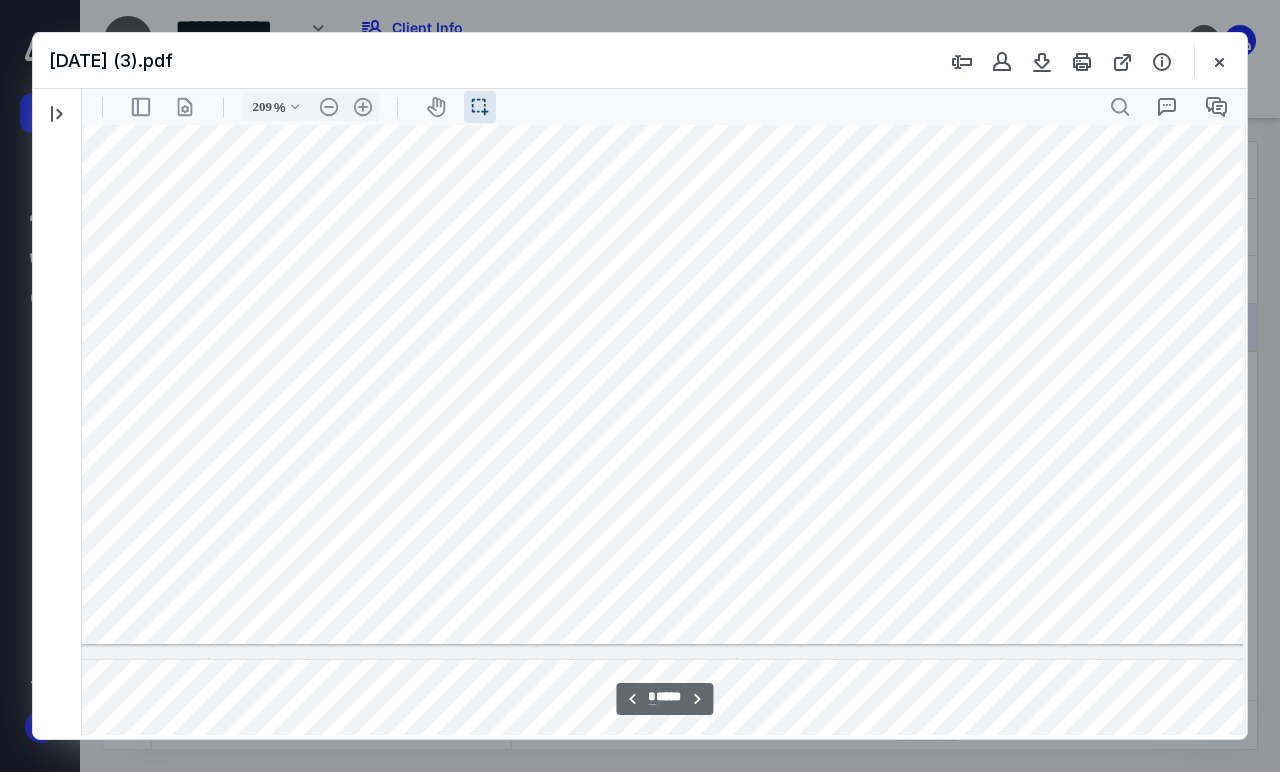type on "**" 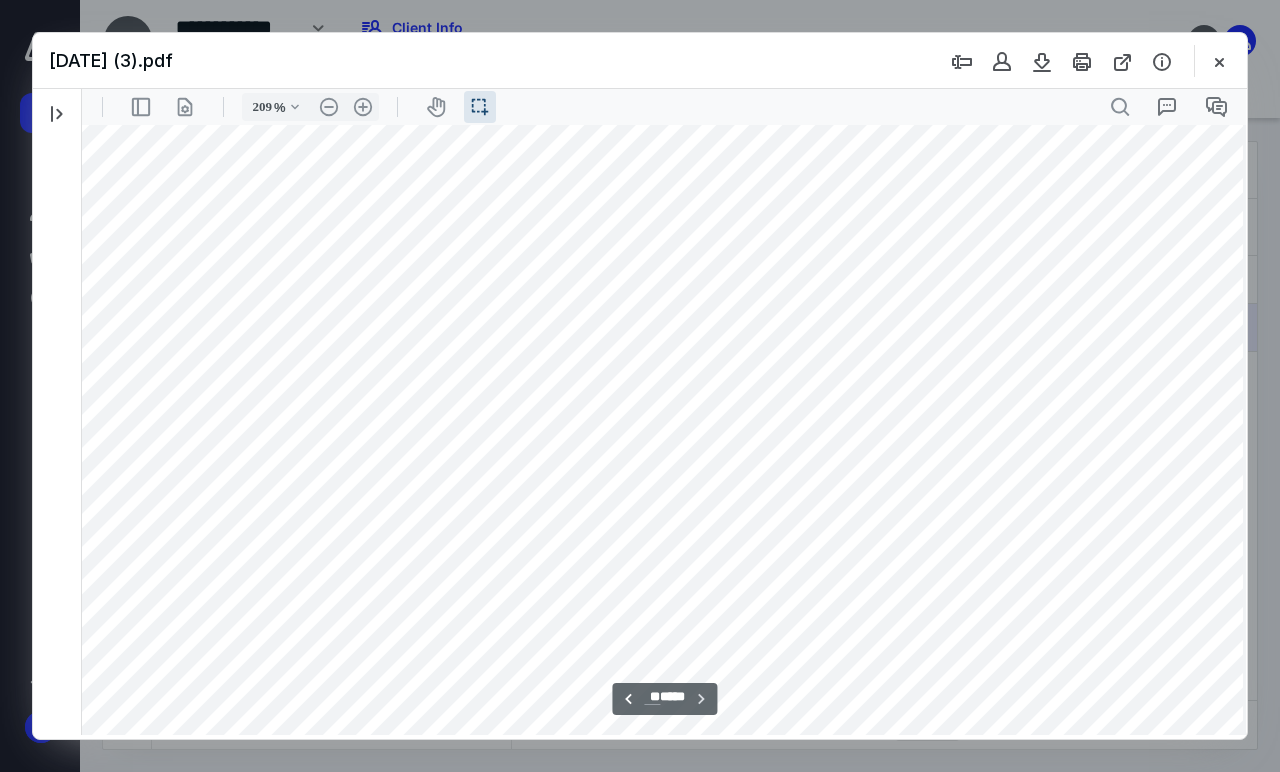 scroll, scrollTop: 16086, scrollLeft: 108, axis: both 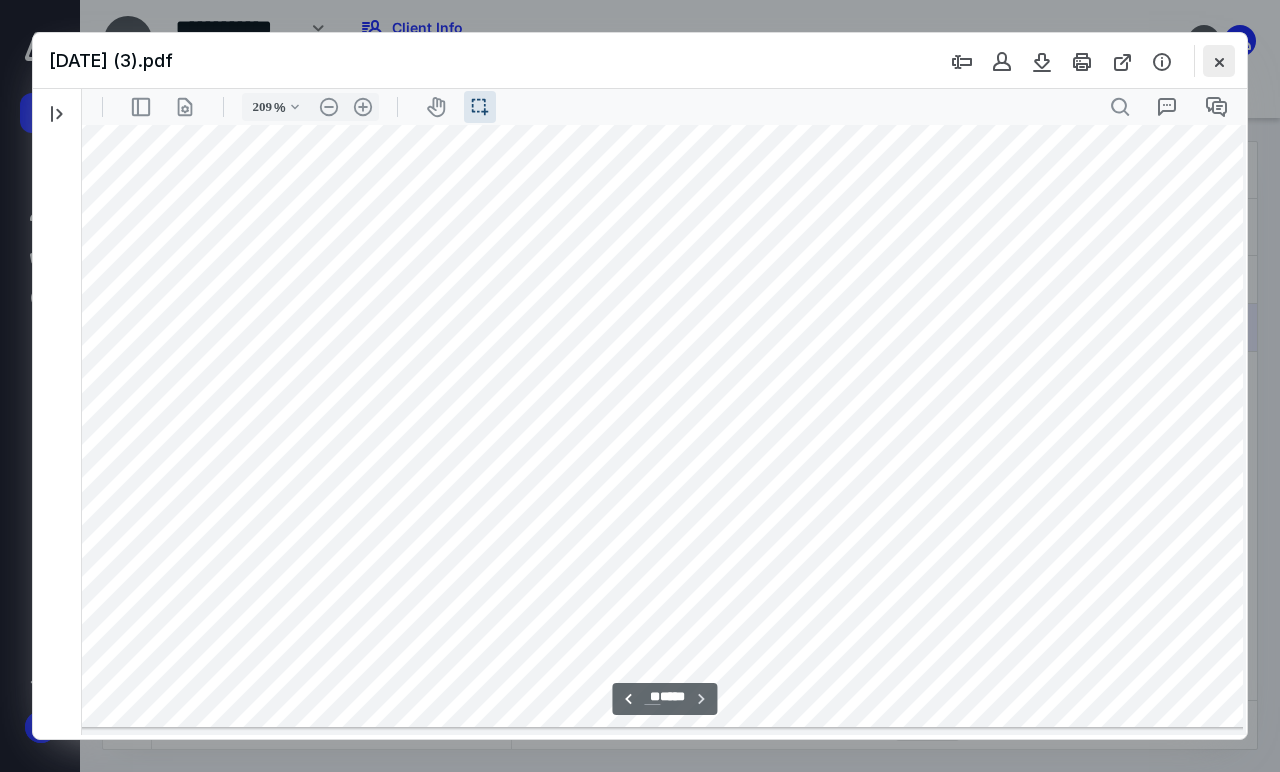 click at bounding box center (1219, 61) 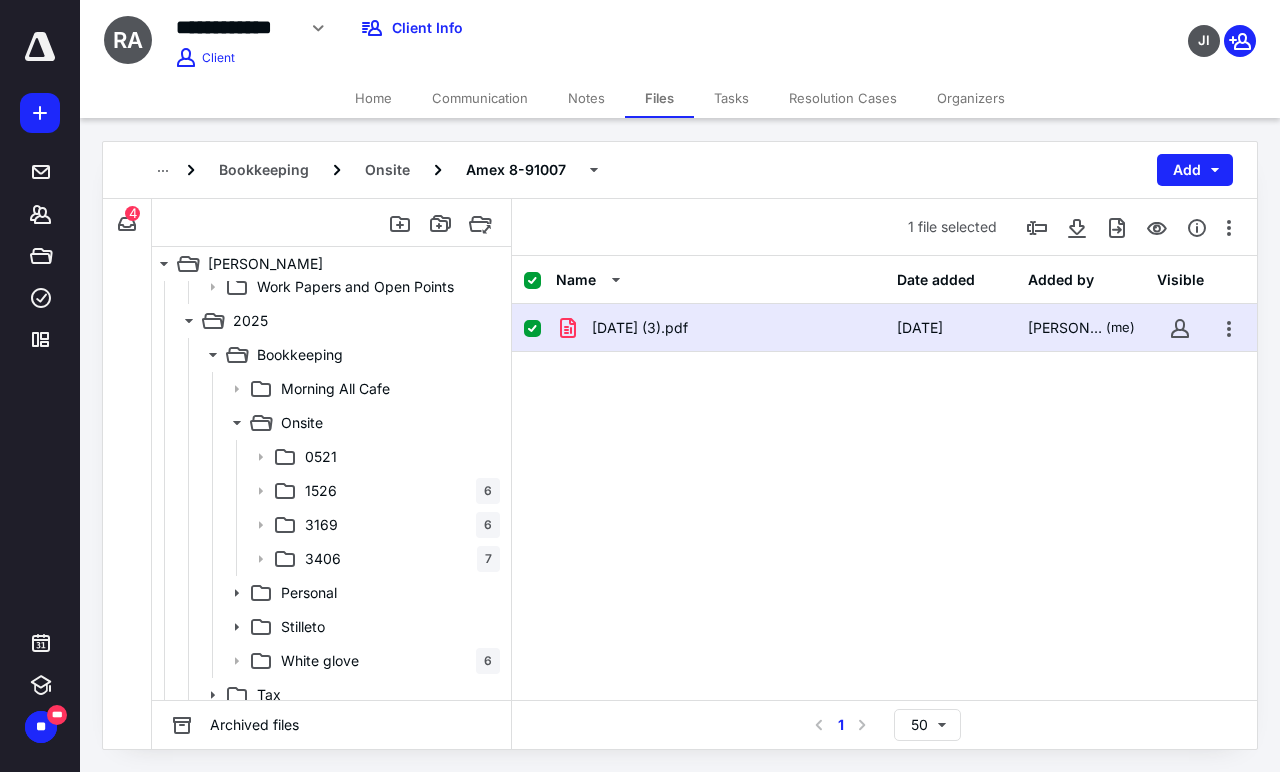 scroll, scrollTop: 524, scrollLeft: 0, axis: vertical 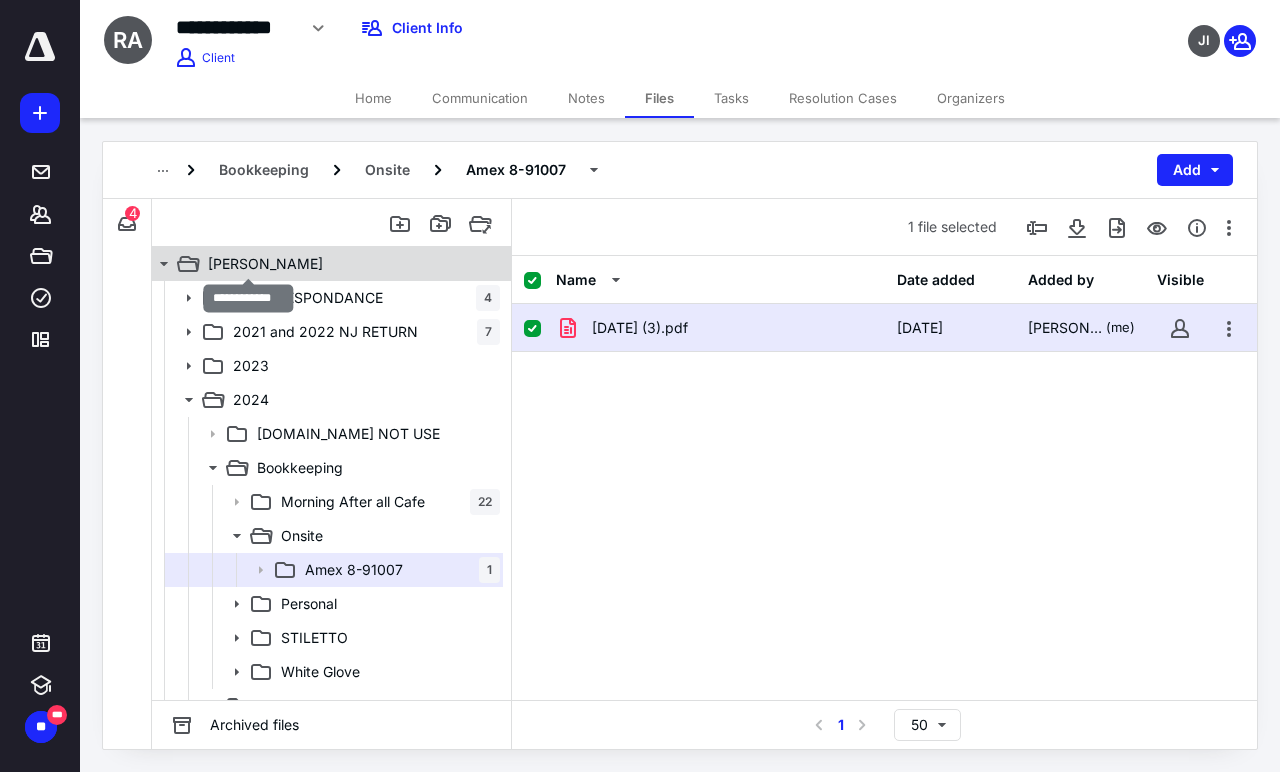 click on "[PERSON_NAME]" at bounding box center (265, 264) 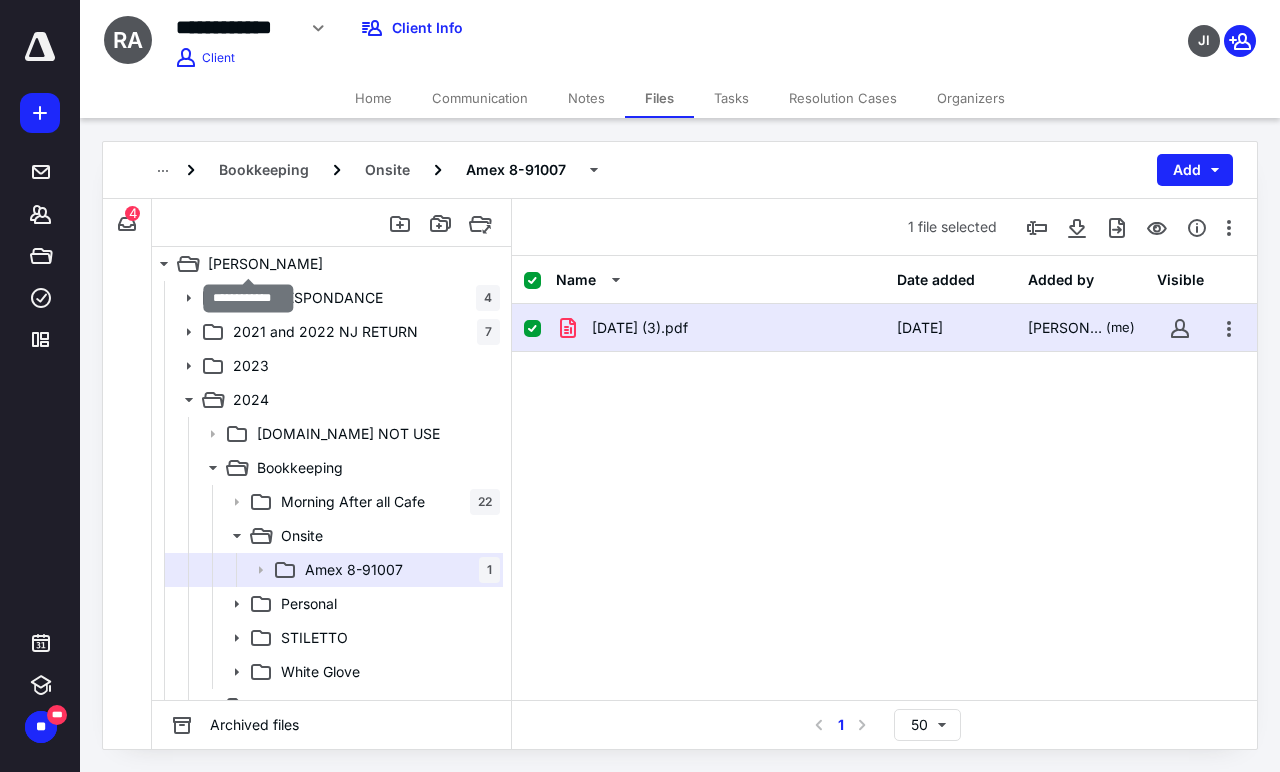 checkbox on "false" 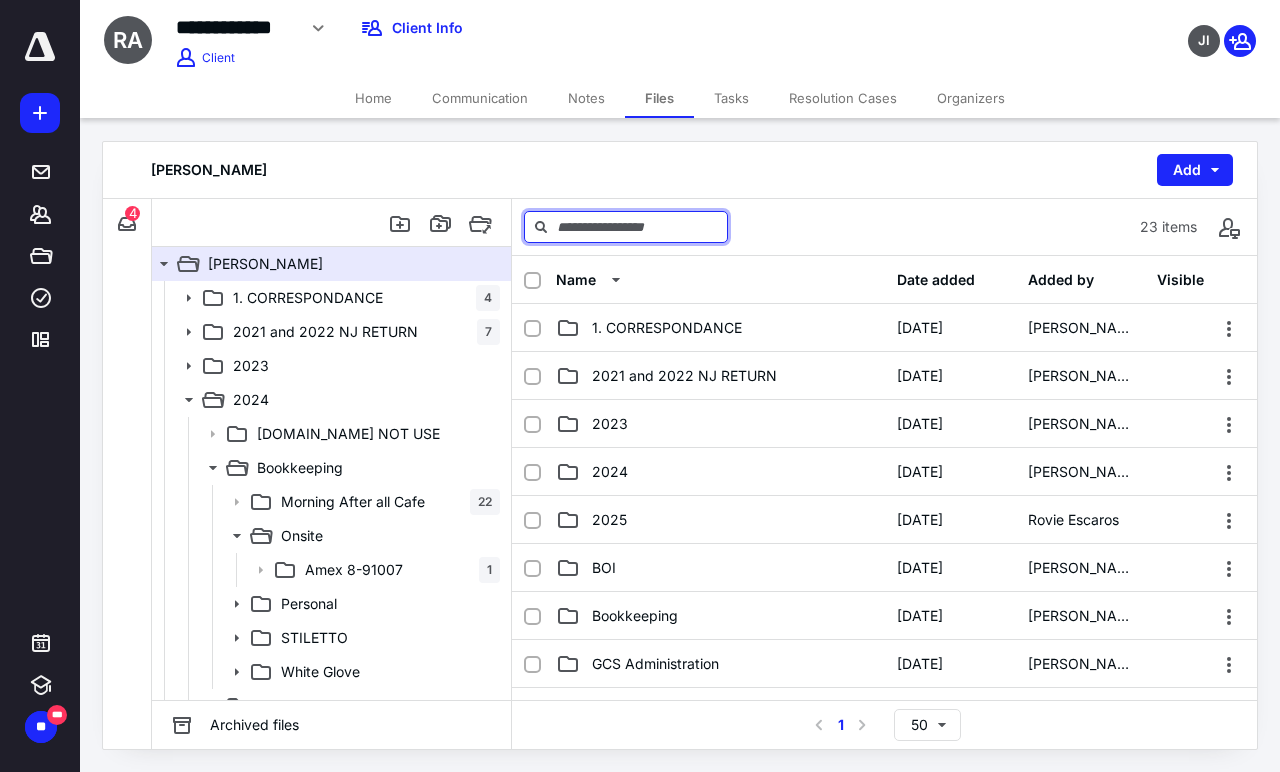 click at bounding box center [626, 227] 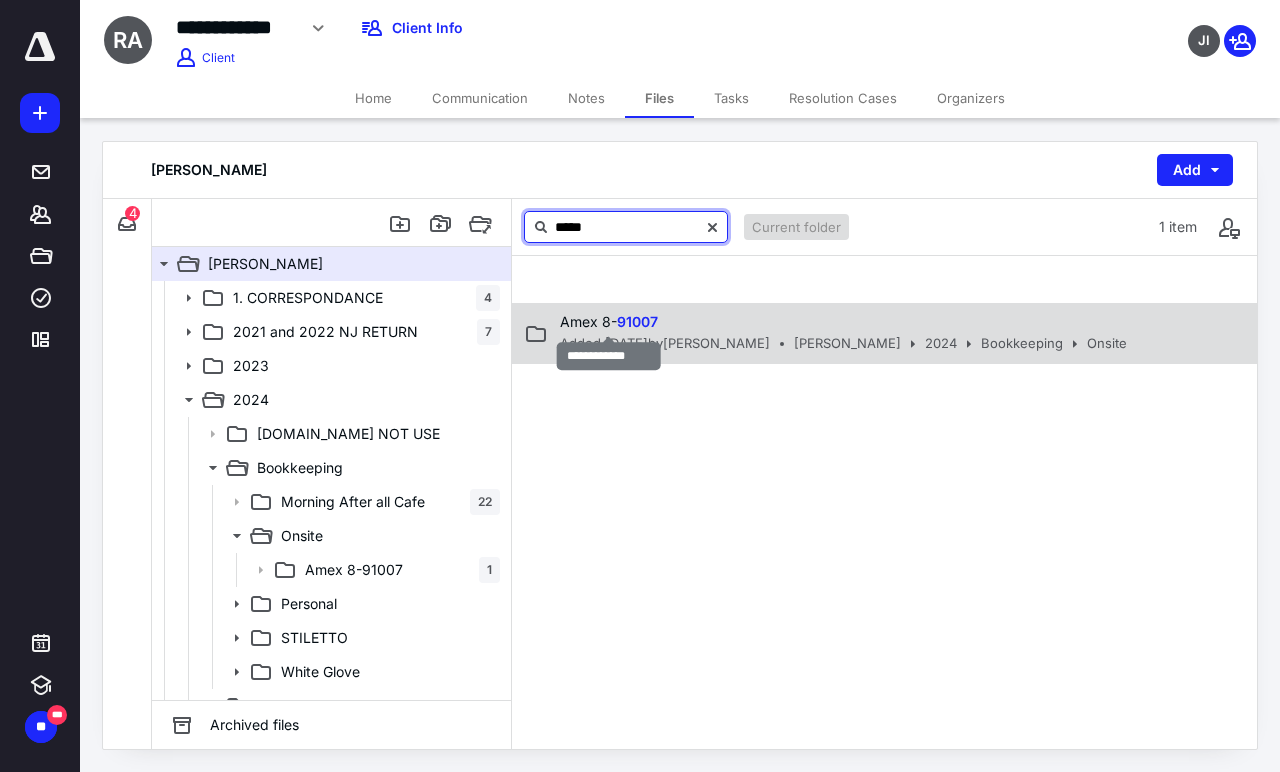 type on "*****" 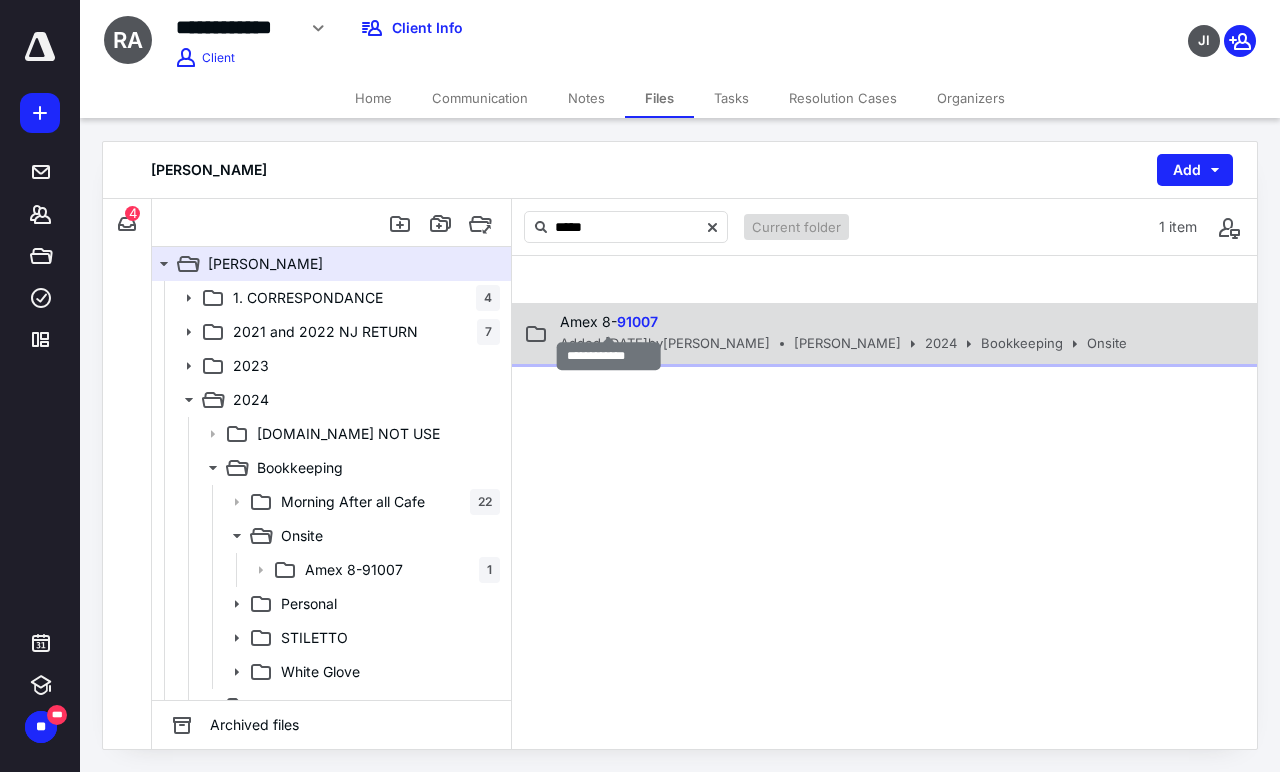 click on "Amex 8- 91007" at bounding box center (609, 321) 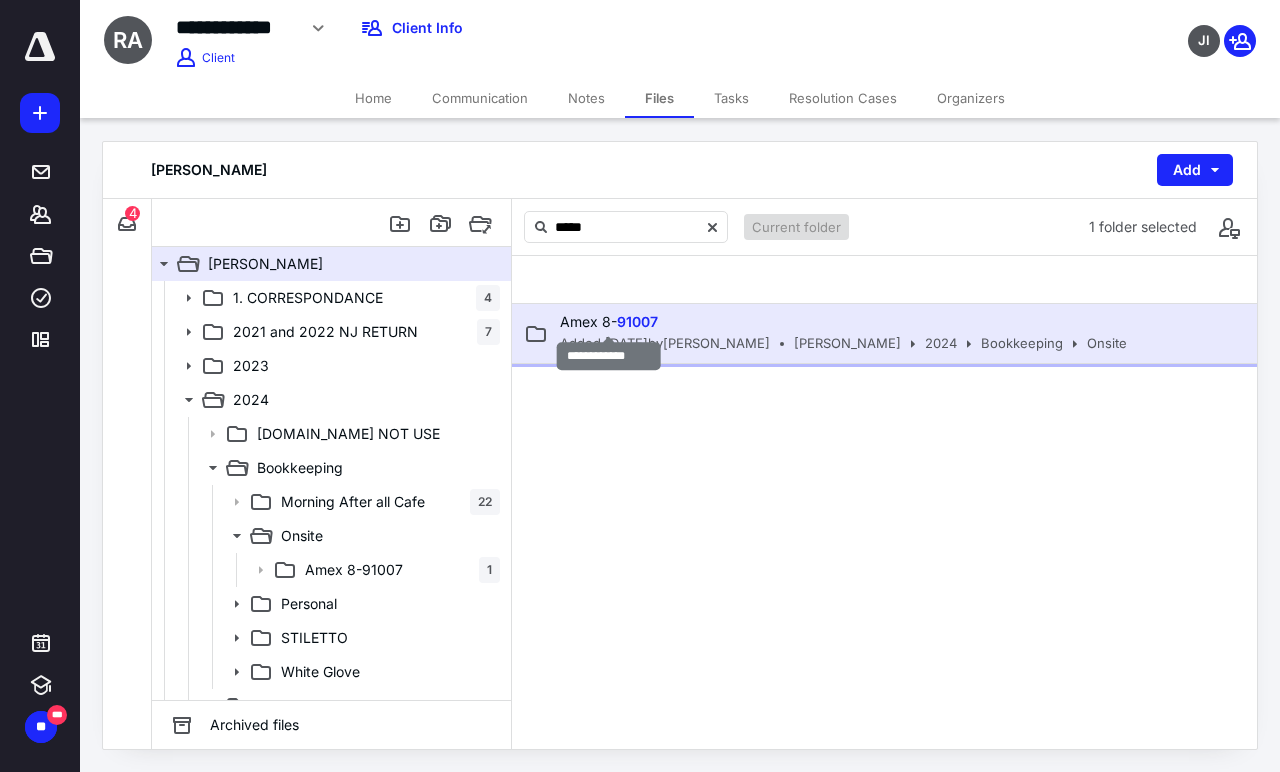 click on "Amex 8- 91007" at bounding box center [609, 321] 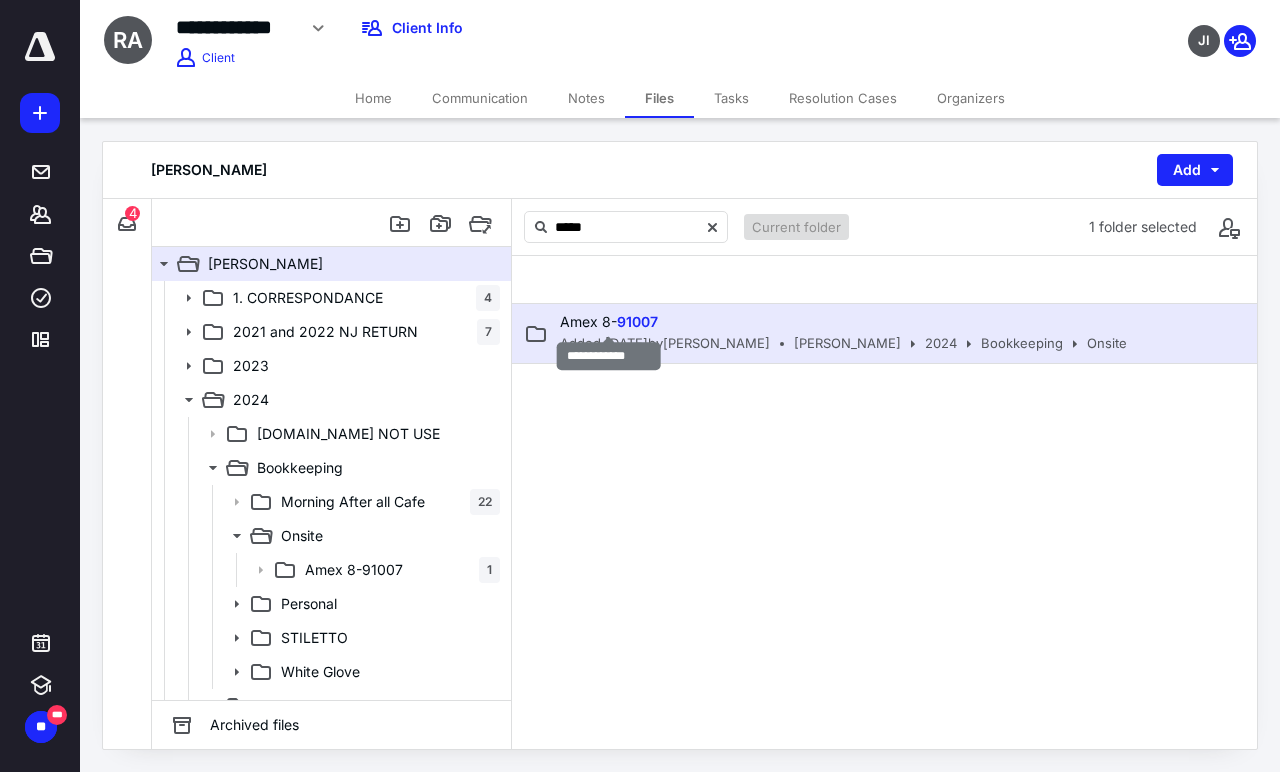 type 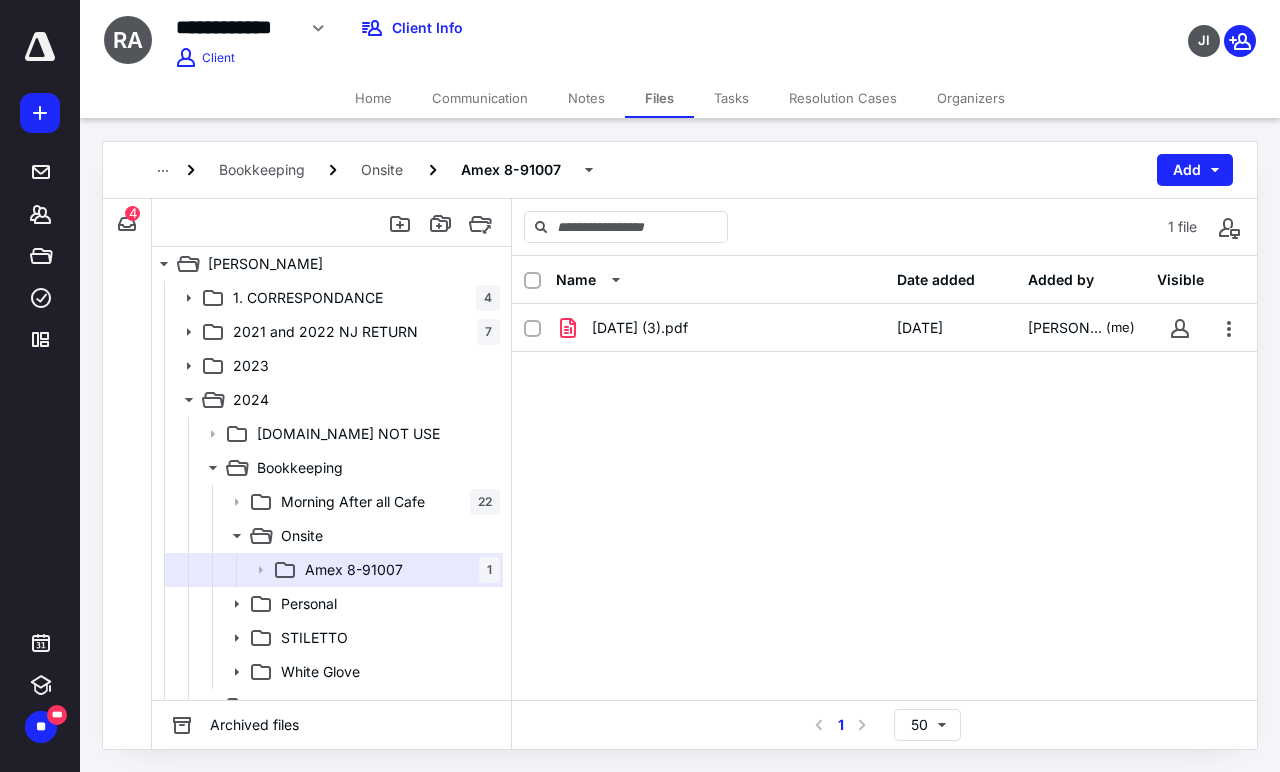 click on "4" at bounding box center (132, 213) 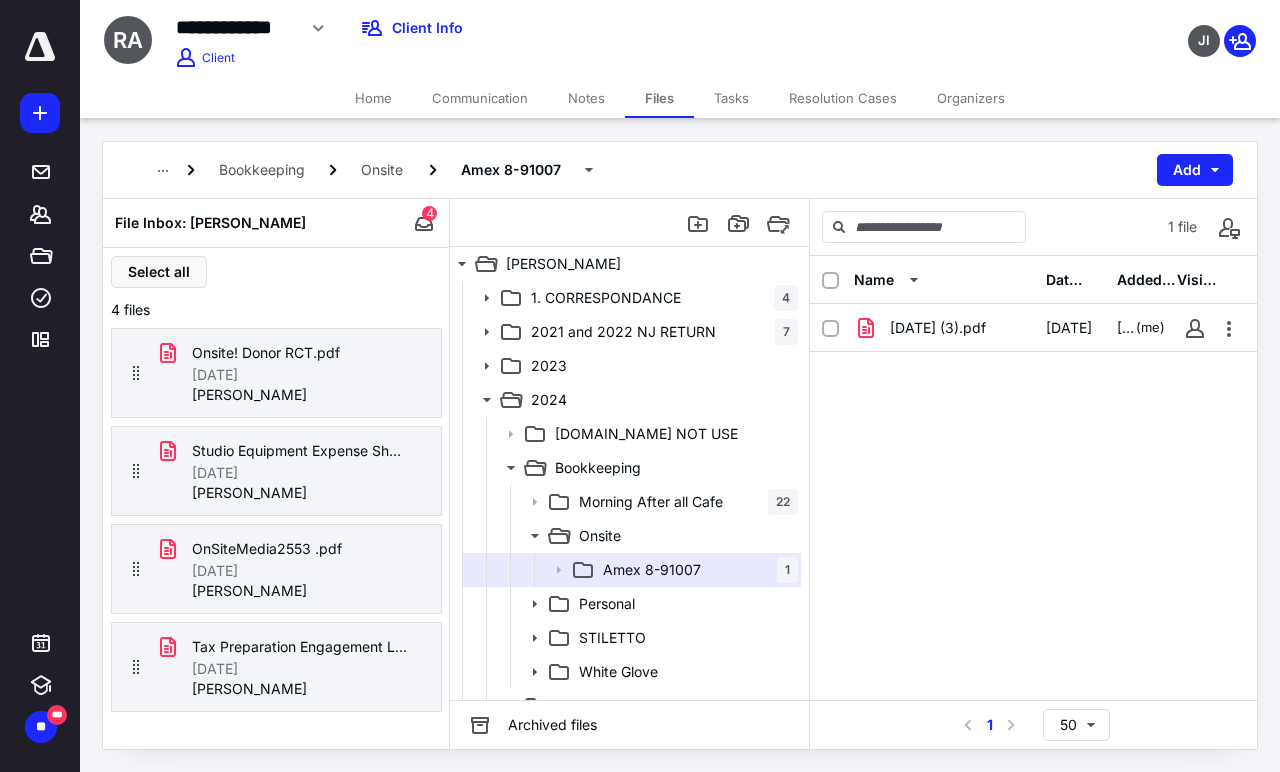 click on "**********" at bounding box center [521, 28] 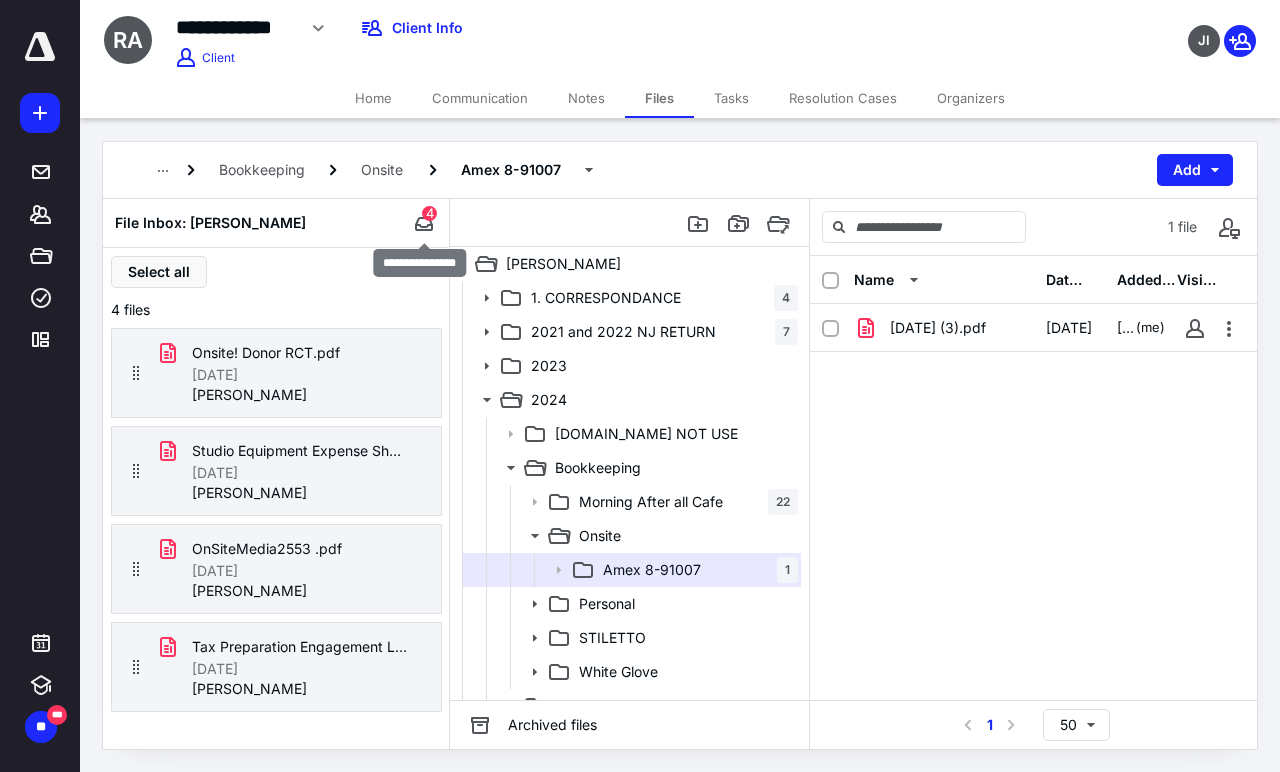 click on "4" at bounding box center (429, 213) 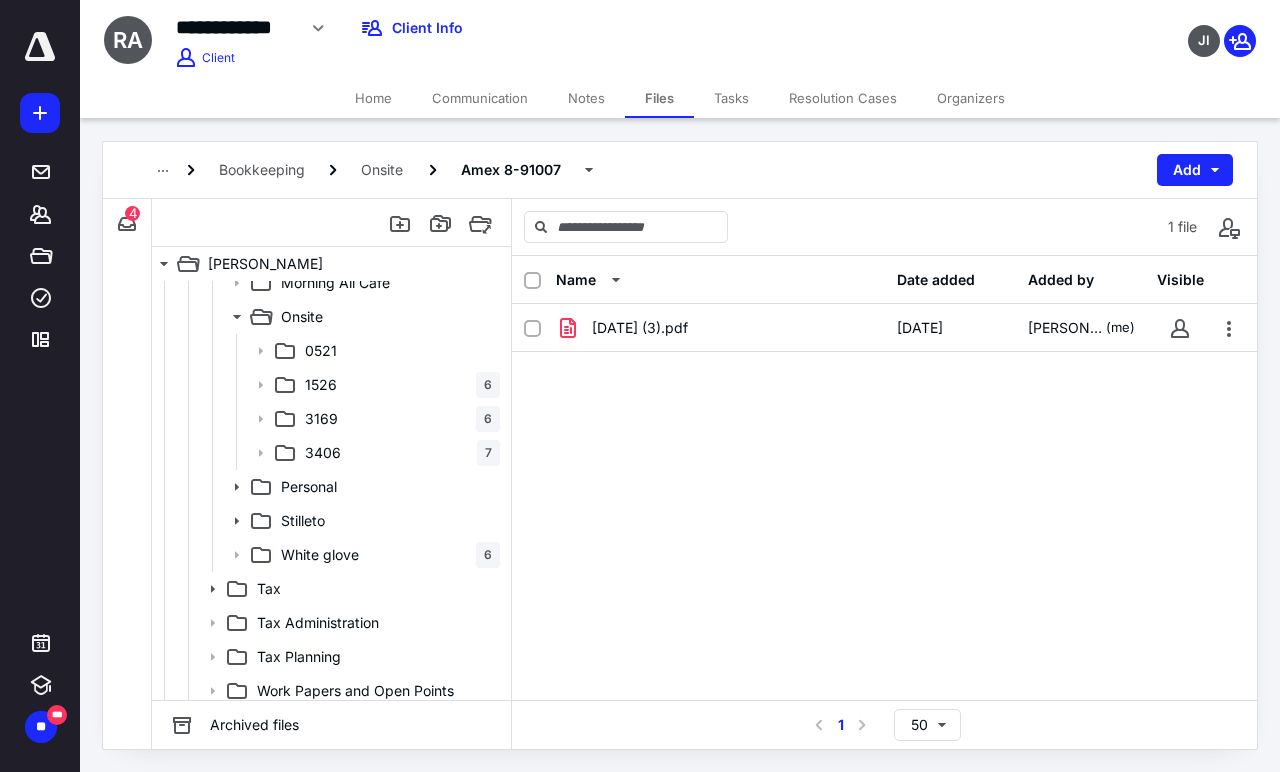 scroll, scrollTop: 666, scrollLeft: 0, axis: vertical 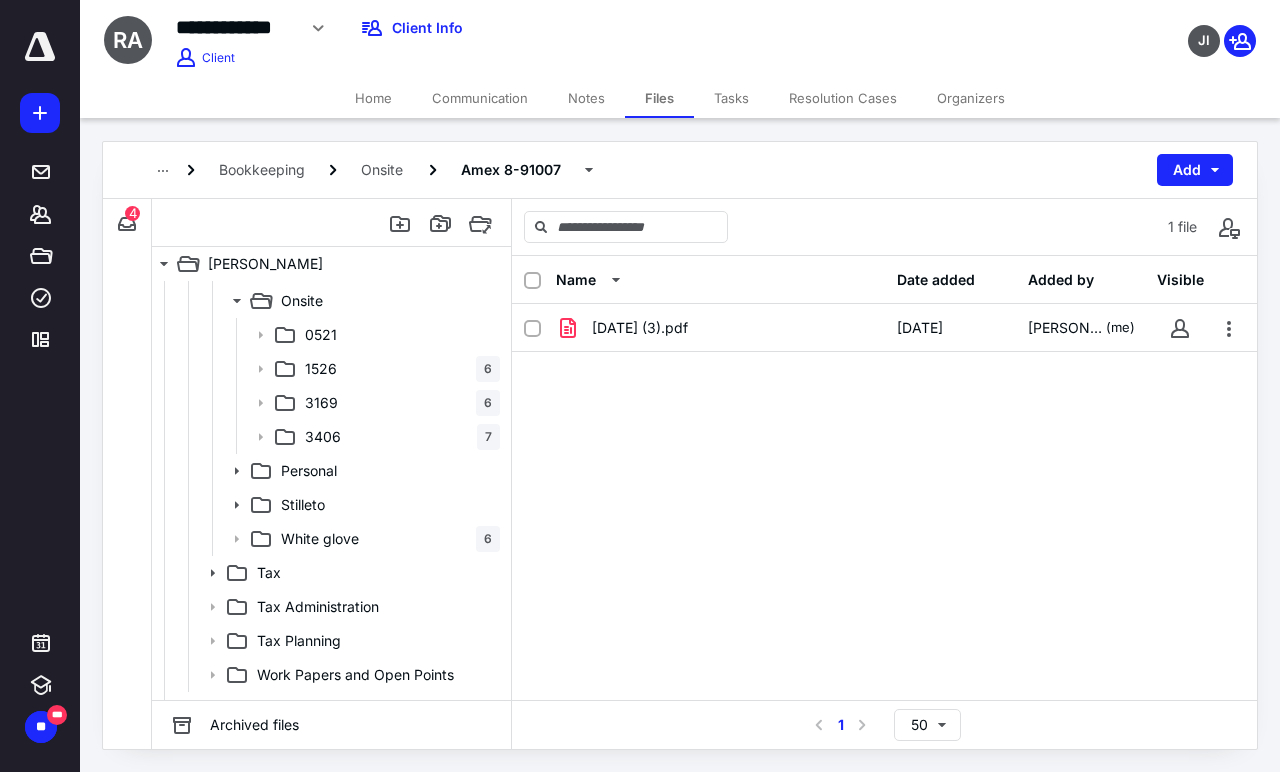 click on "Home" at bounding box center (373, 98) 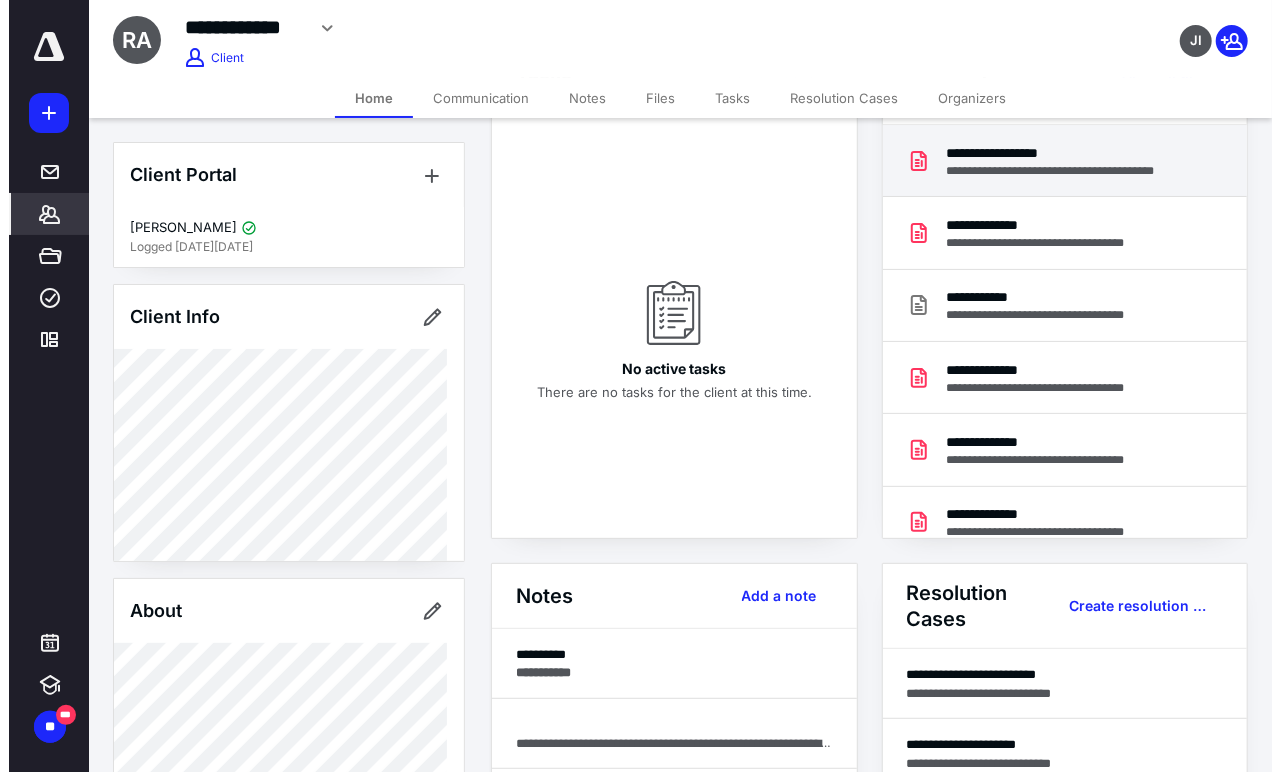 scroll, scrollTop: 0, scrollLeft: 0, axis: both 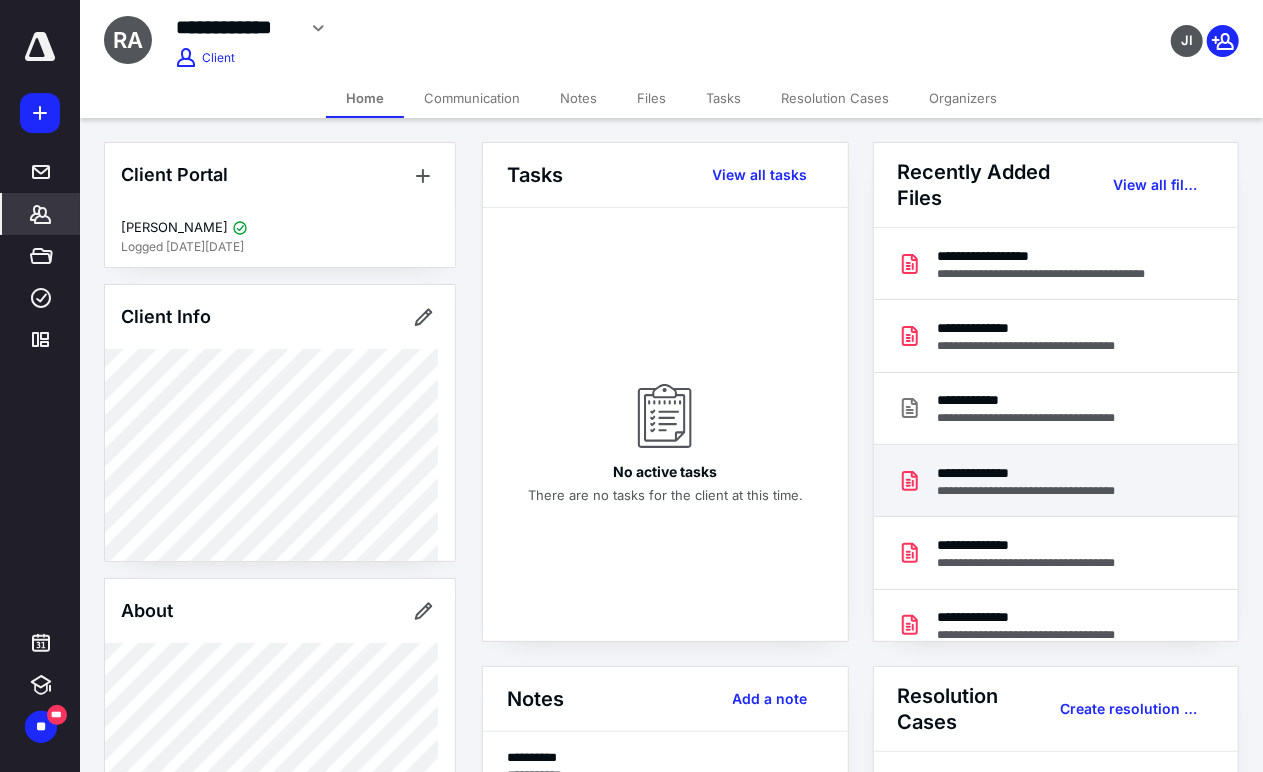 click on "**********" at bounding box center (1042, 473) 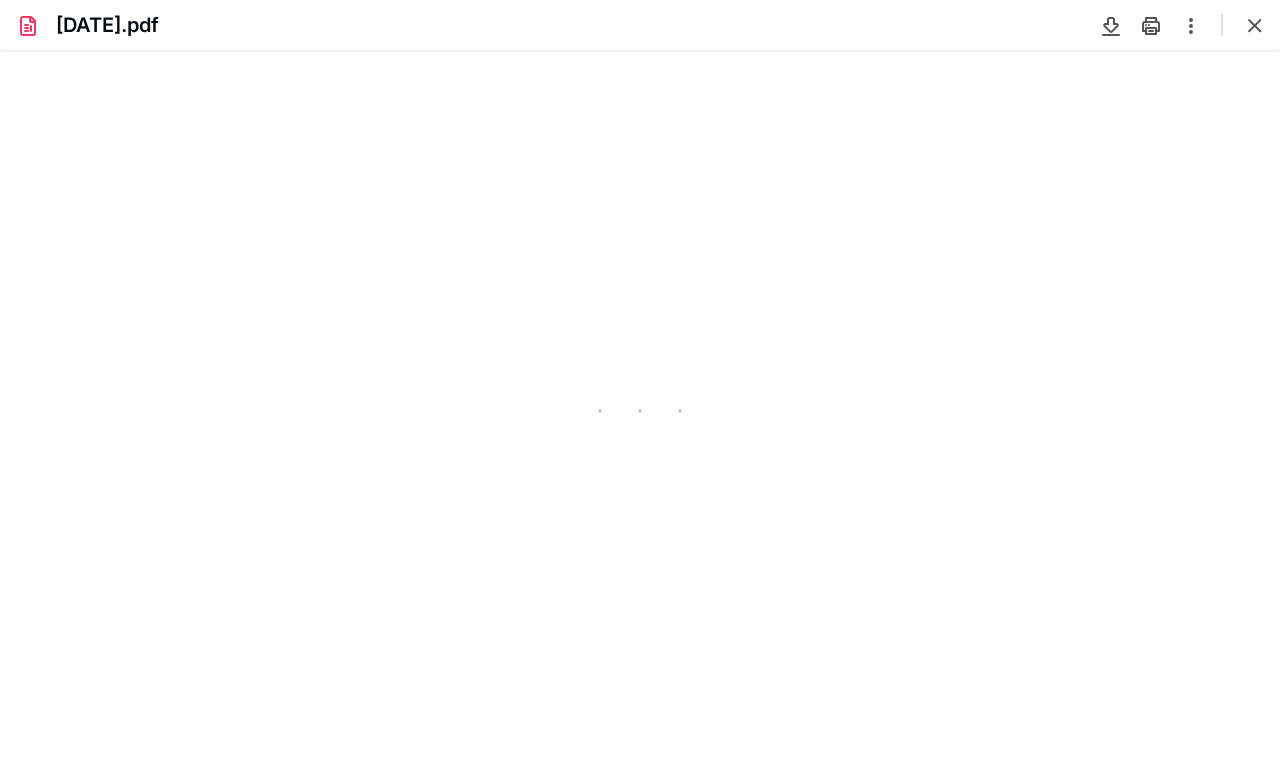 scroll, scrollTop: 0, scrollLeft: 0, axis: both 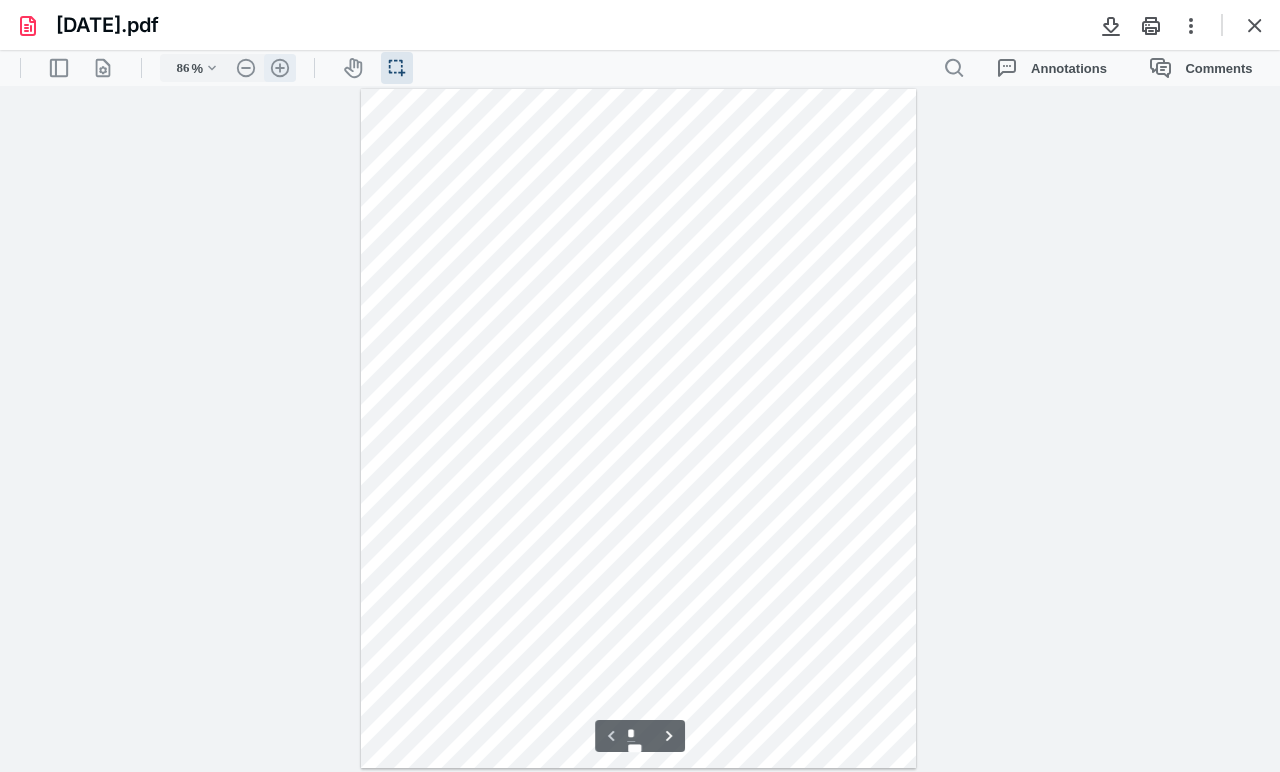 click on ".cls-1{fill:#abb0c4;} icon - header - zoom - in - line" at bounding box center (280, 68) 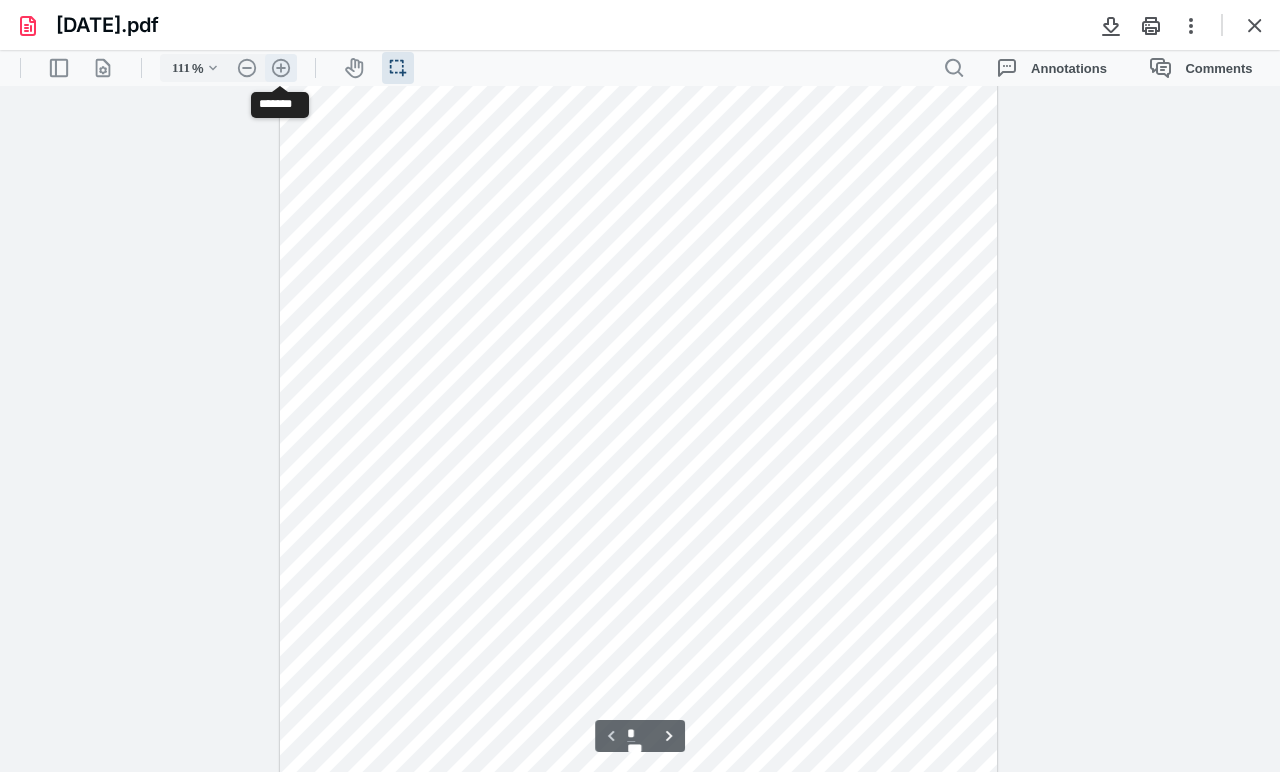click on ".cls-1{fill:#abb0c4;} icon - header - zoom - in - line" at bounding box center [281, 68] 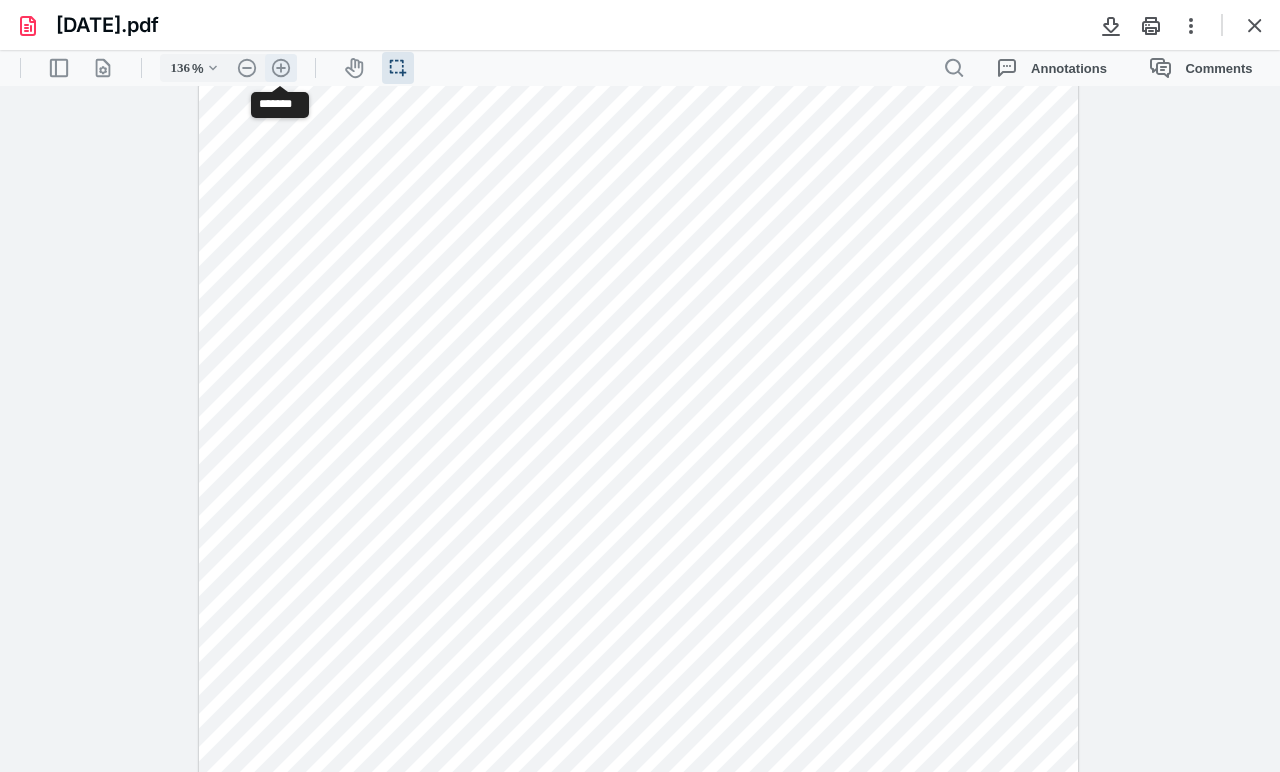 click on ".cls-1{fill:#abb0c4;} icon - header - zoom - in - line" at bounding box center [281, 68] 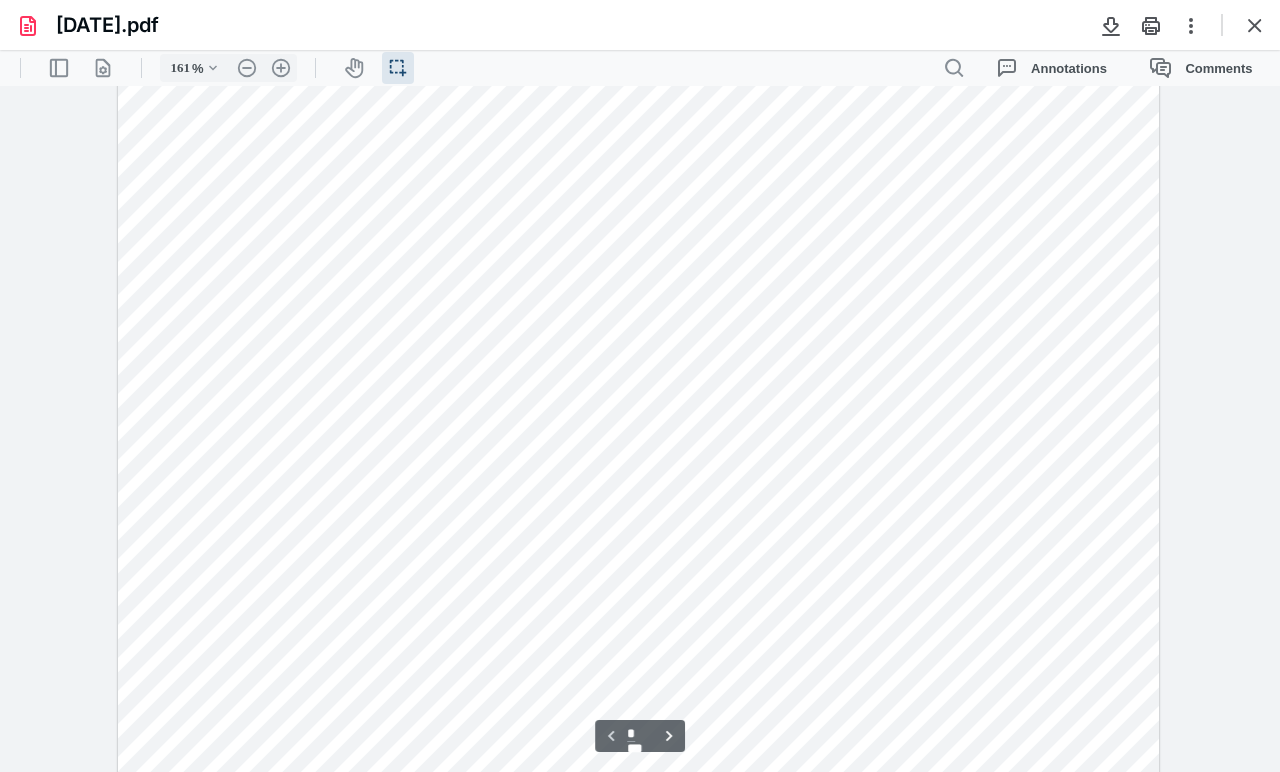 scroll, scrollTop: 0, scrollLeft: 0, axis: both 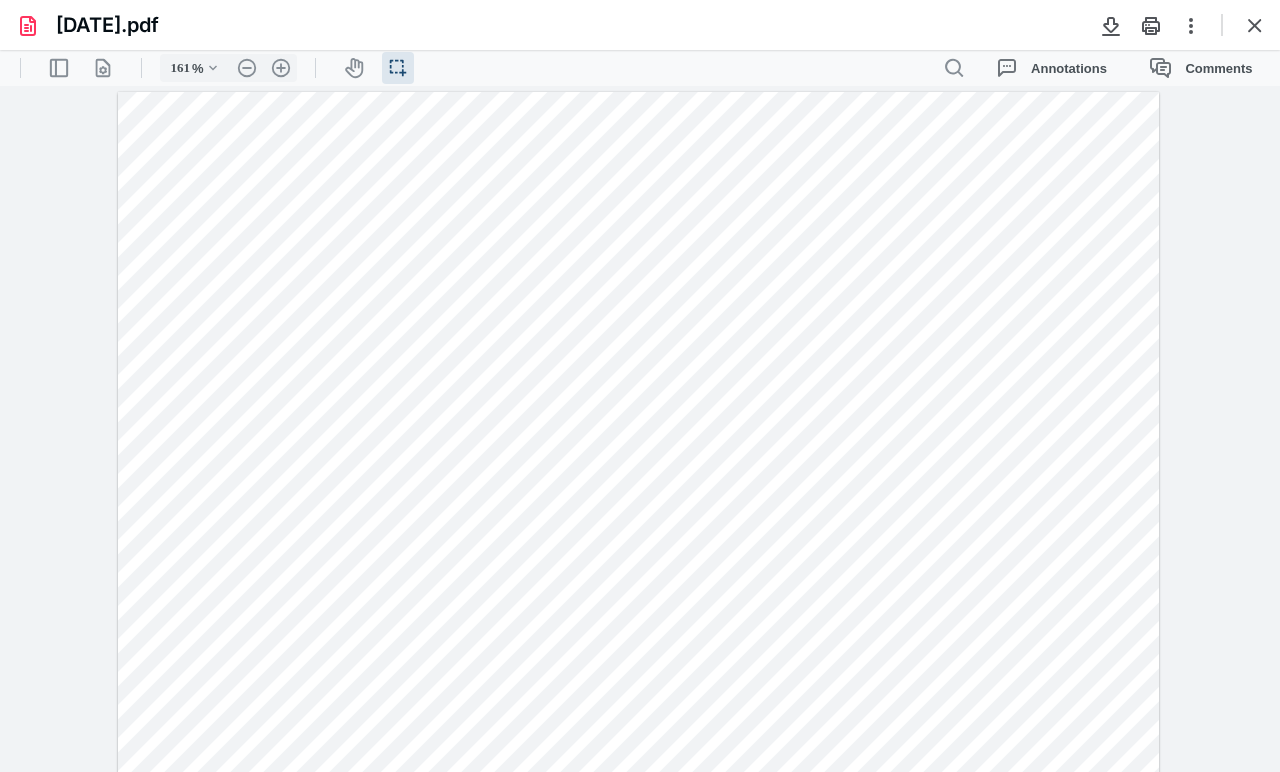 drag, startPoint x: 391, startPoint y: 197, endPoint x: 484, endPoint y: 202, distance: 93.13431 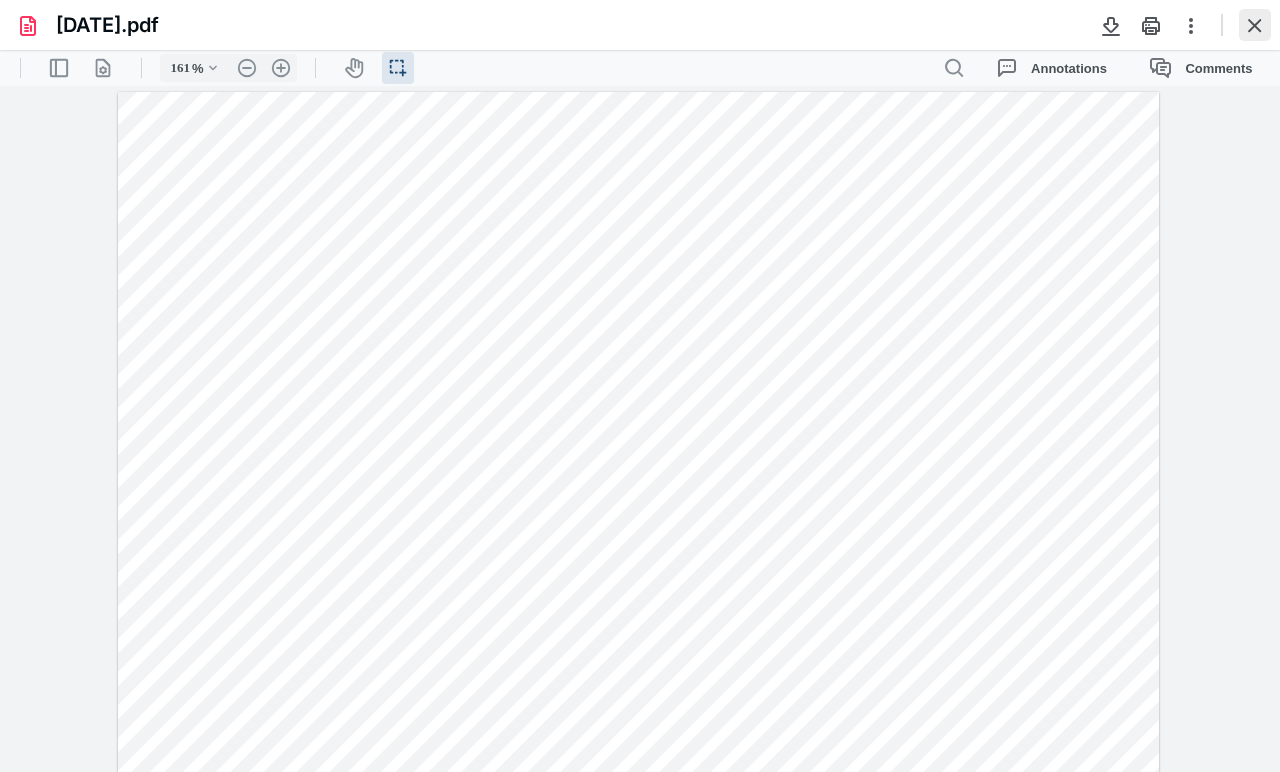 click at bounding box center [1255, 25] 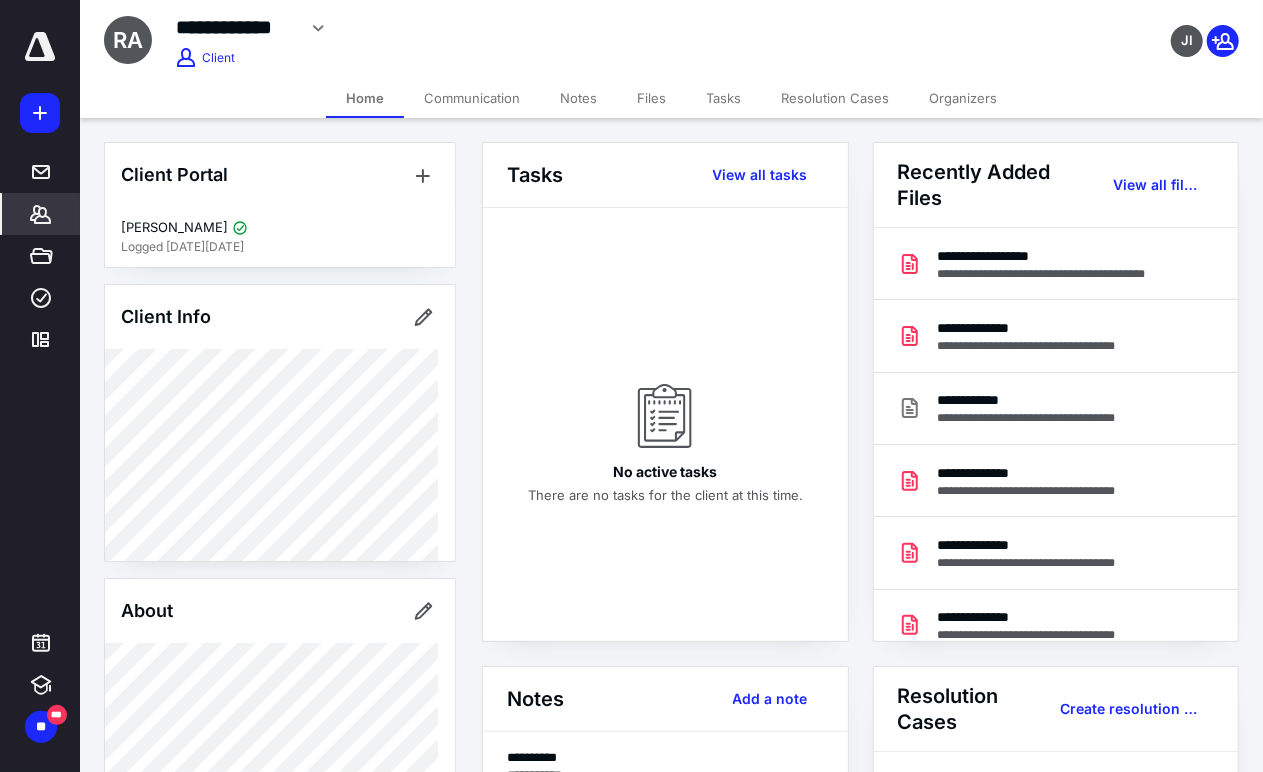 click on "Files" at bounding box center (651, 98) 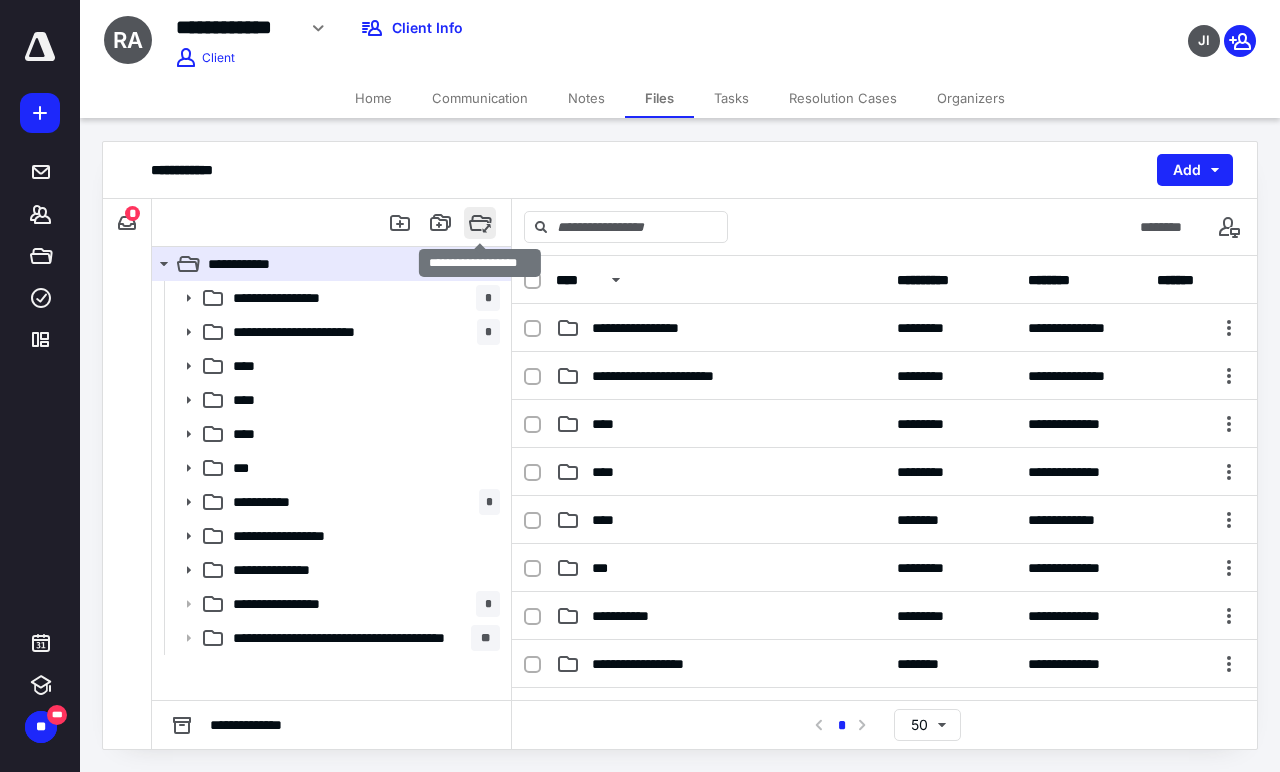click at bounding box center (480, 223) 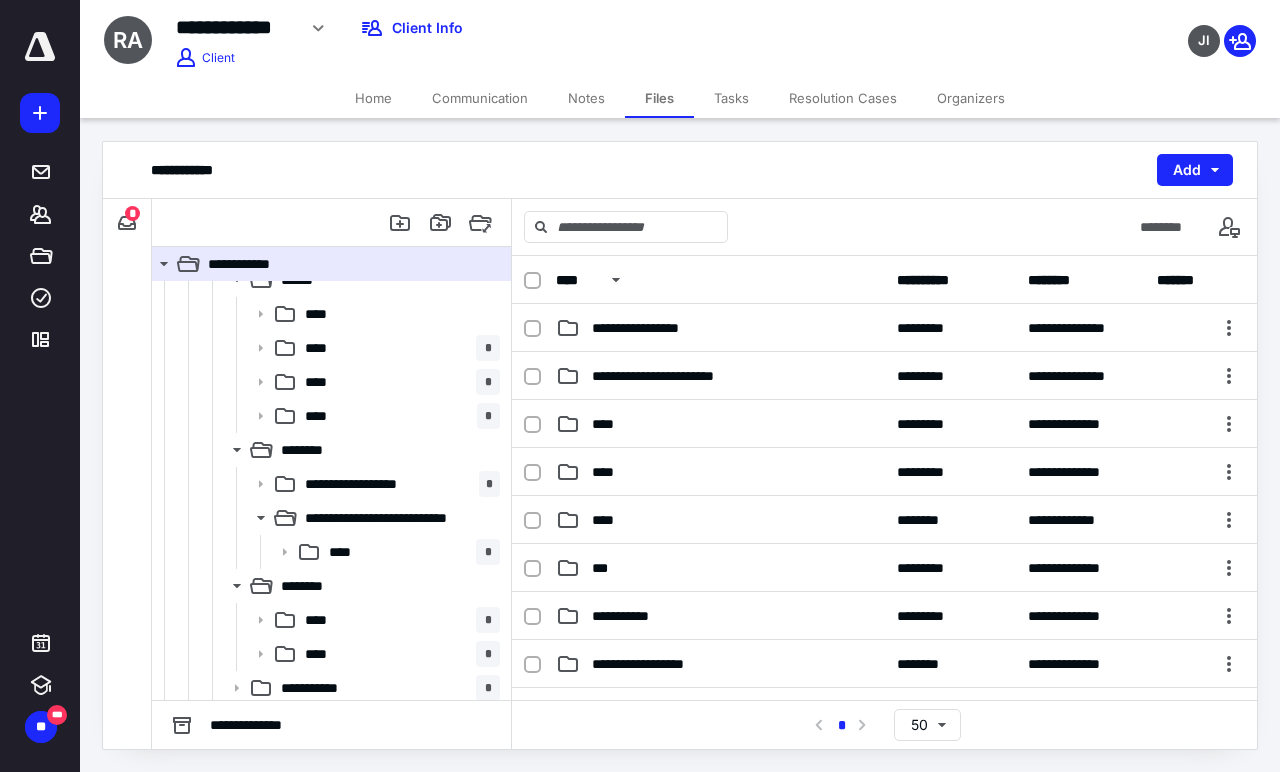 scroll, scrollTop: 2616, scrollLeft: 0, axis: vertical 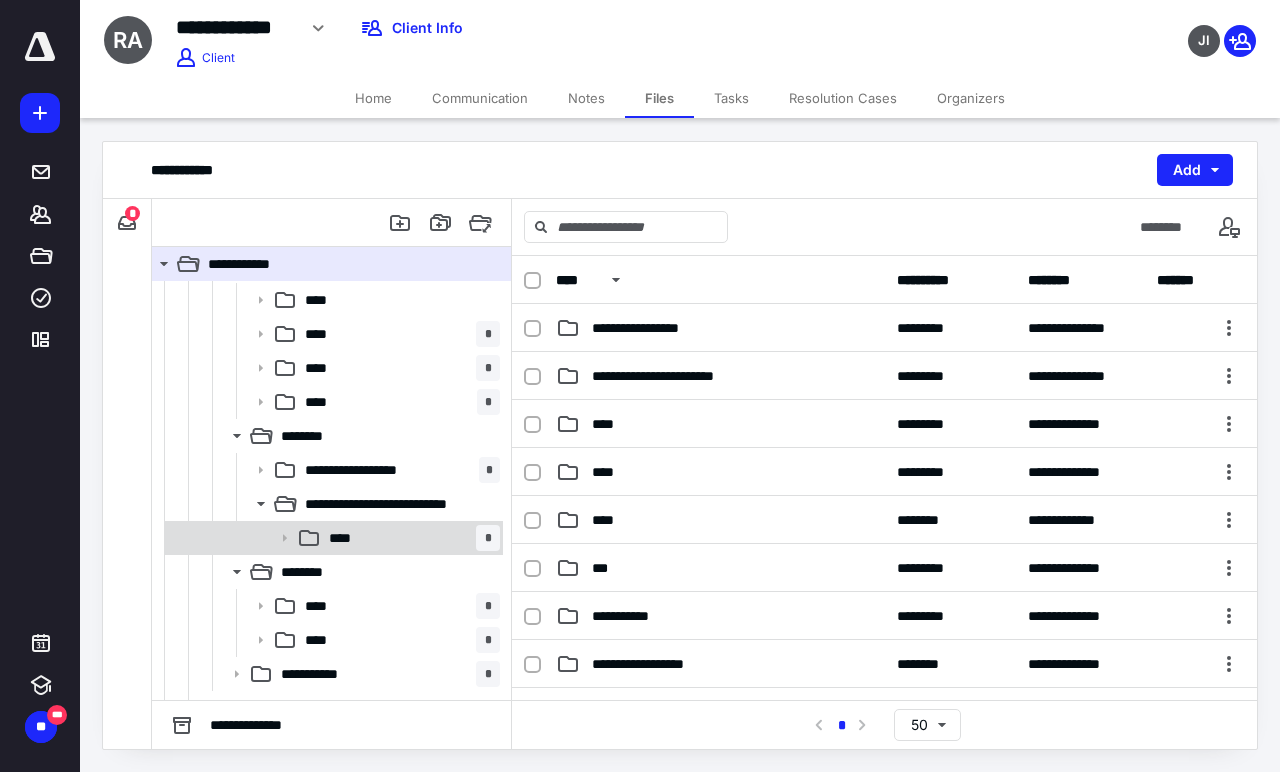 click 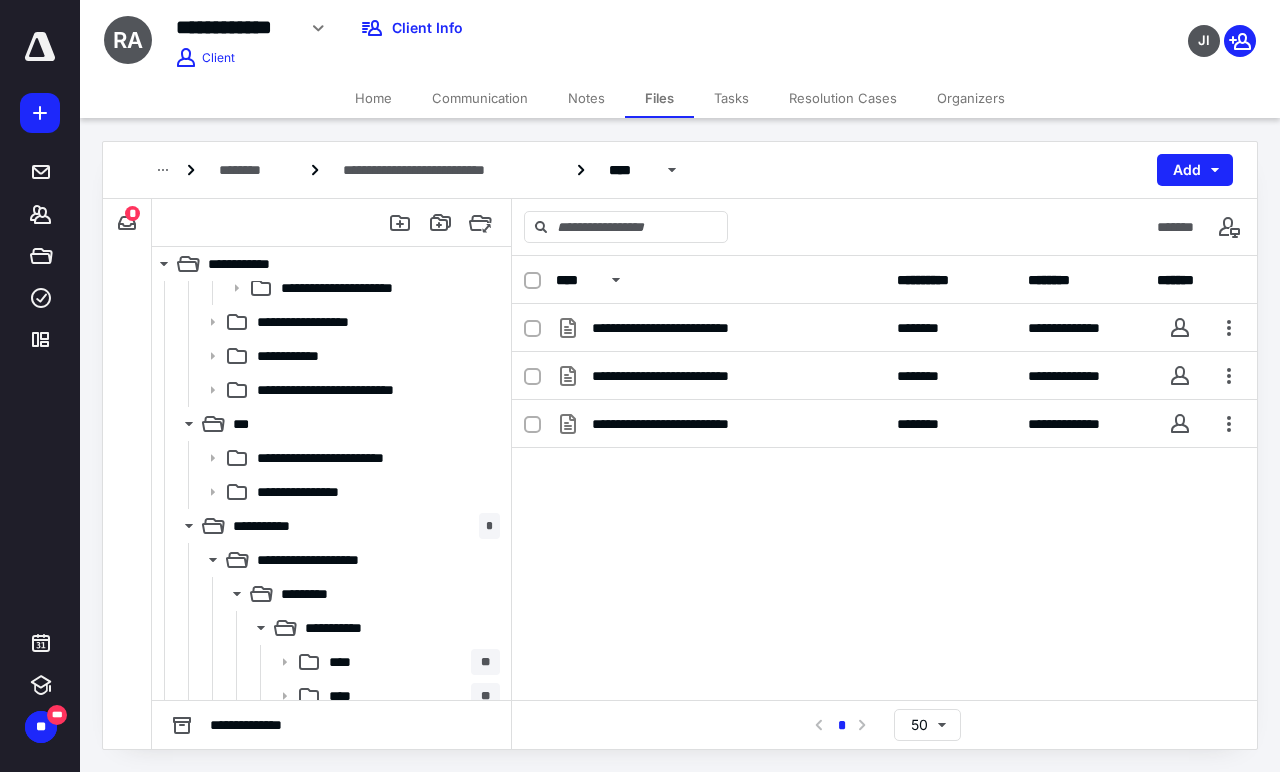 scroll, scrollTop: 3283, scrollLeft: 0, axis: vertical 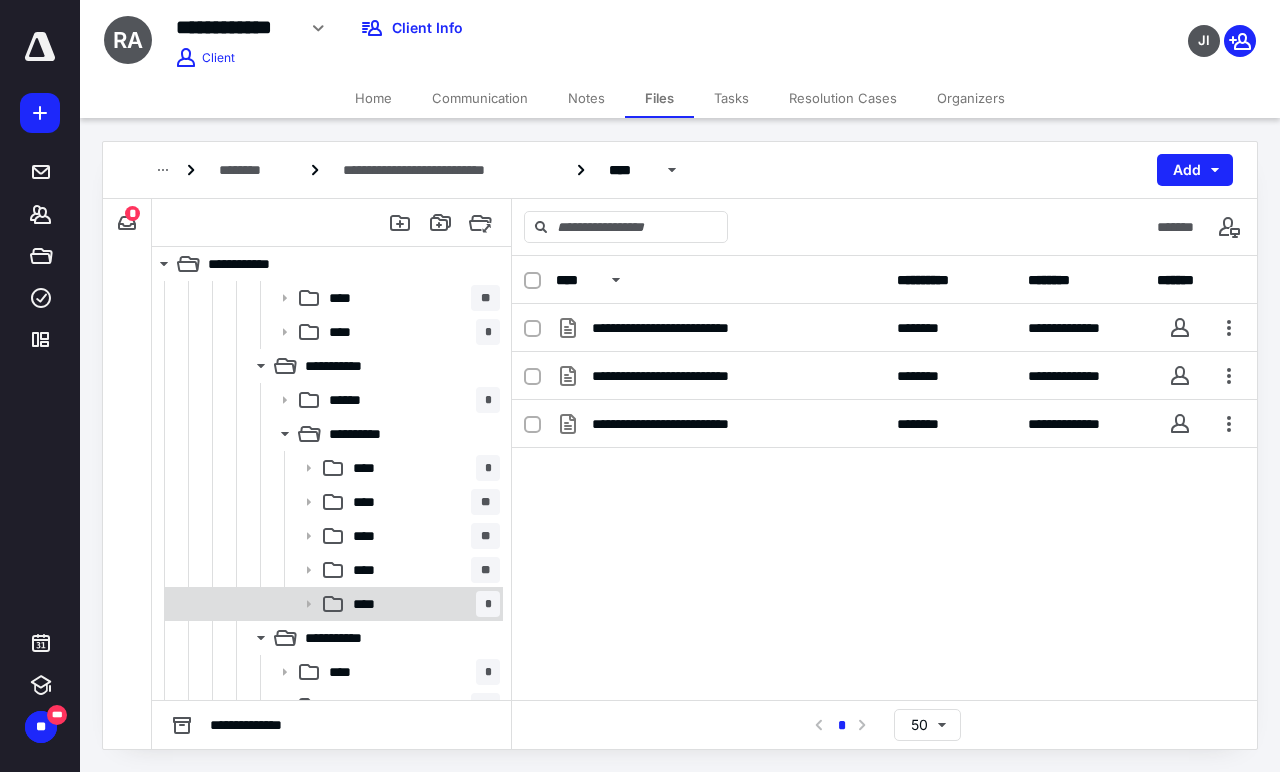 click 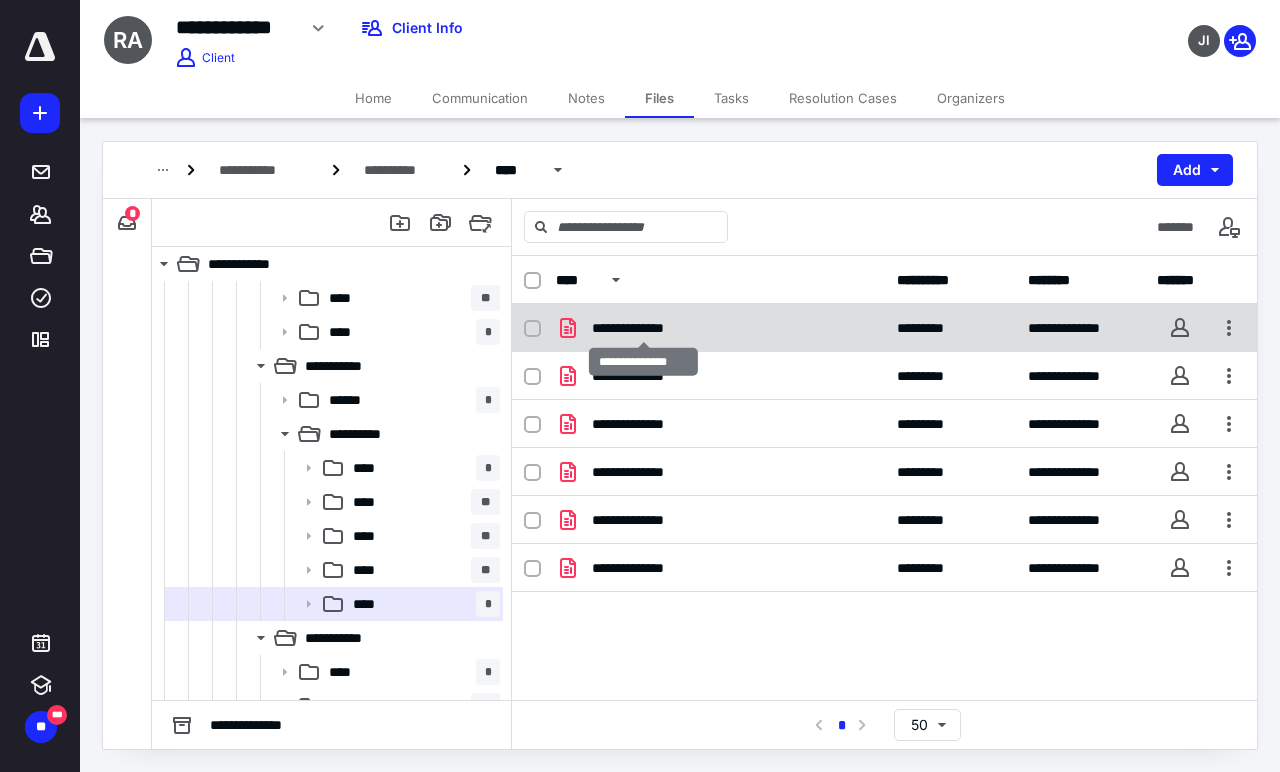 click on "**********" at bounding box center [643, 328] 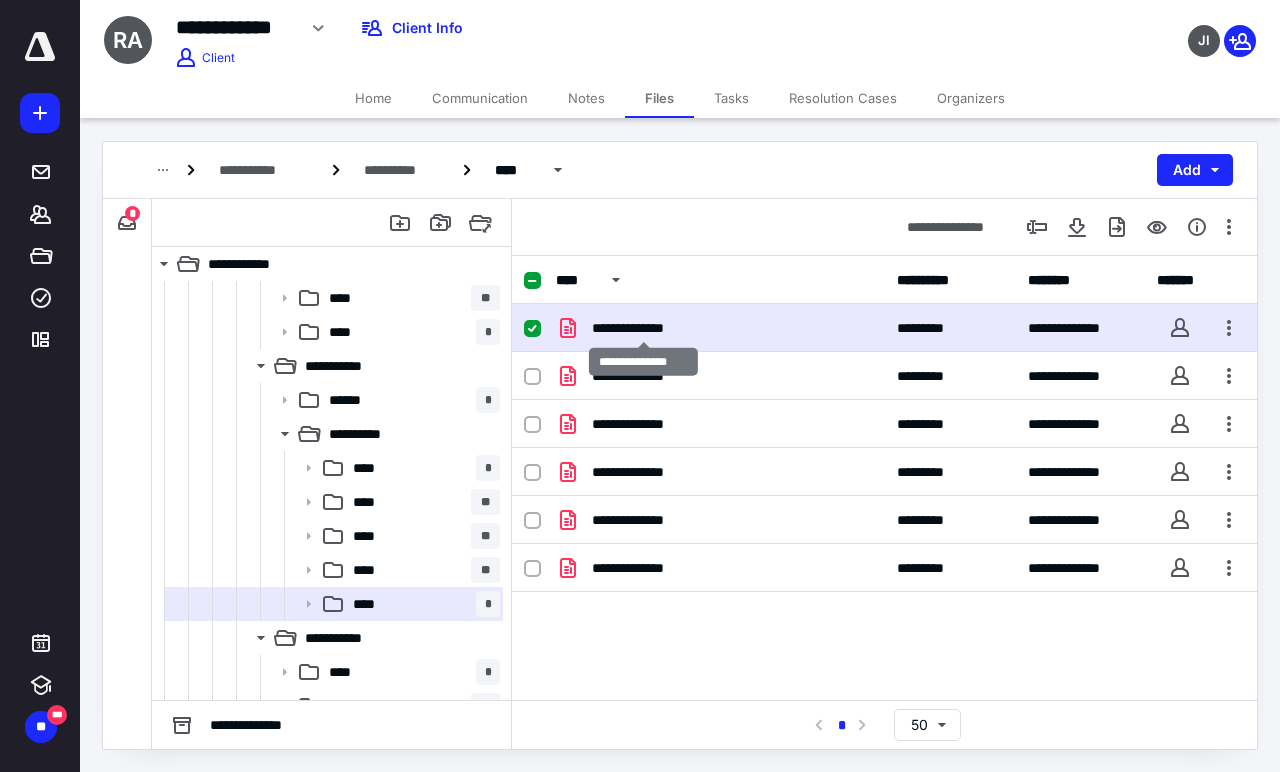 click on "**********" at bounding box center [643, 328] 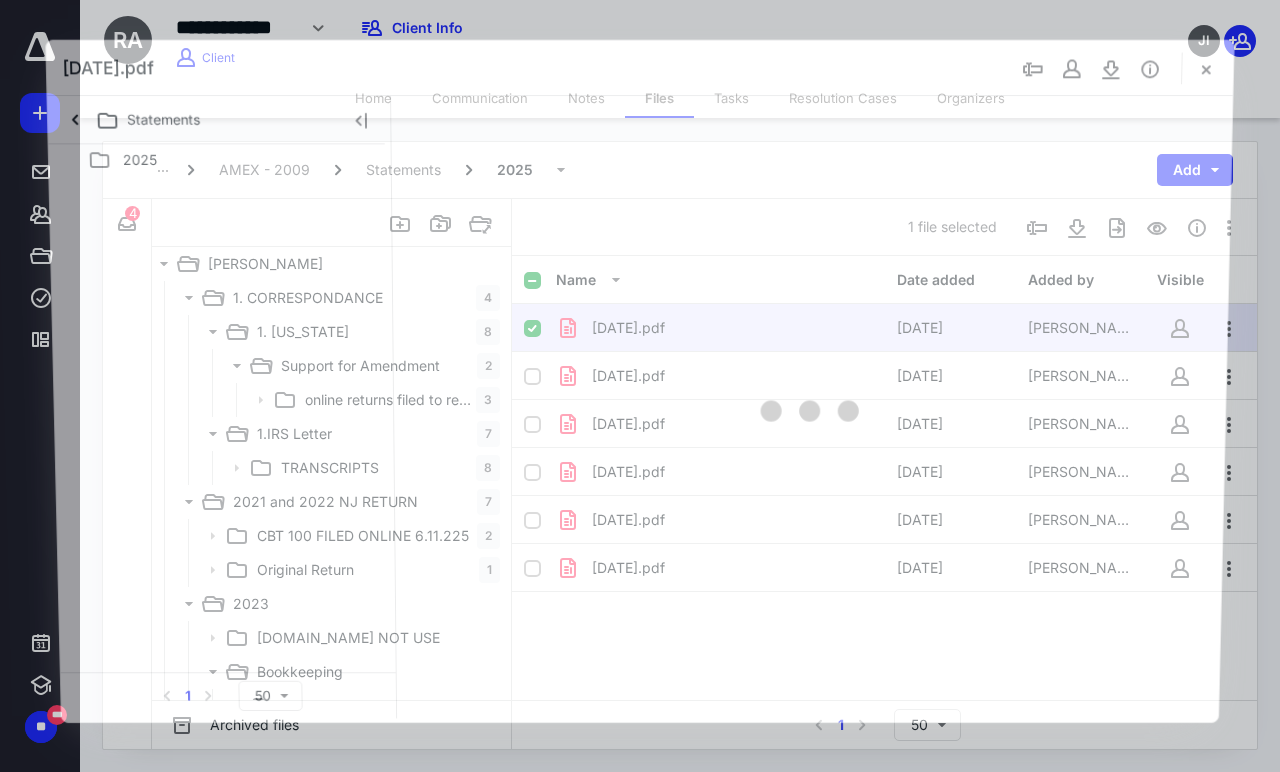 scroll, scrollTop: 3570, scrollLeft: 0, axis: vertical 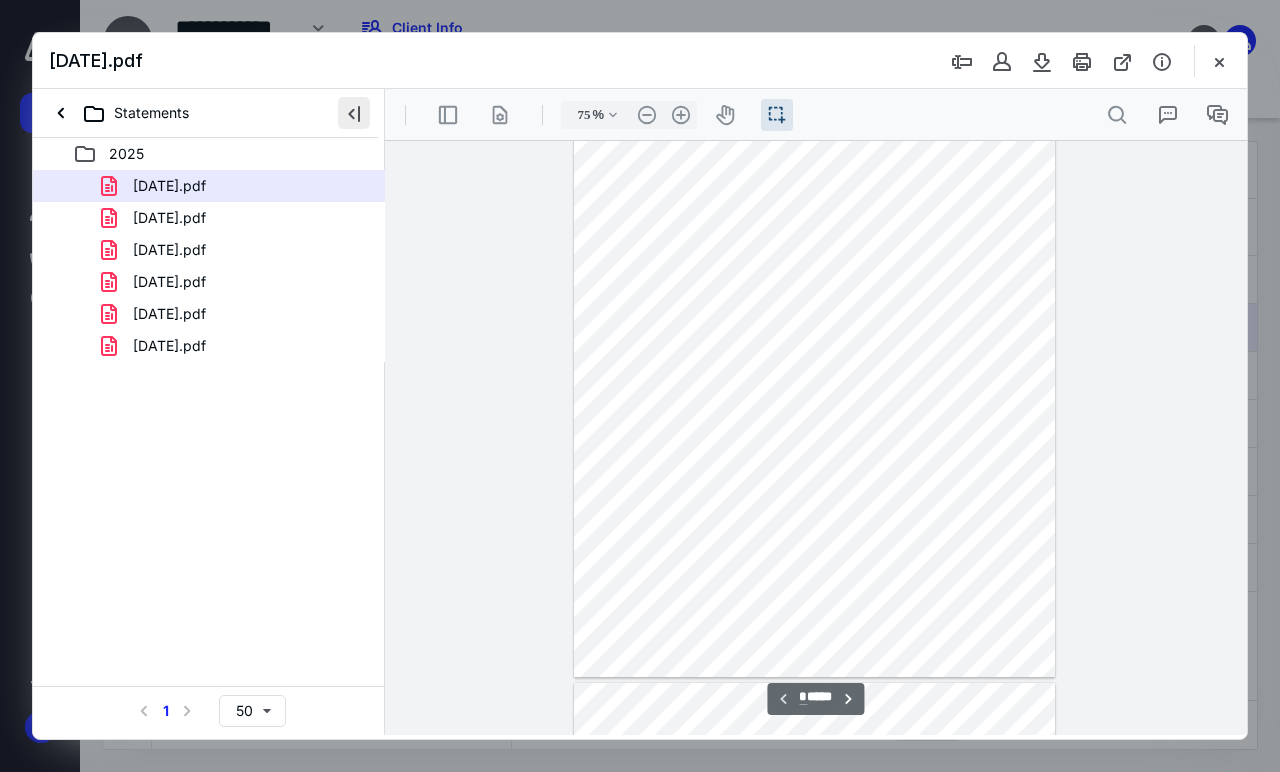click at bounding box center [354, 113] 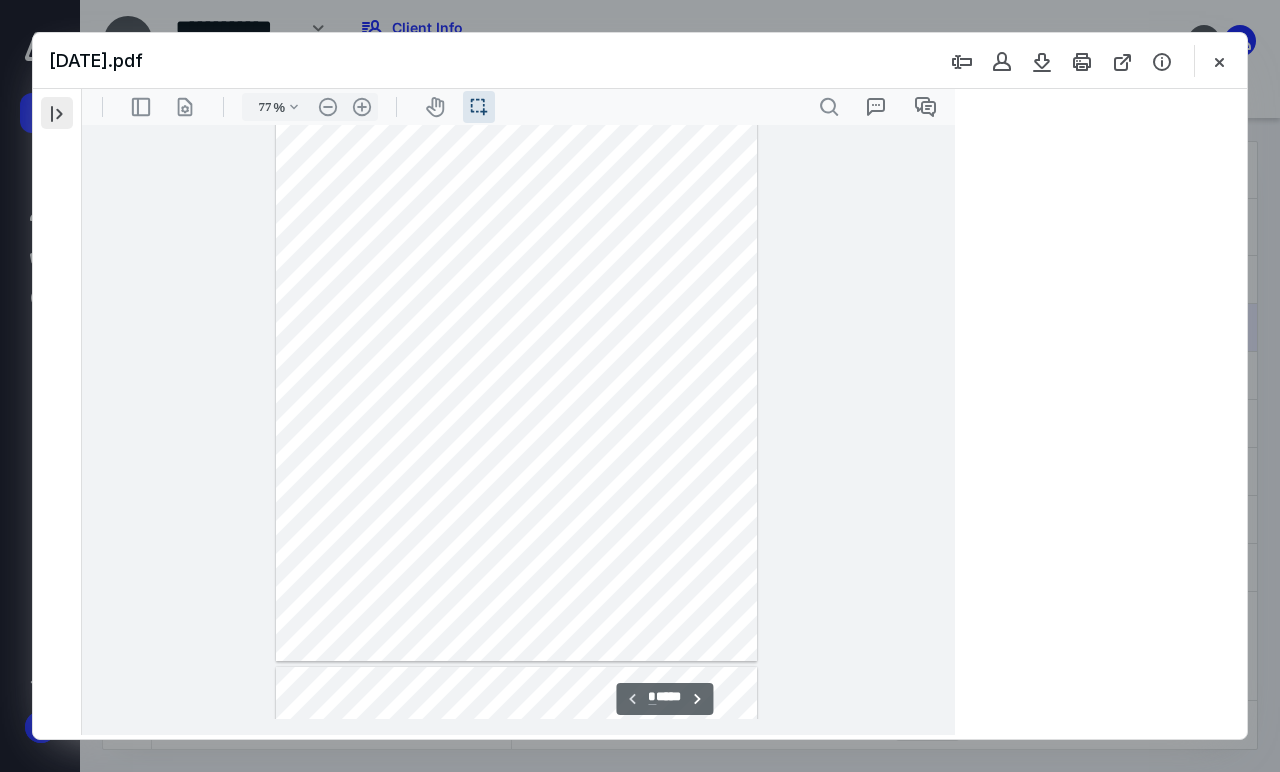 scroll, scrollTop: 40, scrollLeft: 0, axis: vertical 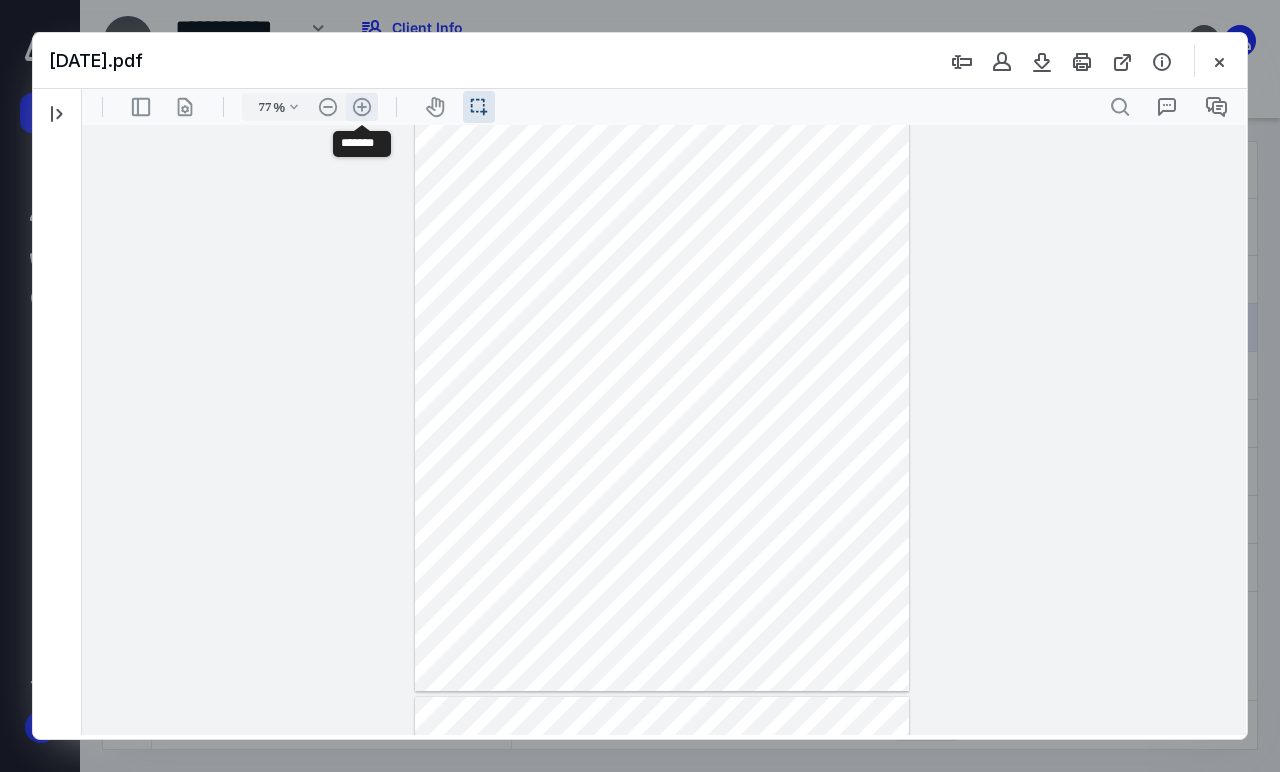 click on ".cls-1{fill:#abb0c4;} icon - header - zoom - in - line" at bounding box center (362, 107) 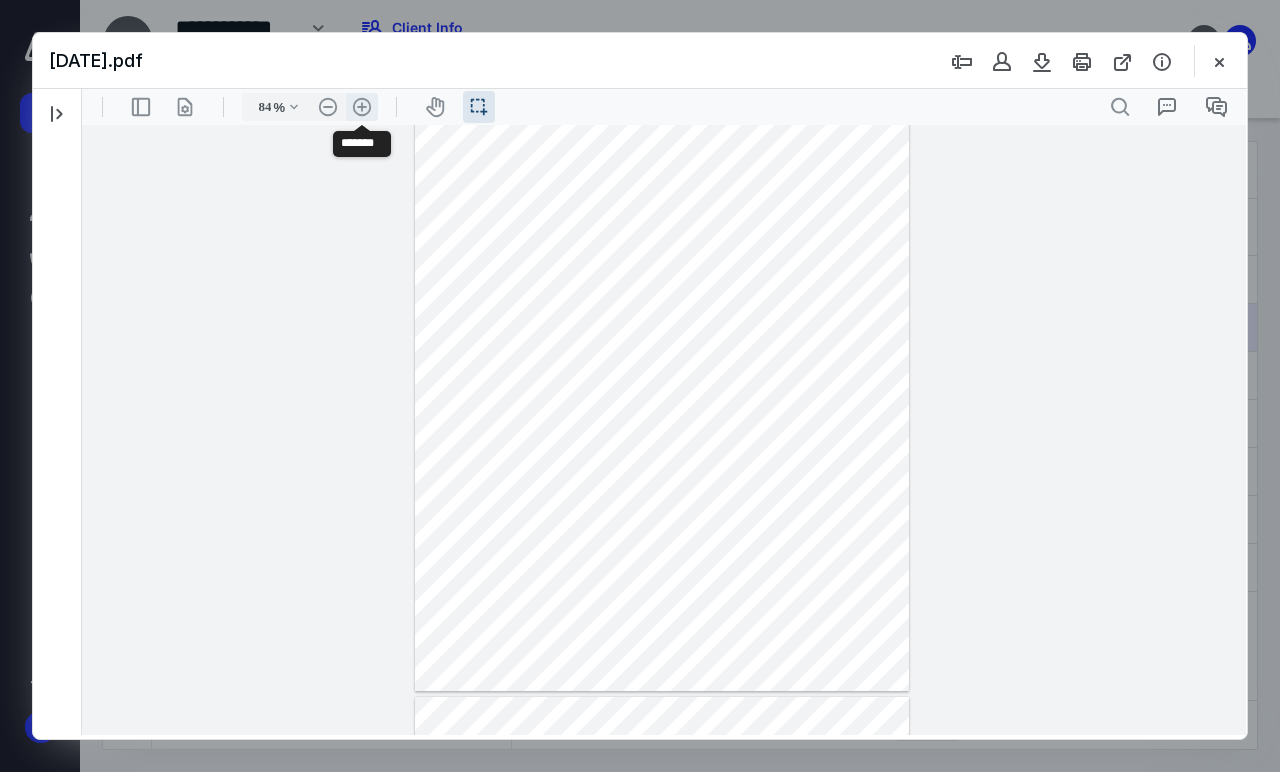 click on ".cls-1{fill:#abb0c4;} icon - header - zoom - in - line" at bounding box center [362, 107] 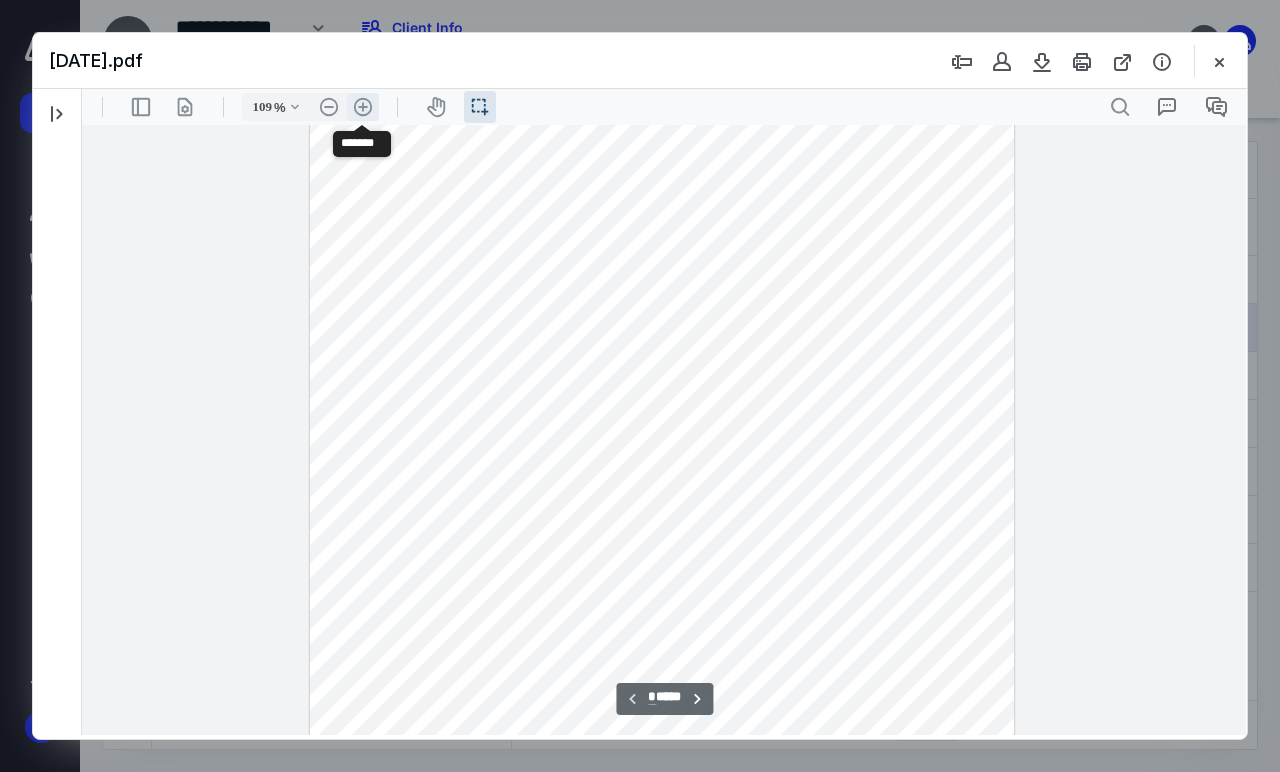 click on ".cls-1{fill:#abb0c4;} icon - header - zoom - in - line" at bounding box center [363, 107] 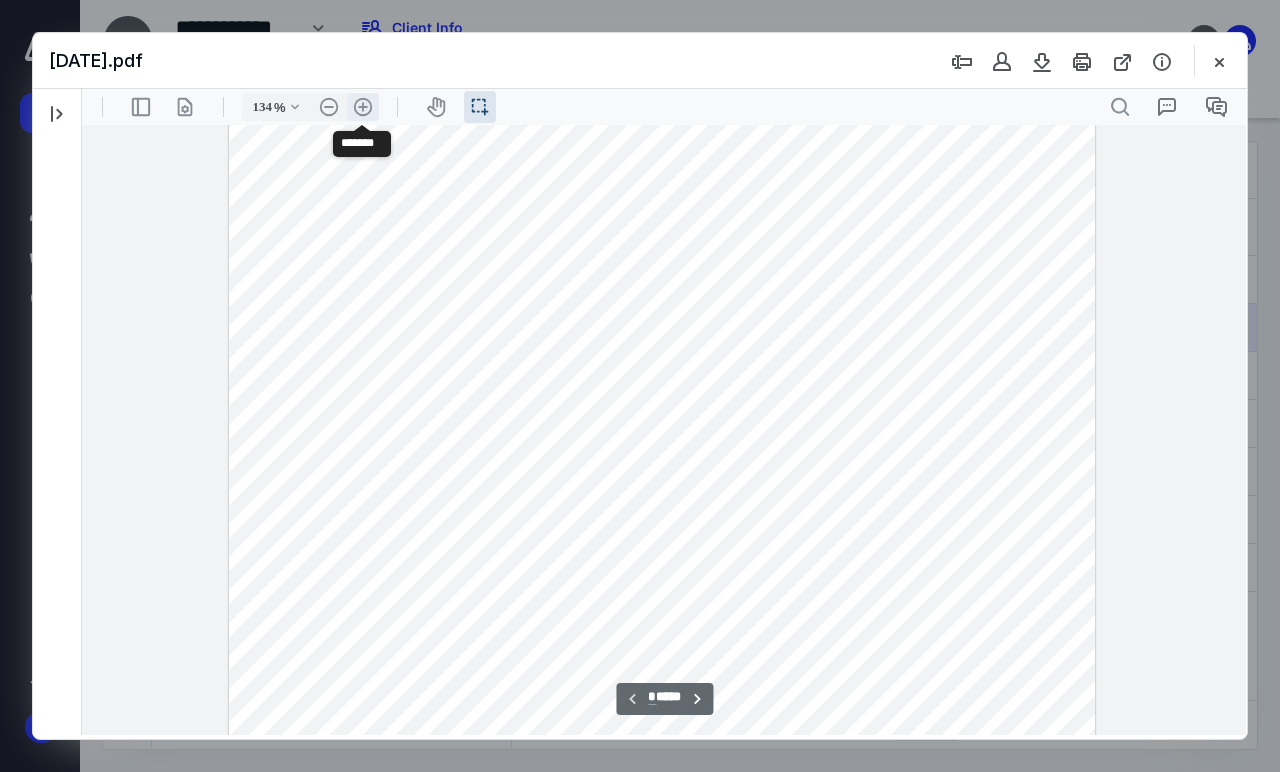 click on ".cls-1{fill:#abb0c4;} icon - header - zoom - in - line" at bounding box center (363, 107) 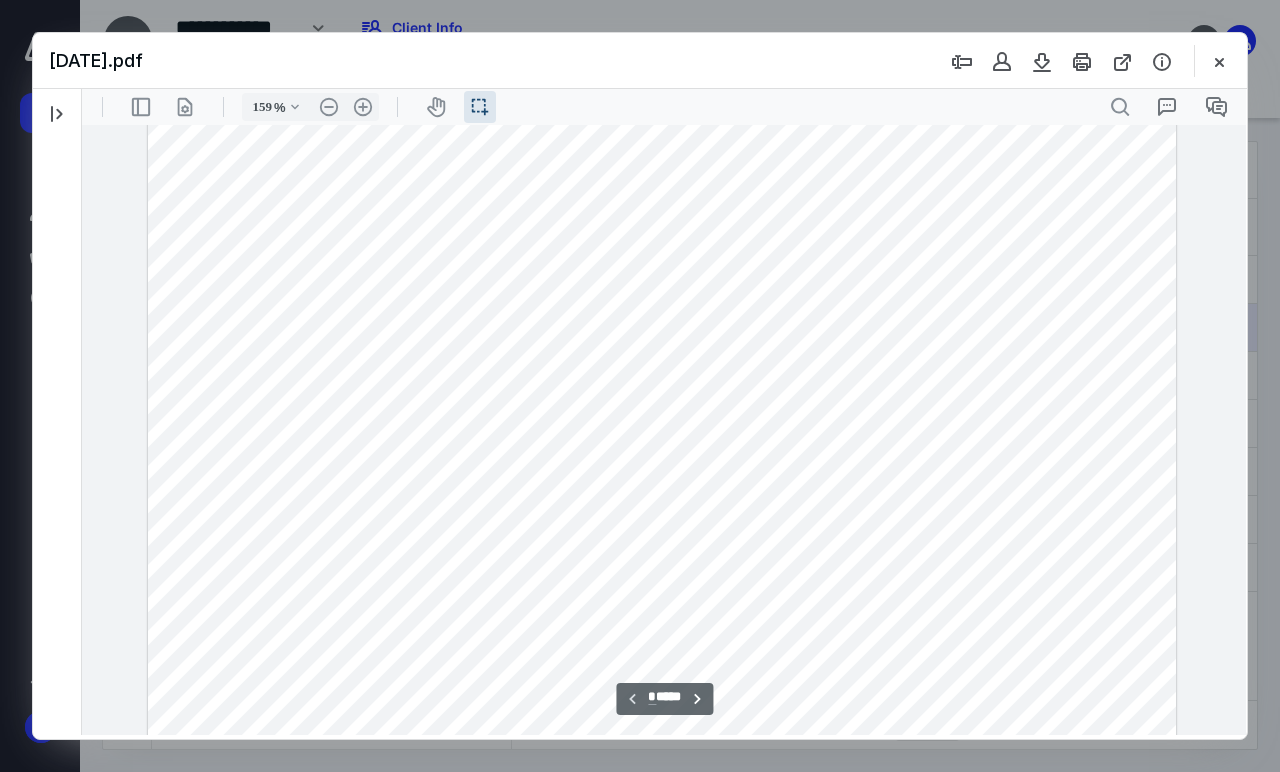 scroll, scrollTop: 0, scrollLeft: 0, axis: both 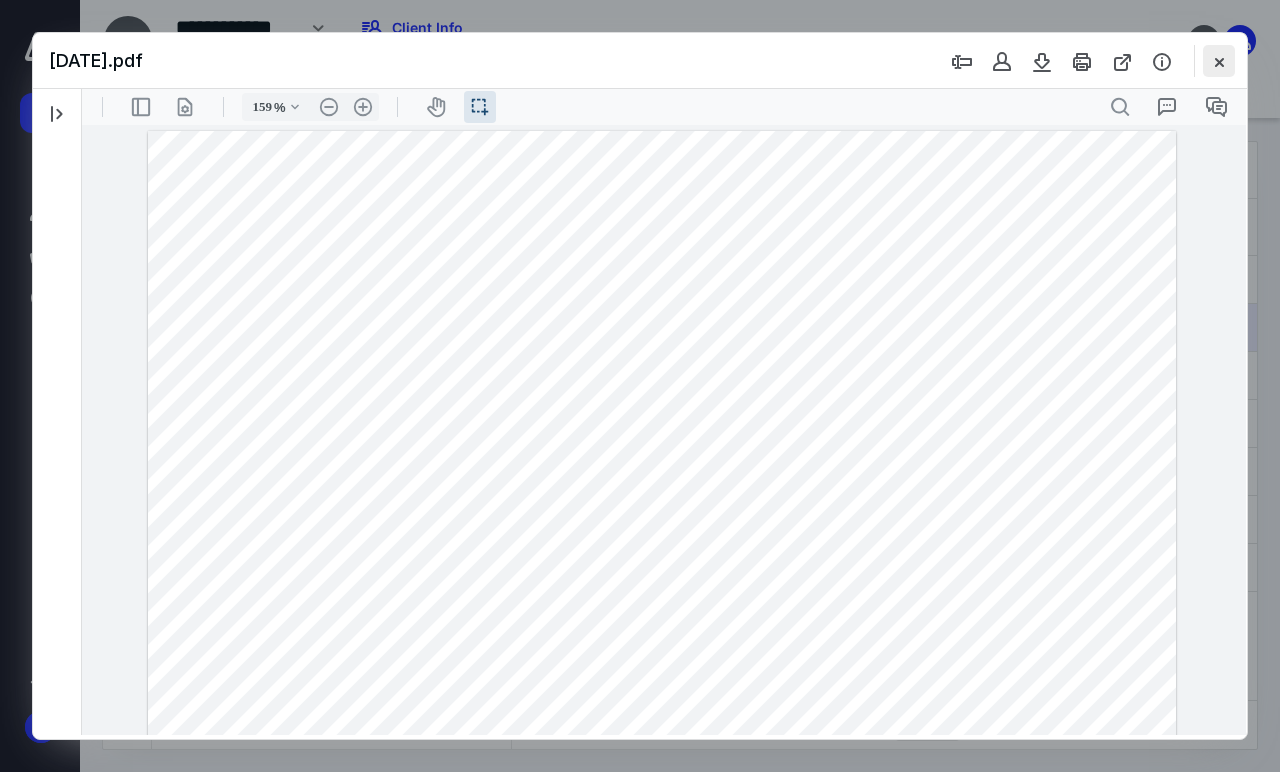 click at bounding box center [1219, 61] 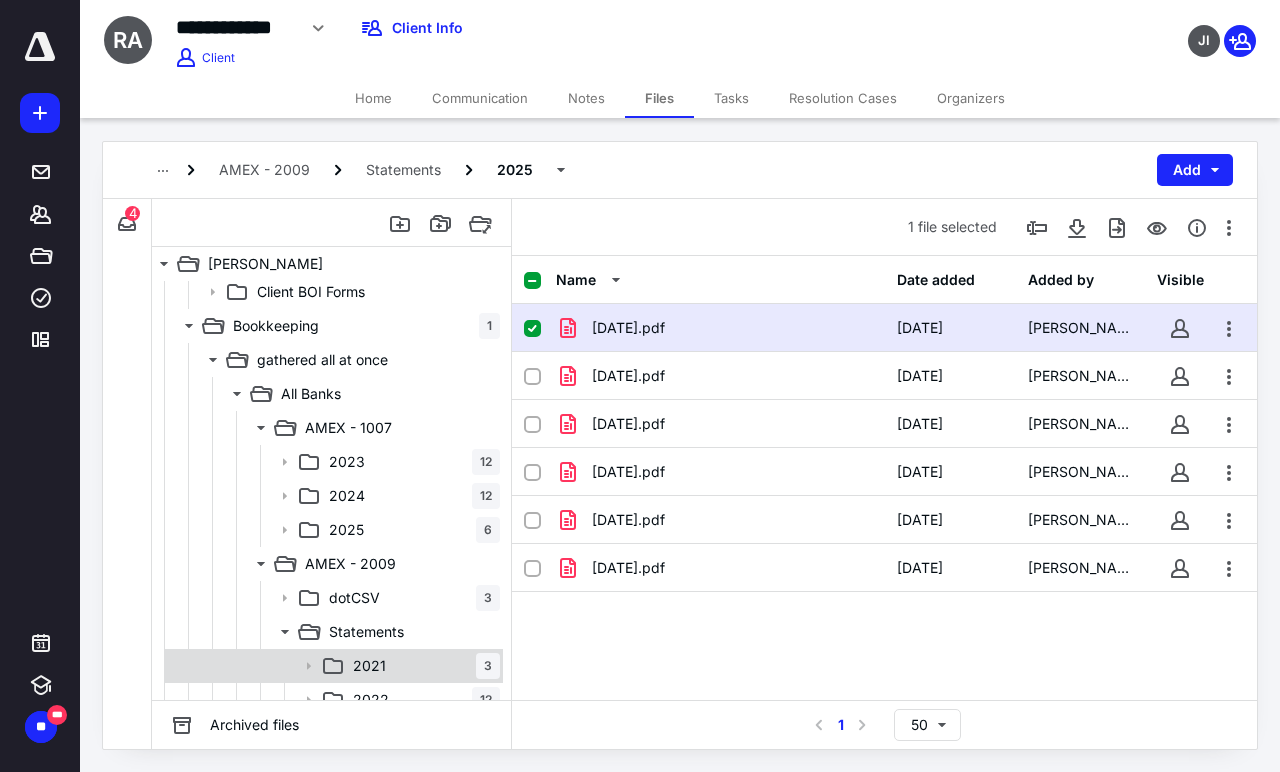 scroll, scrollTop: 3347, scrollLeft: 0, axis: vertical 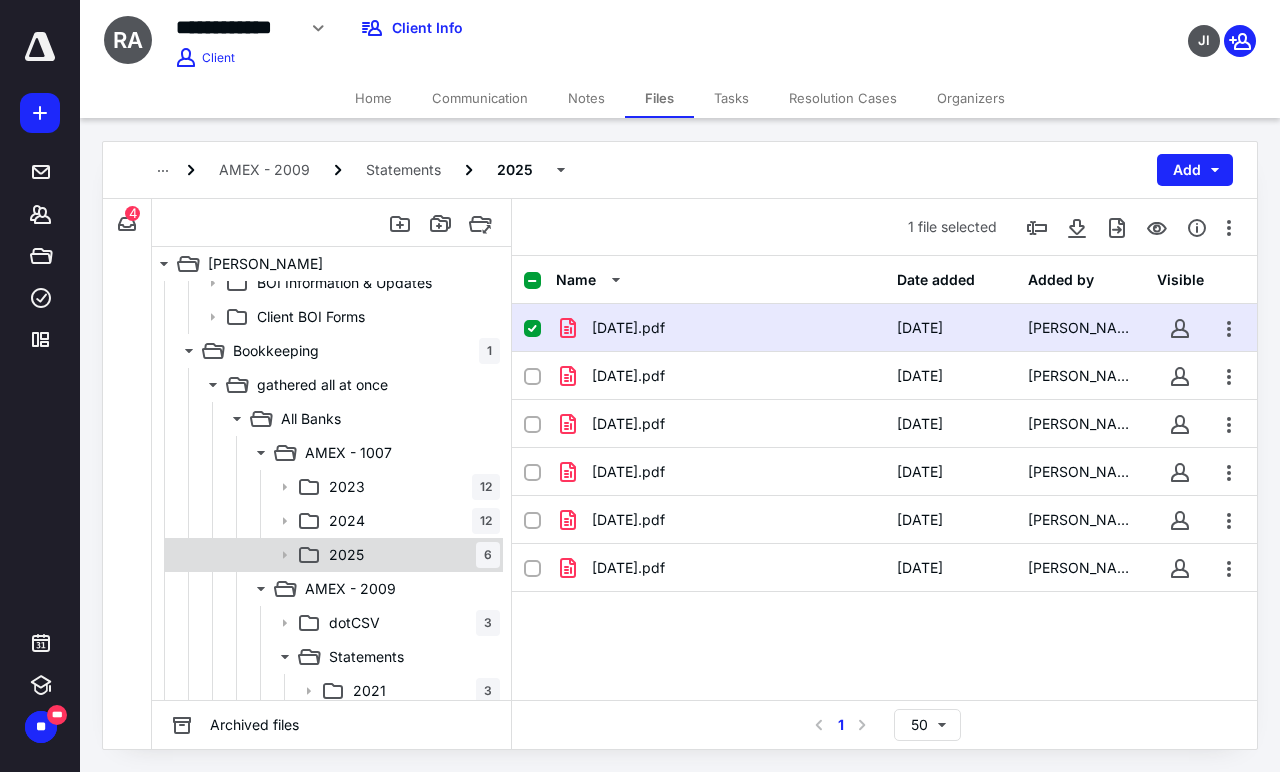 click on "2025 6" at bounding box center [410, 555] 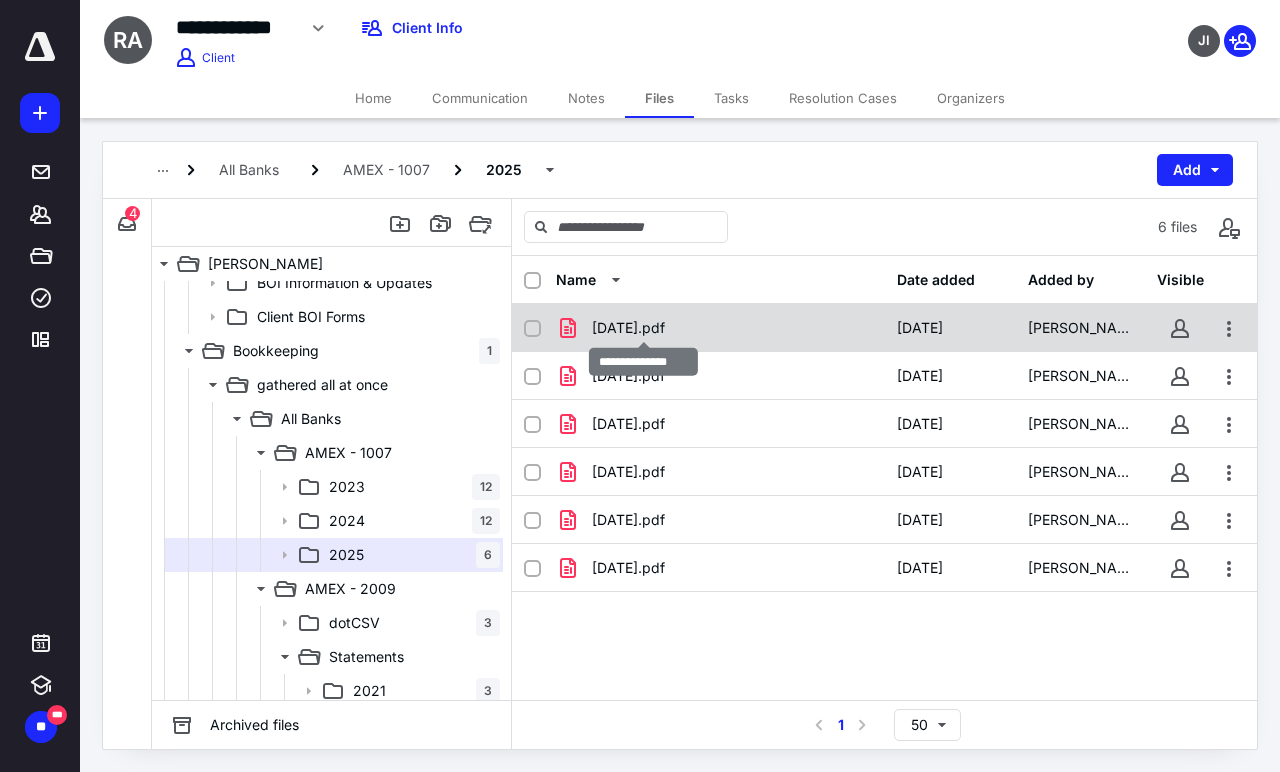 click on "[DATE].pdf" at bounding box center (628, 328) 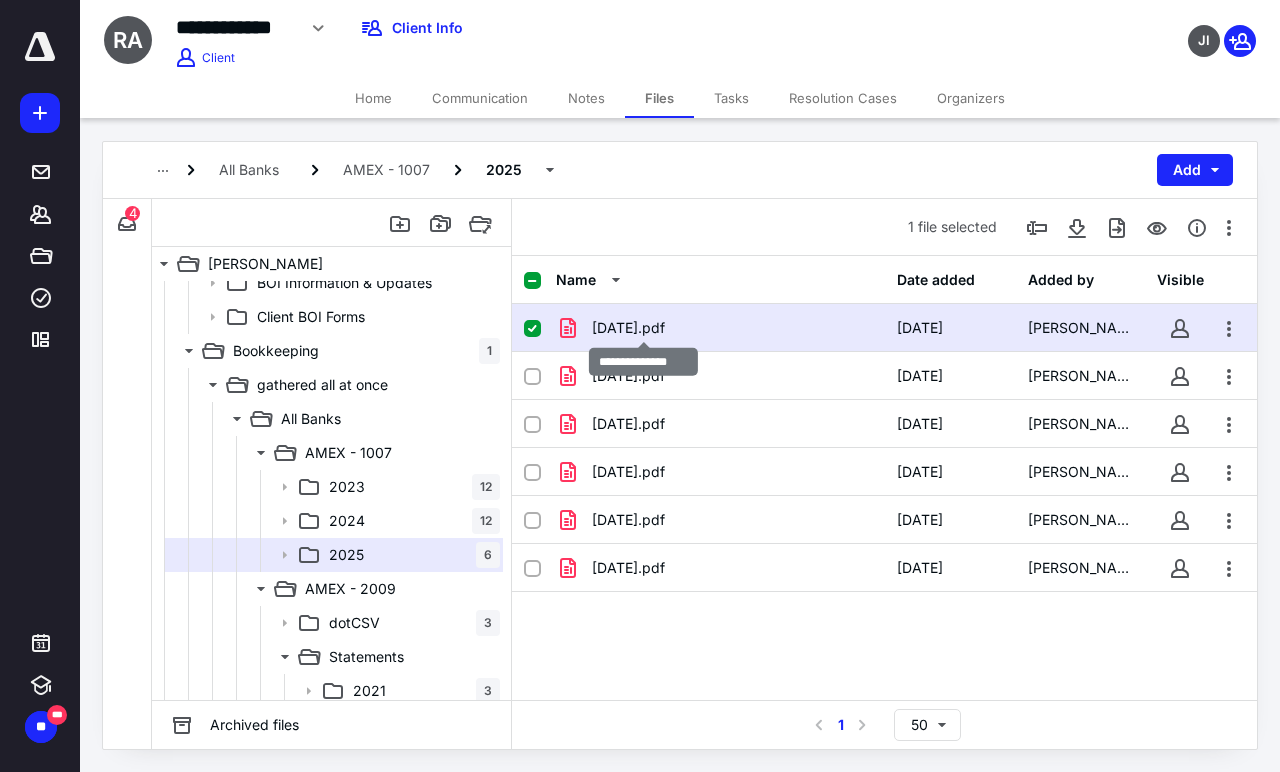 click on "[DATE].pdf" at bounding box center [628, 328] 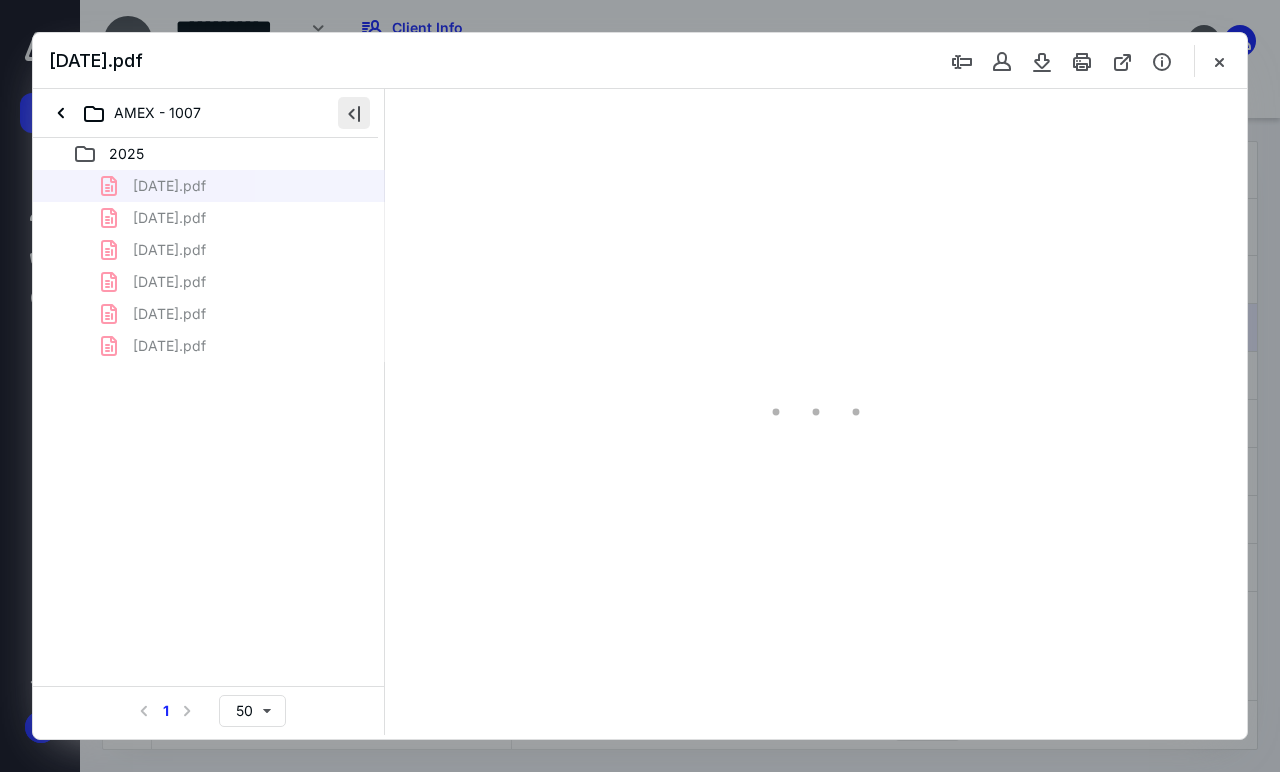 scroll, scrollTop: 0, scrollLeft: 0, axis: both 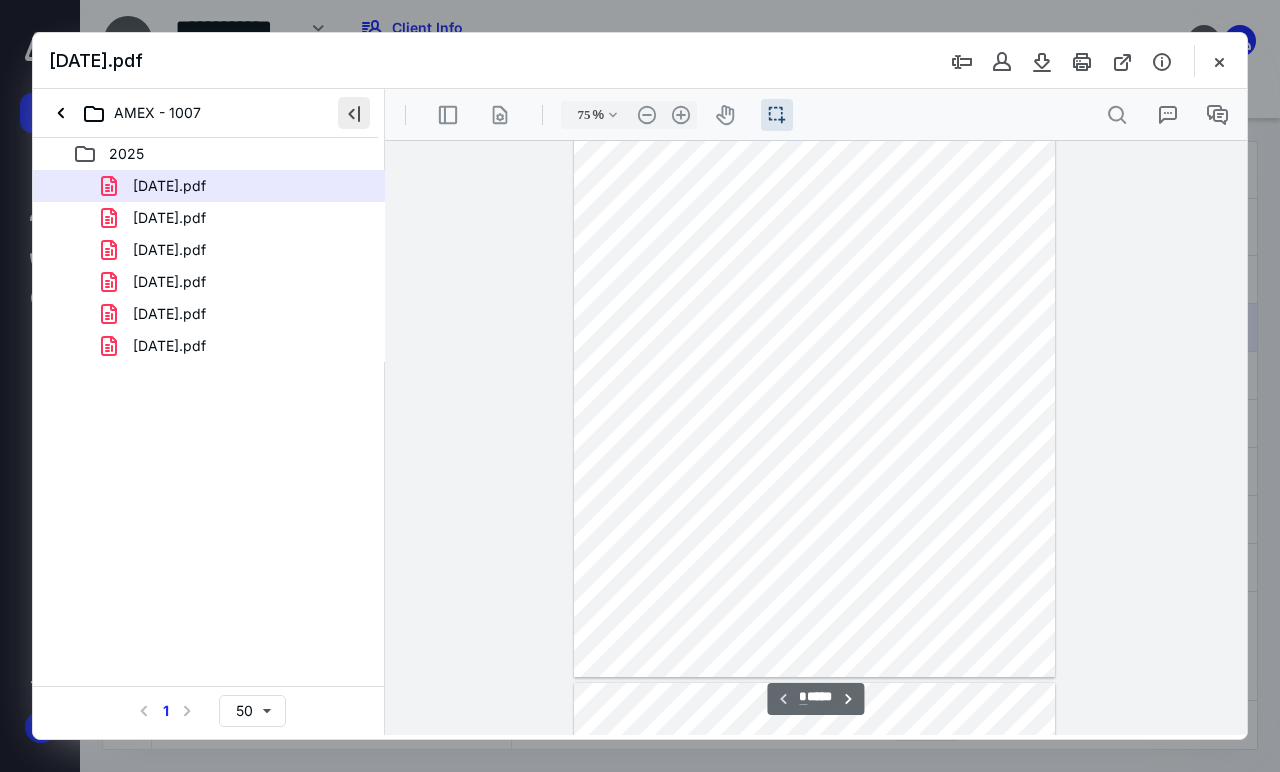 click at bounding box center (354, 113) 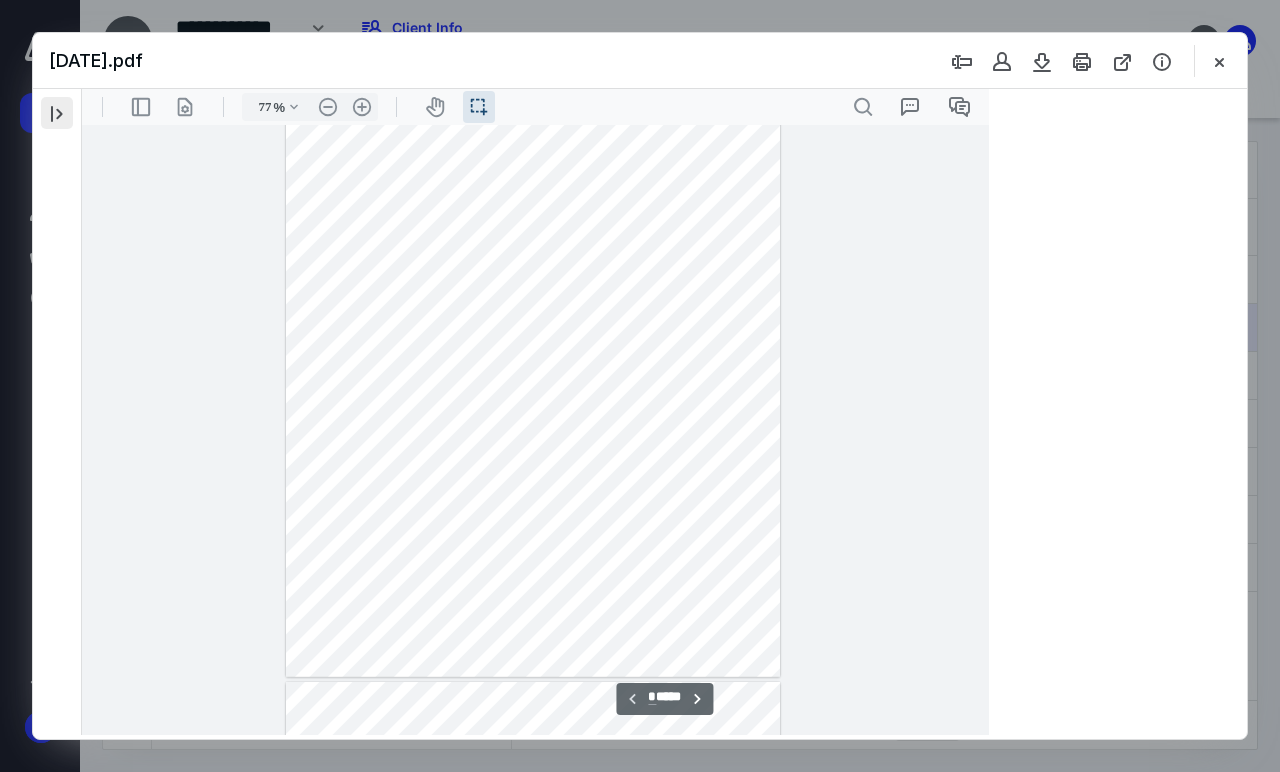 scroll, scrollTop: 40, scrollLeft: 0, axis: vertical 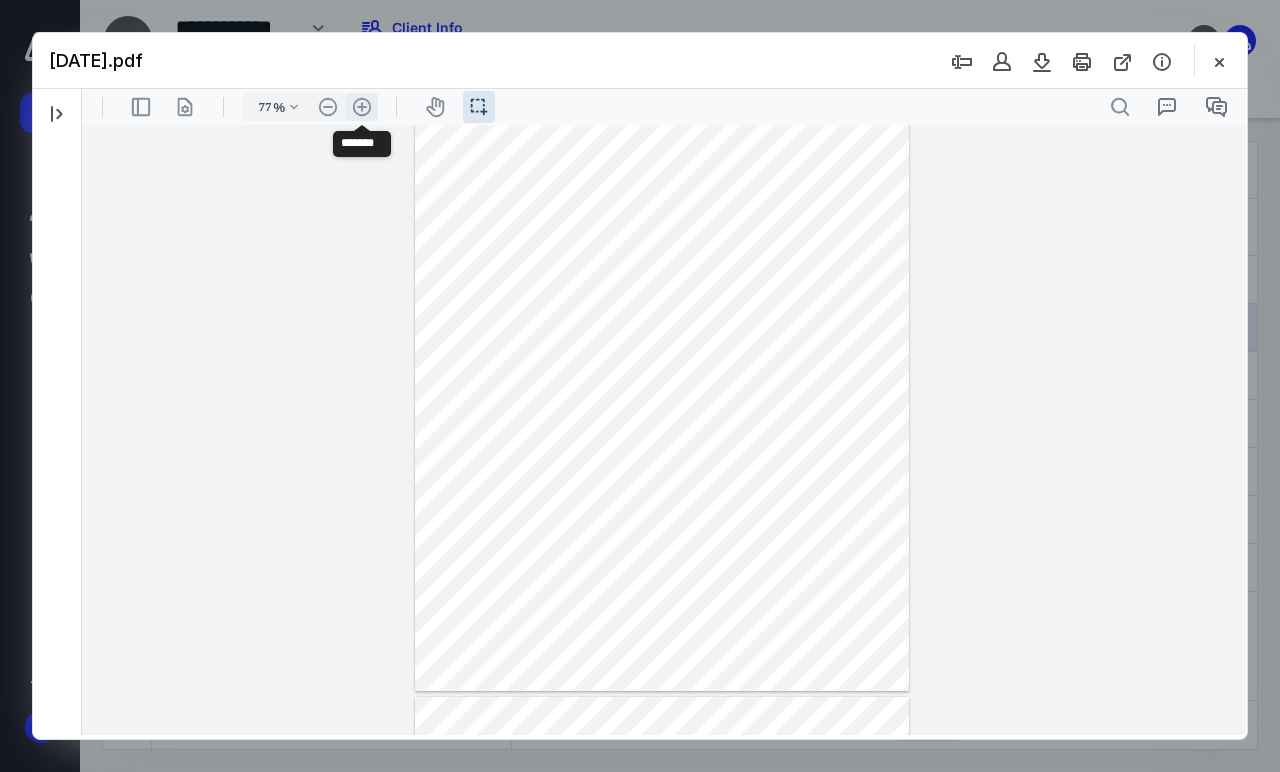 click on ".cls-1{fill:#abb0c4;} icon - header - zoom - in - line" at bounding box center (362, 107) 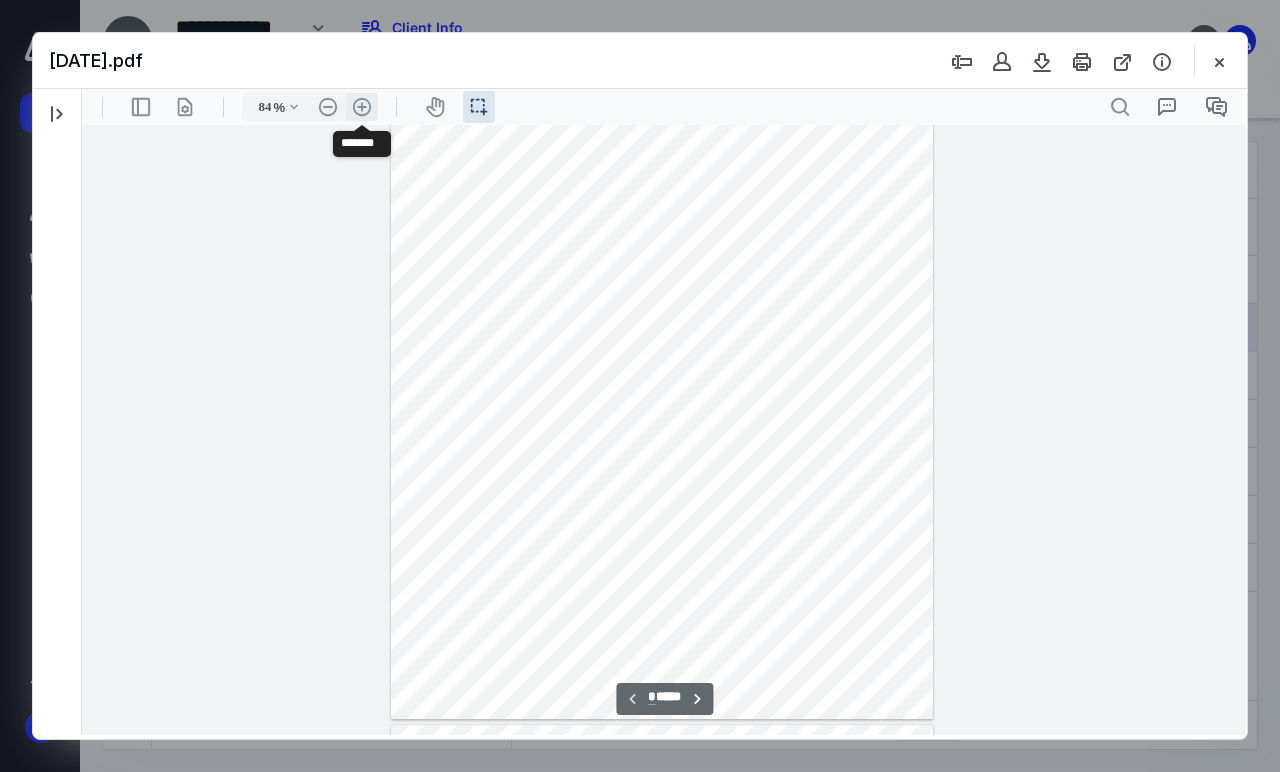 click on ".cls-1{fill:#abb0c4;} icon - header - zoom - in - line" at bounding box center [362, 107] 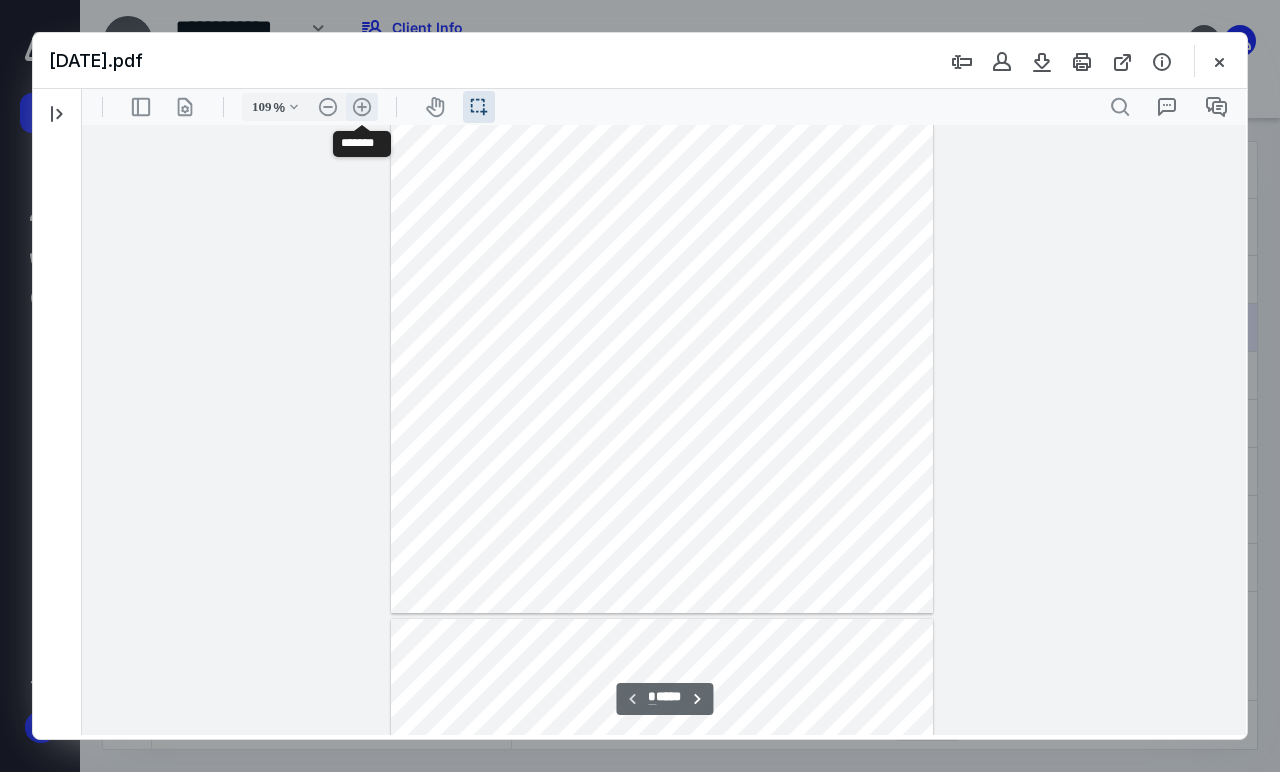 click on ".cls-1{fill:#abb0c4;} icon - header - zoom - in - line" at bounding box center (362, 107) 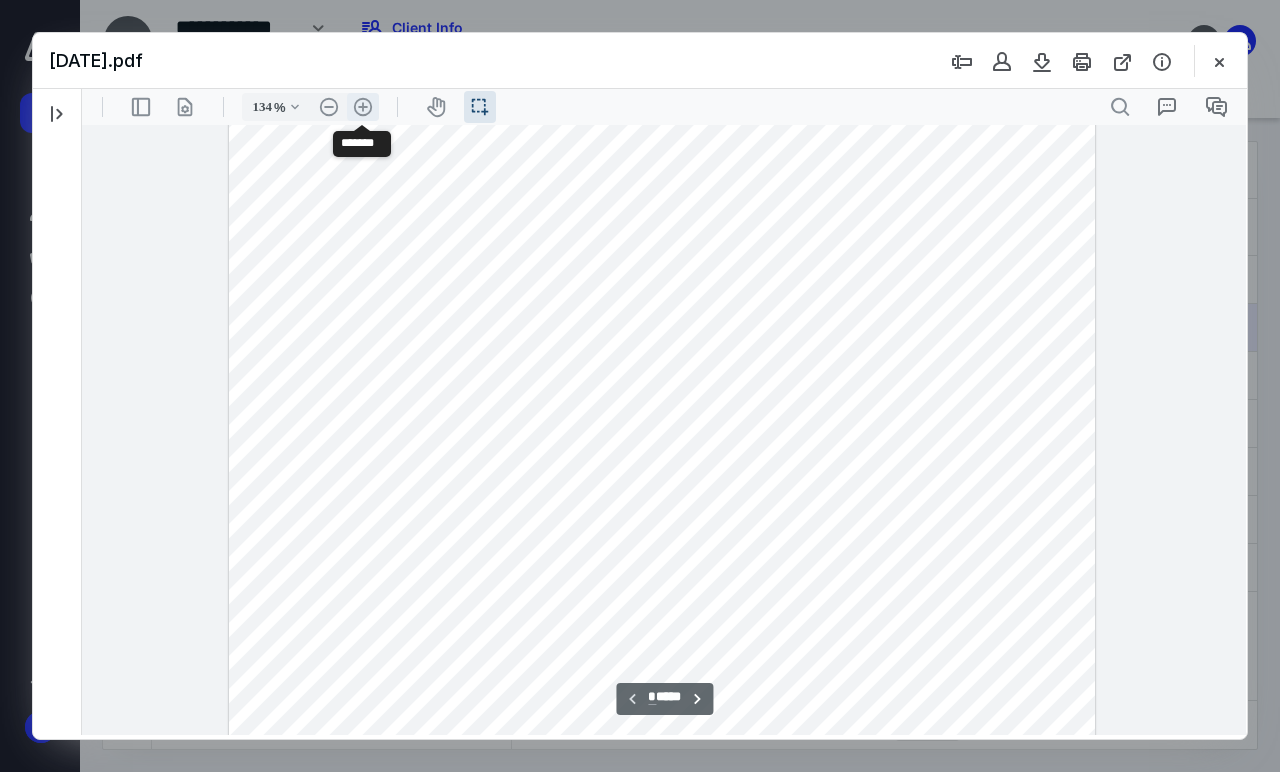 click on ".cls-1{fill:#abb0c4;} icon - header - zoom - in - line" at bounding box center (363, 107) 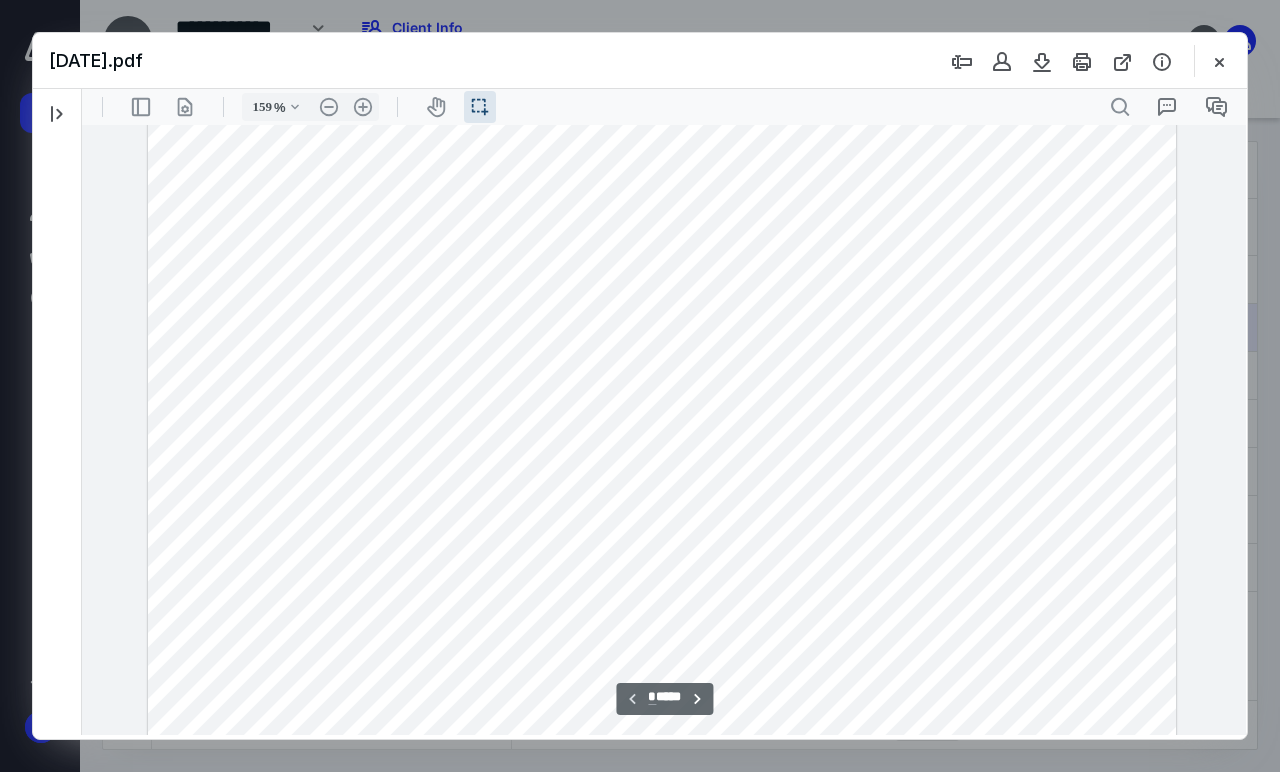 scroll, scrollTop: 0, scrollLeft: 0, axis: both 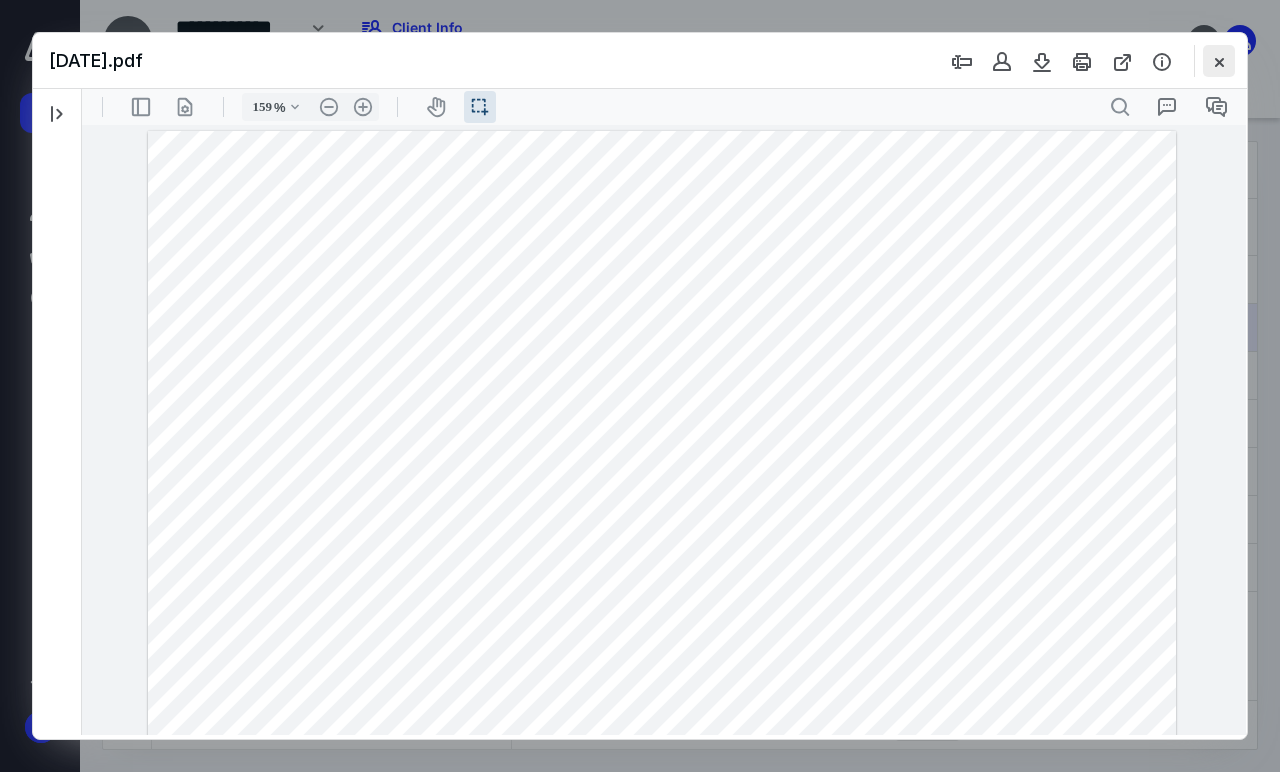 click at bounding box center (1219, 61) 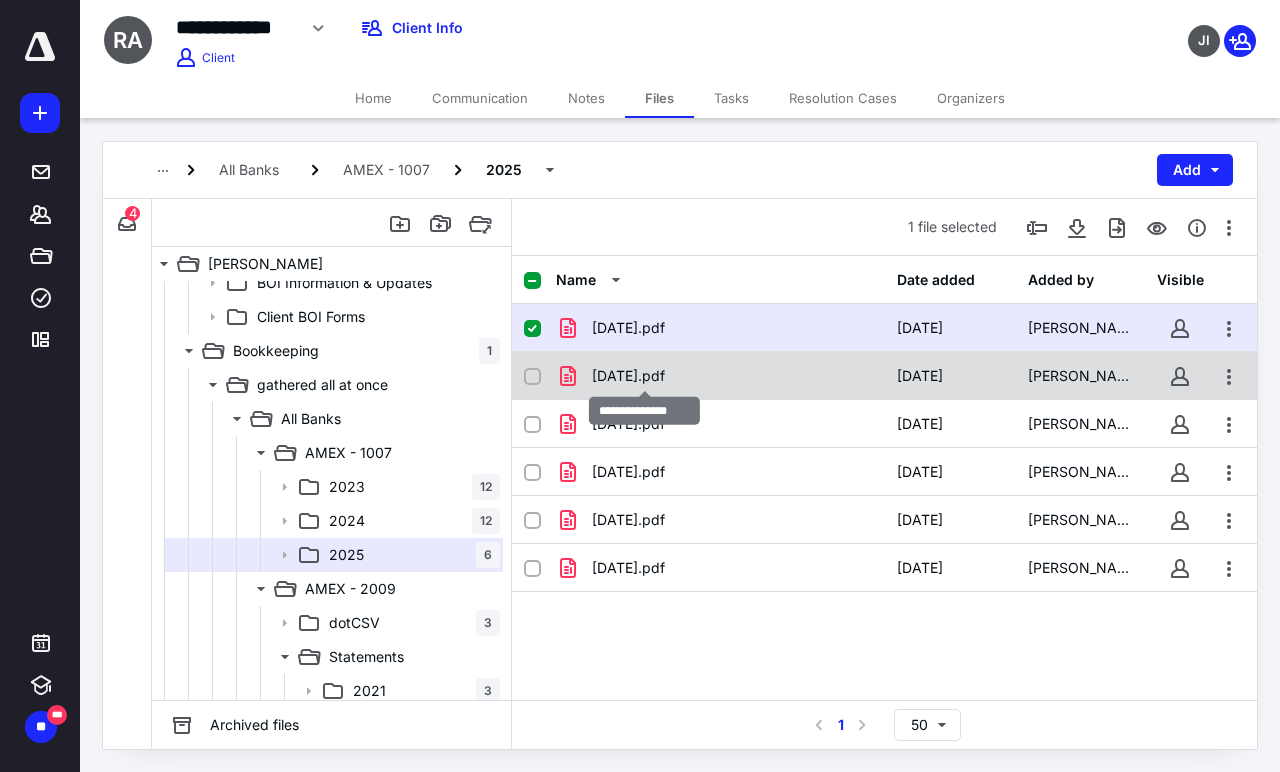 click on "[DATE].pdf" at bounding box center [628, 376] 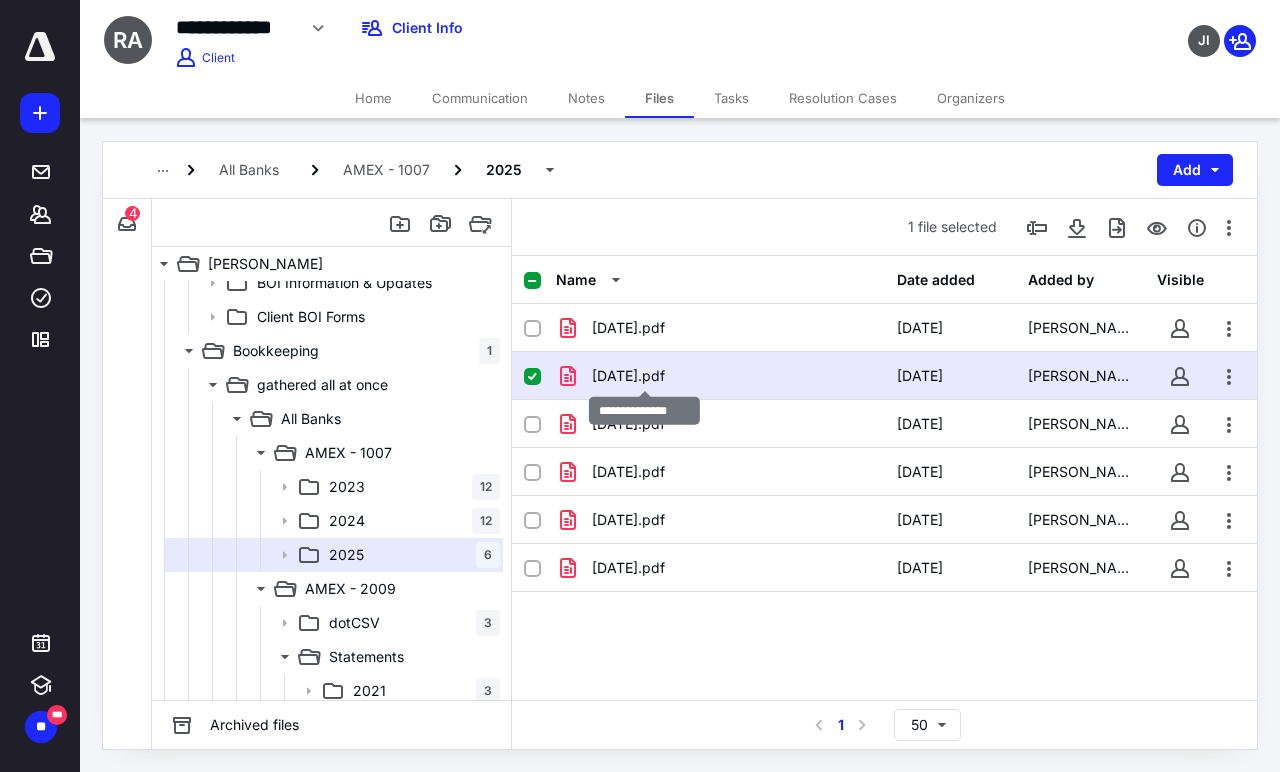 click on "[DATE].pdf" at bounding box center [628, 376] 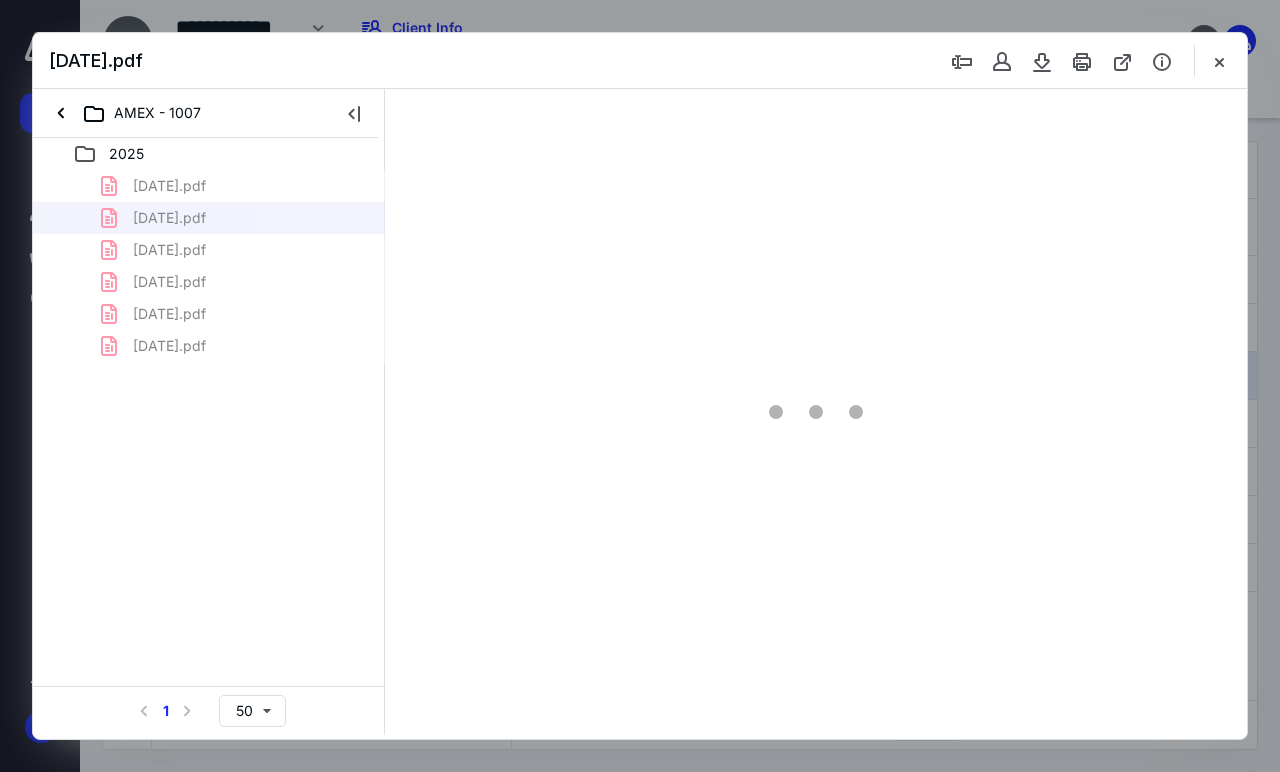 scroll, scrollTop: 0, scrollLeft: 0, axis: both 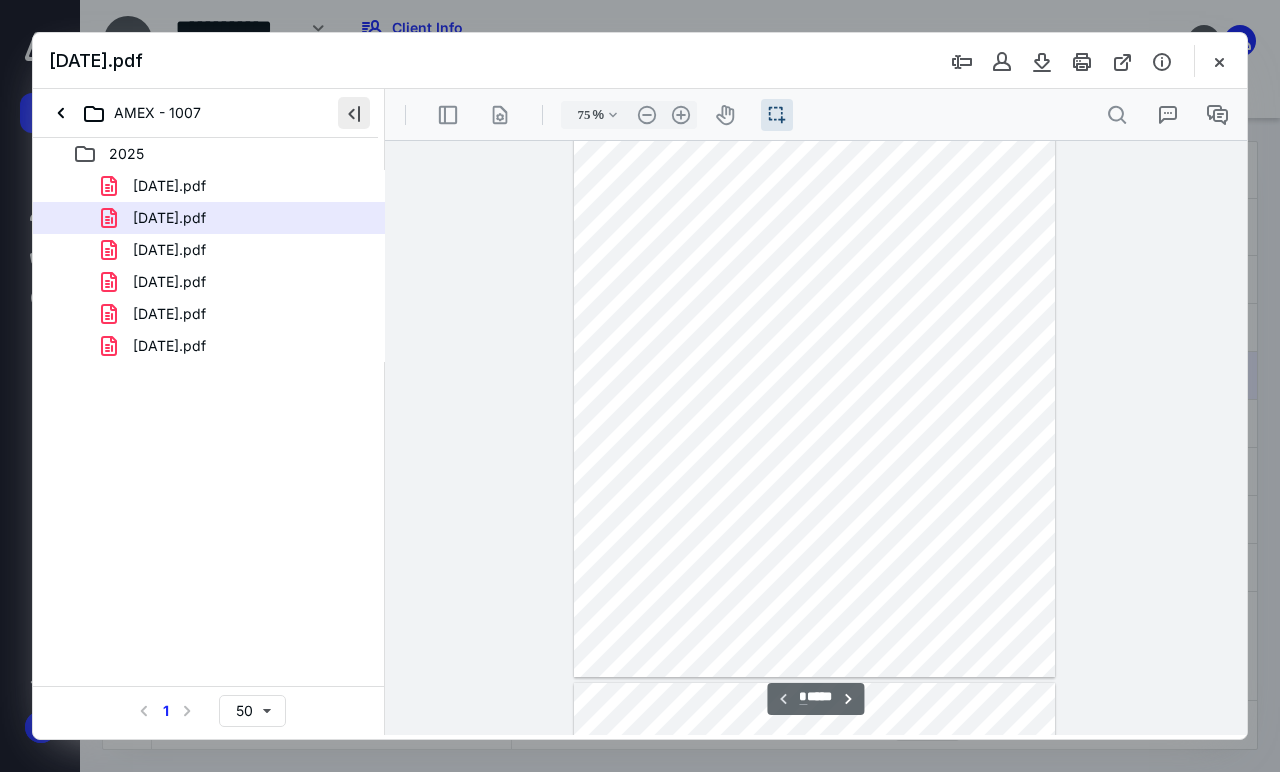 click at bounding box center [354, 113] 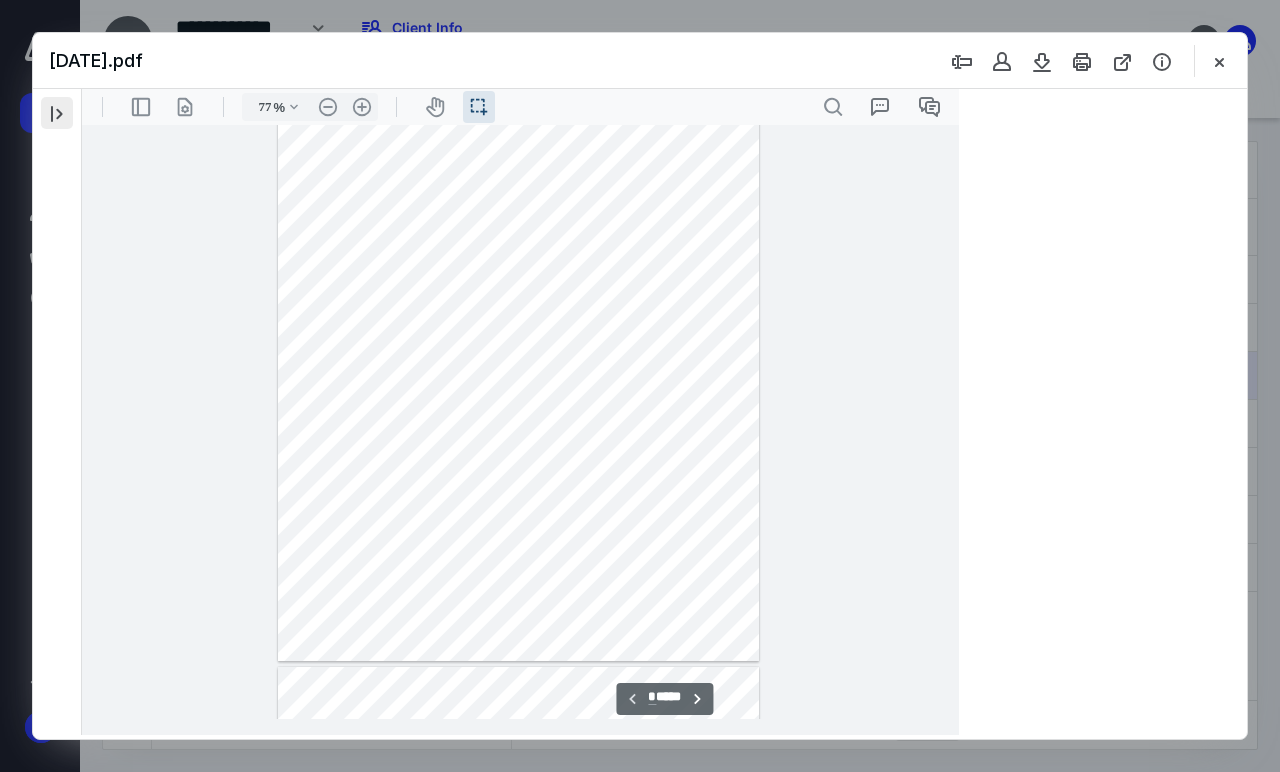 scroll, scrollTop: 40, scrollLeft: 0, axis: vertical 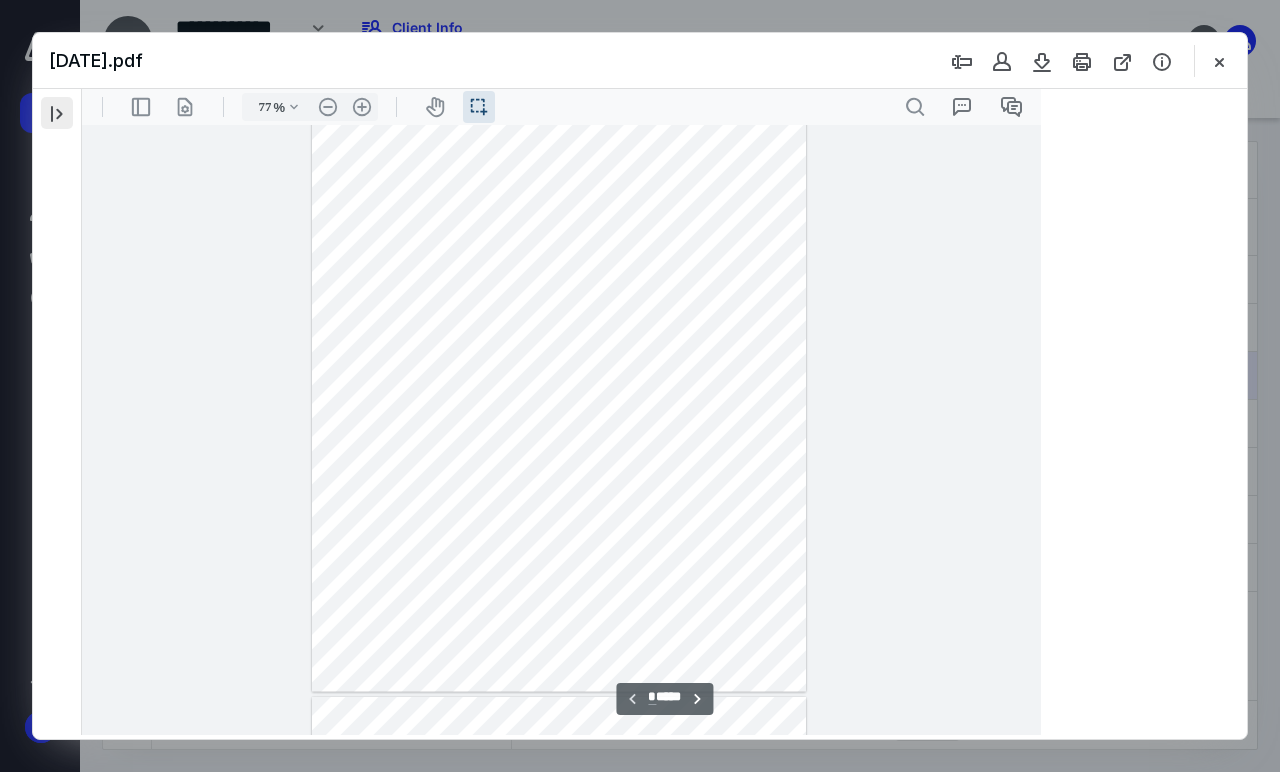 click on ".cls-1{fill:#abb0c4;} icon - header - sidebar - line .cls-1{fill:#abb0c4;} icon - header - page manipulation - line 77 % .cls-1{fill:#abb0c4;} icon - chevron - down .cls-1{fill:#abb0c4;} icon - header - zoom - out - line Current zoom is   77 % .cls-1{fill:#abb0c4;} icon - header - zoom - in - line icon-header-pan20 icon / operation / multi select .cls-1{fill:#abb0c4;} icon - header - search" at bounding box center [561, 107] 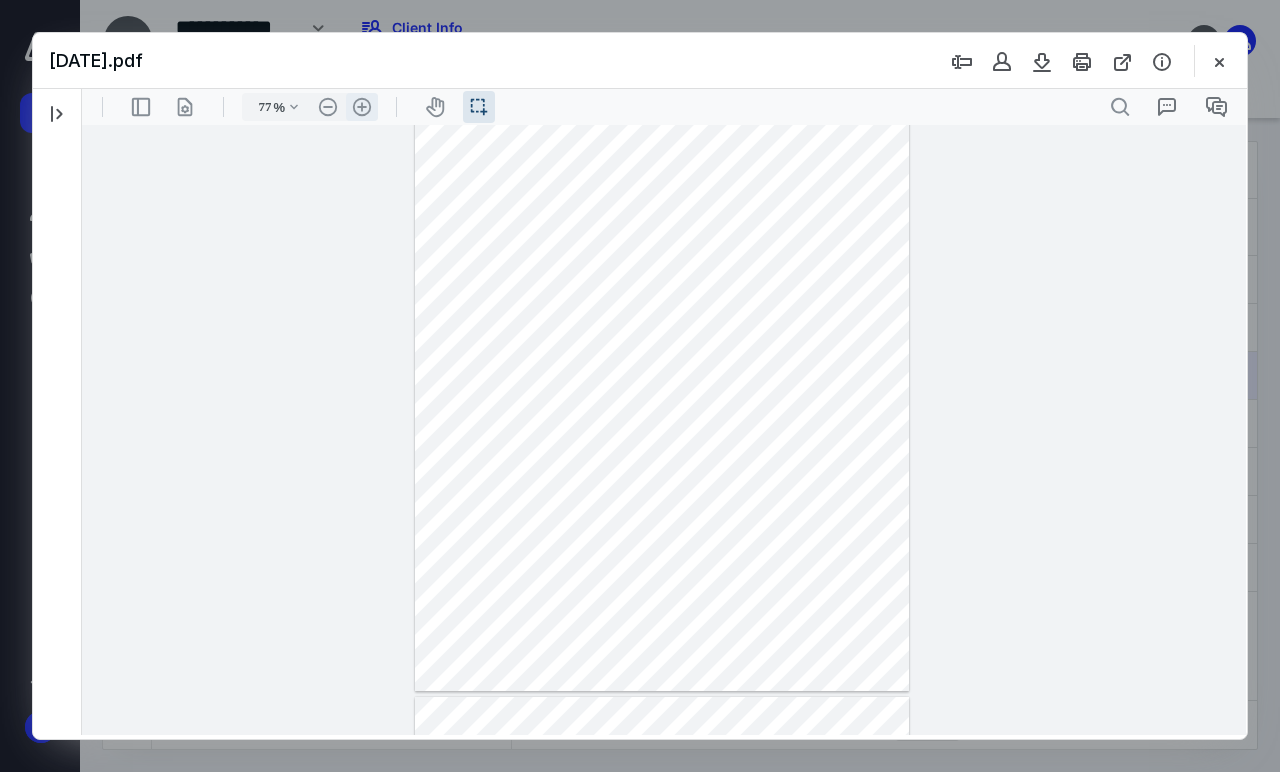 click on ".cls-1{fill:#abb0c4;} icon - header - zoom - in - line" at bounding box center (362, 107) 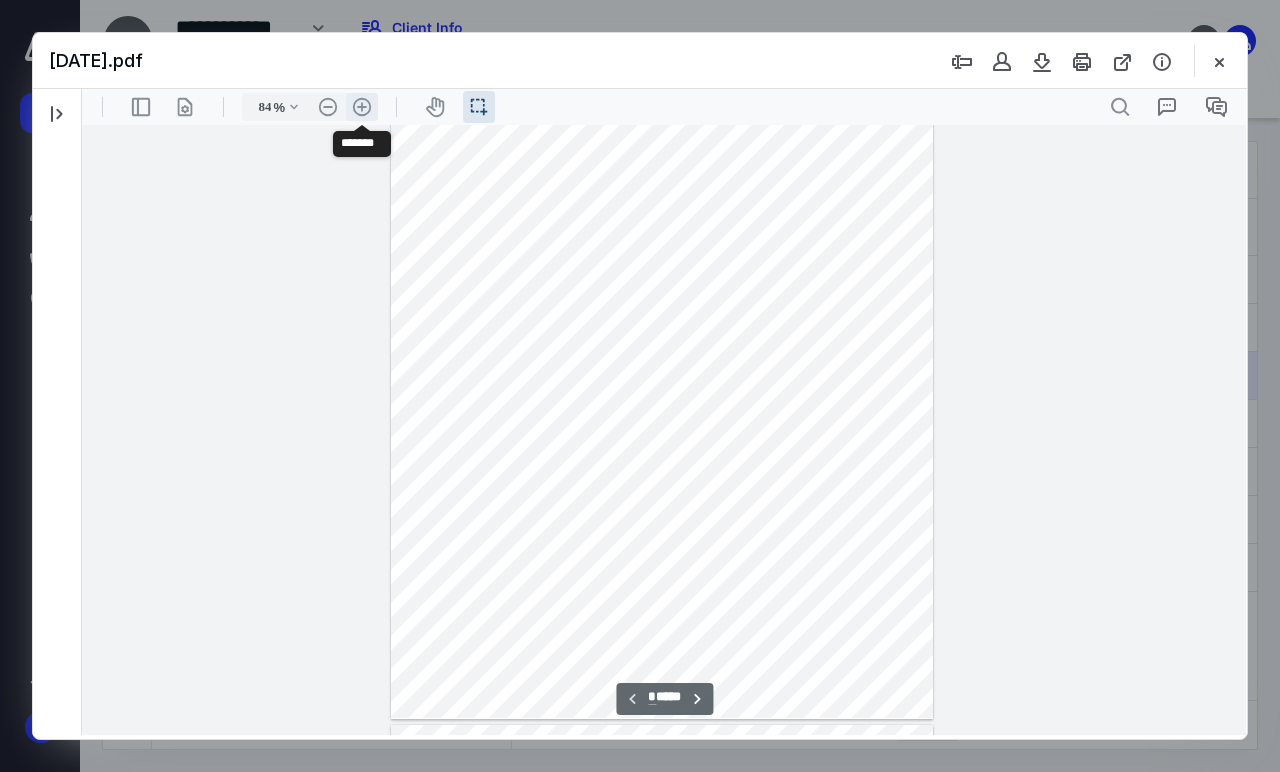 click on ".cls-1{fill:#abb0c4;} icon - header - zoom - in - line" at bounding box center (362, 107) 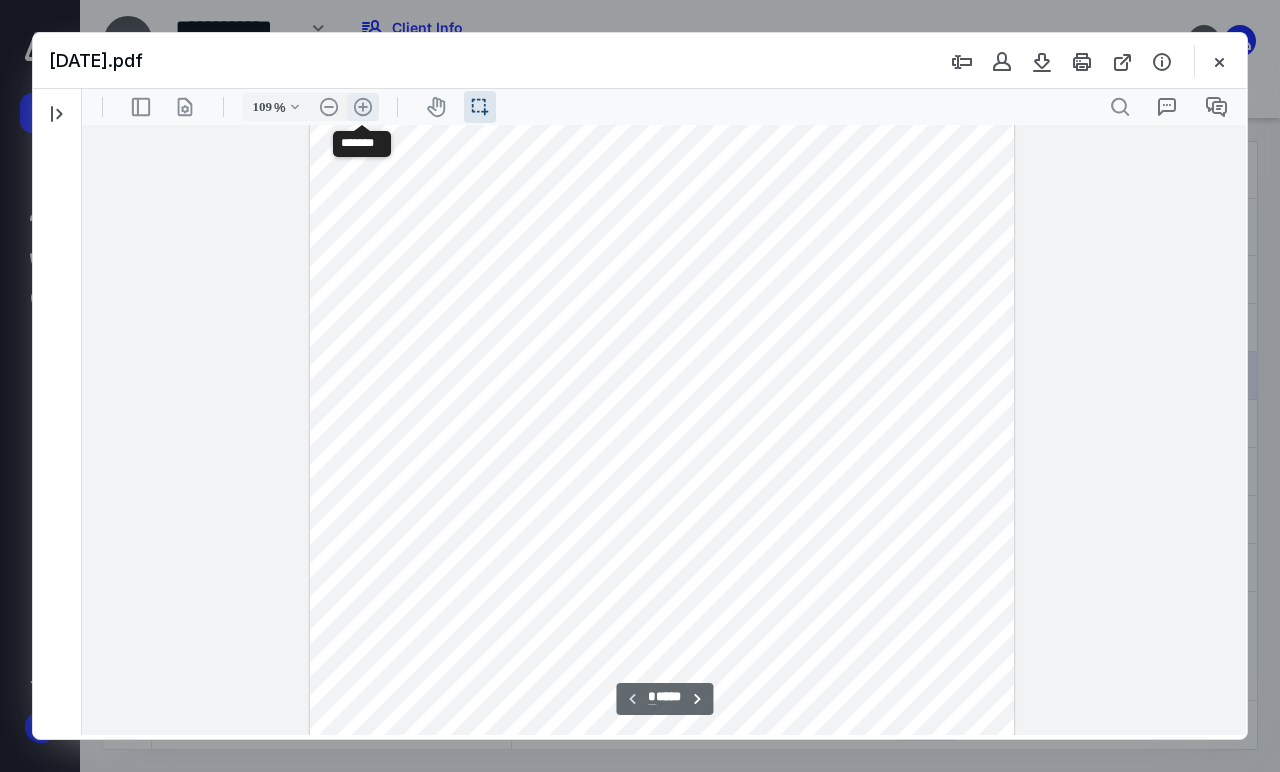 click on ".cls-1{fill:#abb0c4;} icon - header - zoom - in - line" at bounding box center [363, 107] 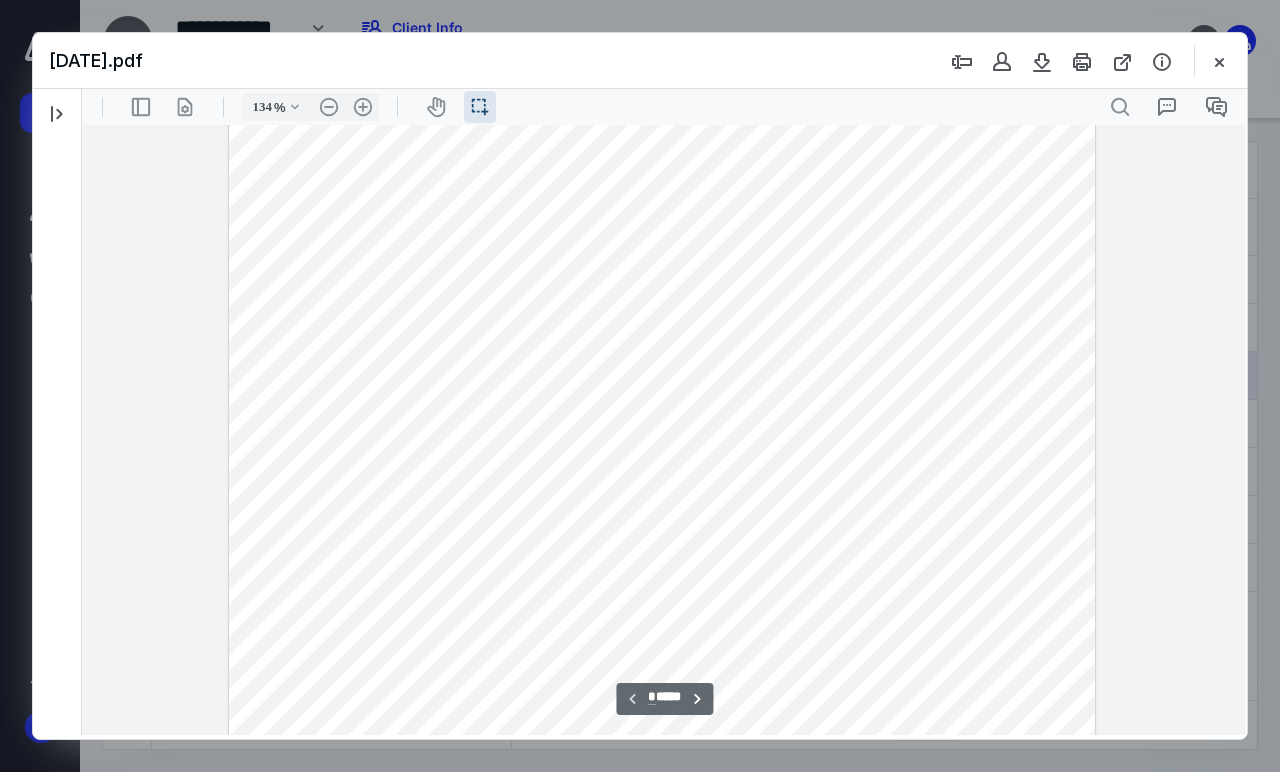 scroll, scrollTop: 0, scrollLeft: 0, axis: both 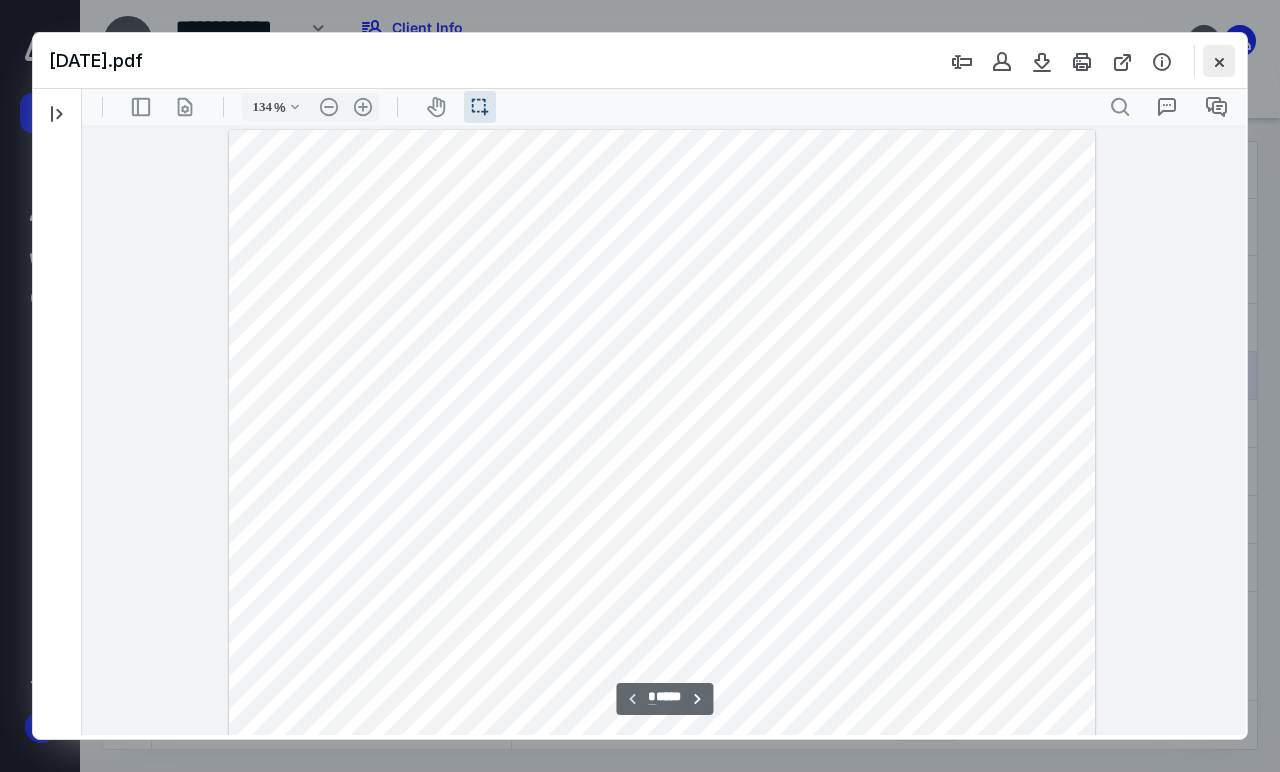 click at bounding box center [1219, 61] 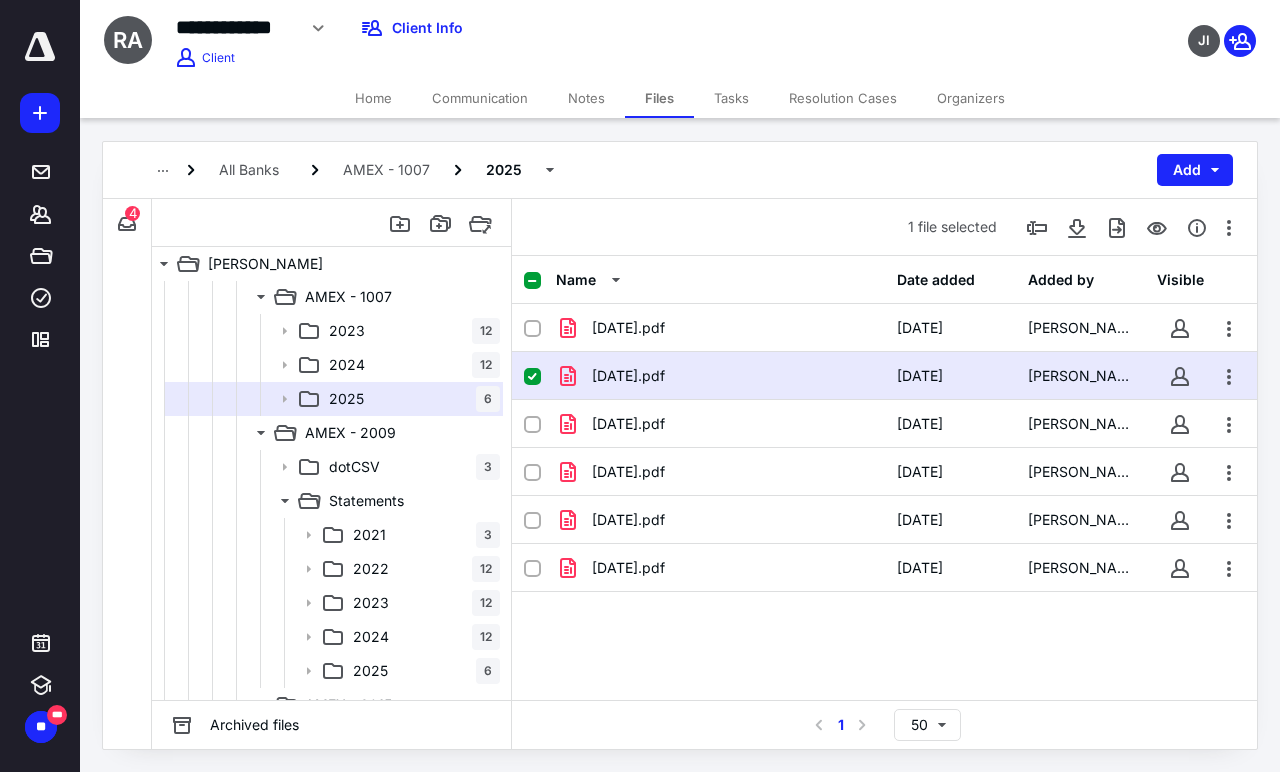 scroll, scrollTop: 3515, scrollLeft: 0, axis: vertical 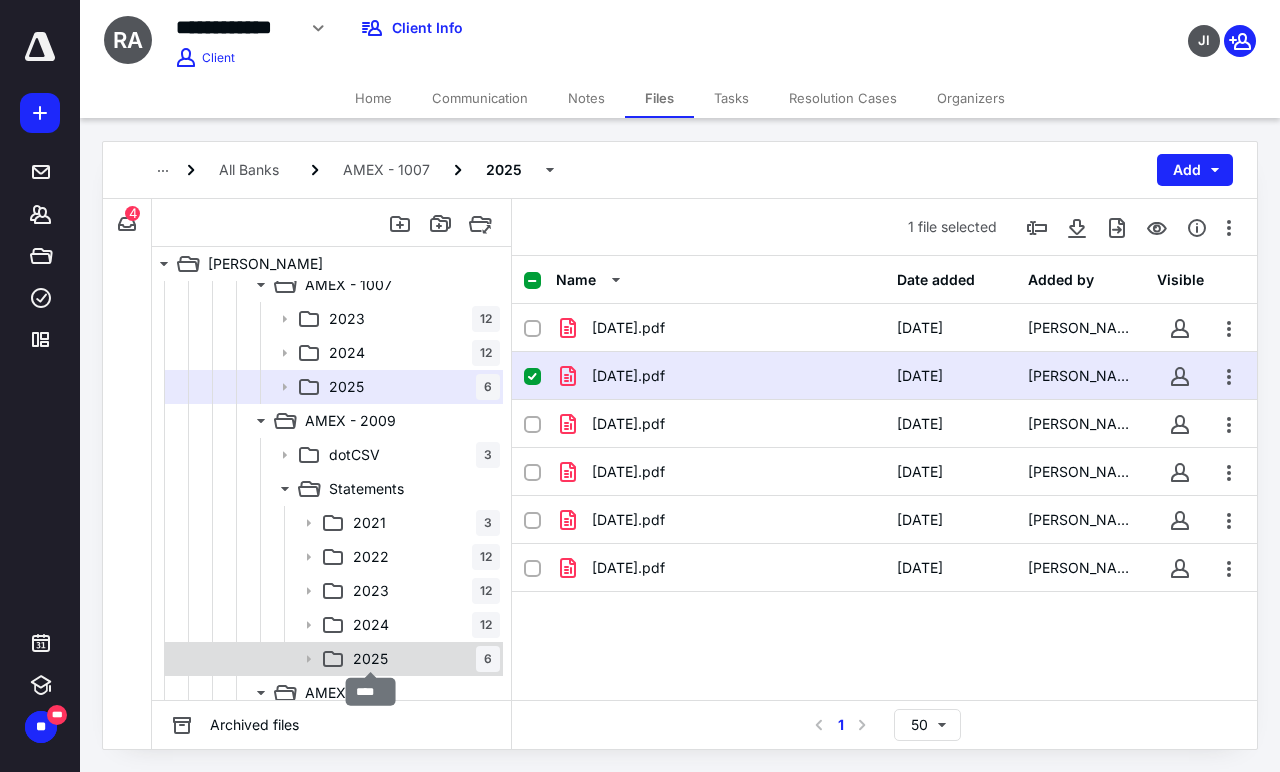click on "2025" at bounding box center (370, 659) 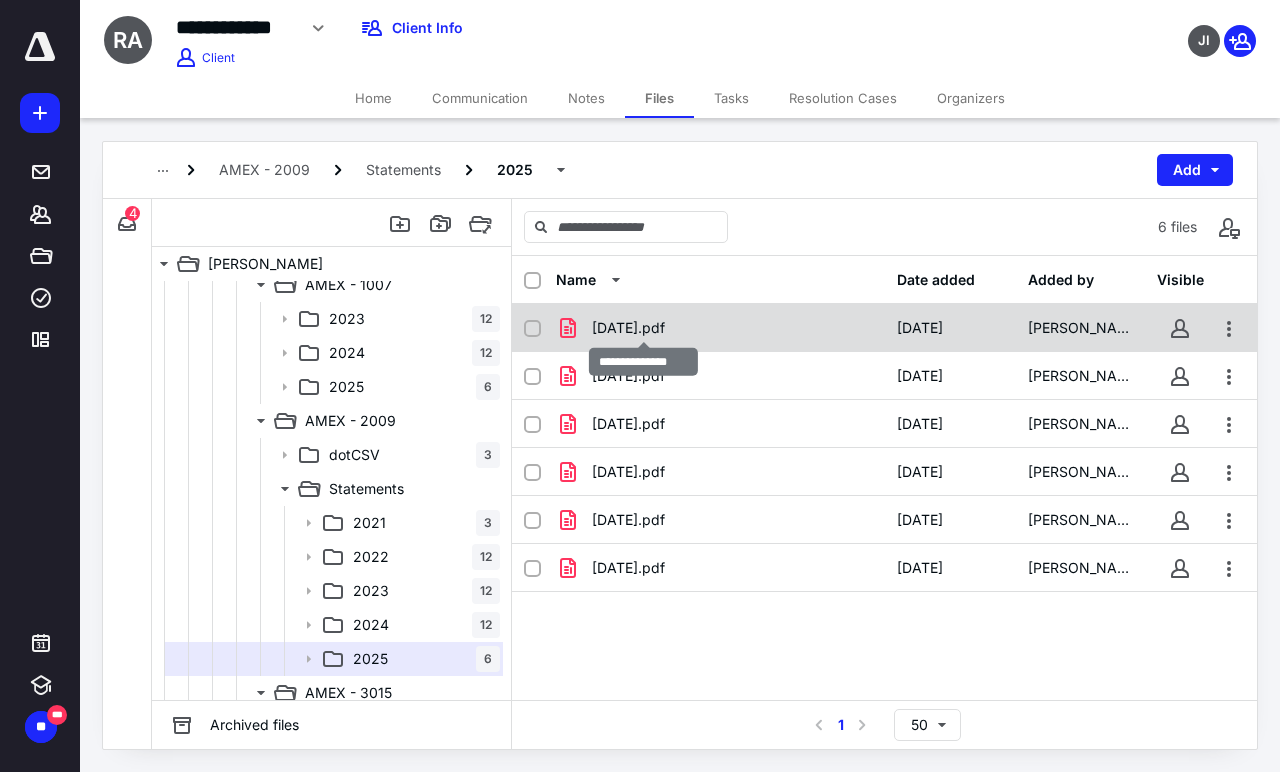 click on "[DATE].pdf" at bounding box center [628, 328] 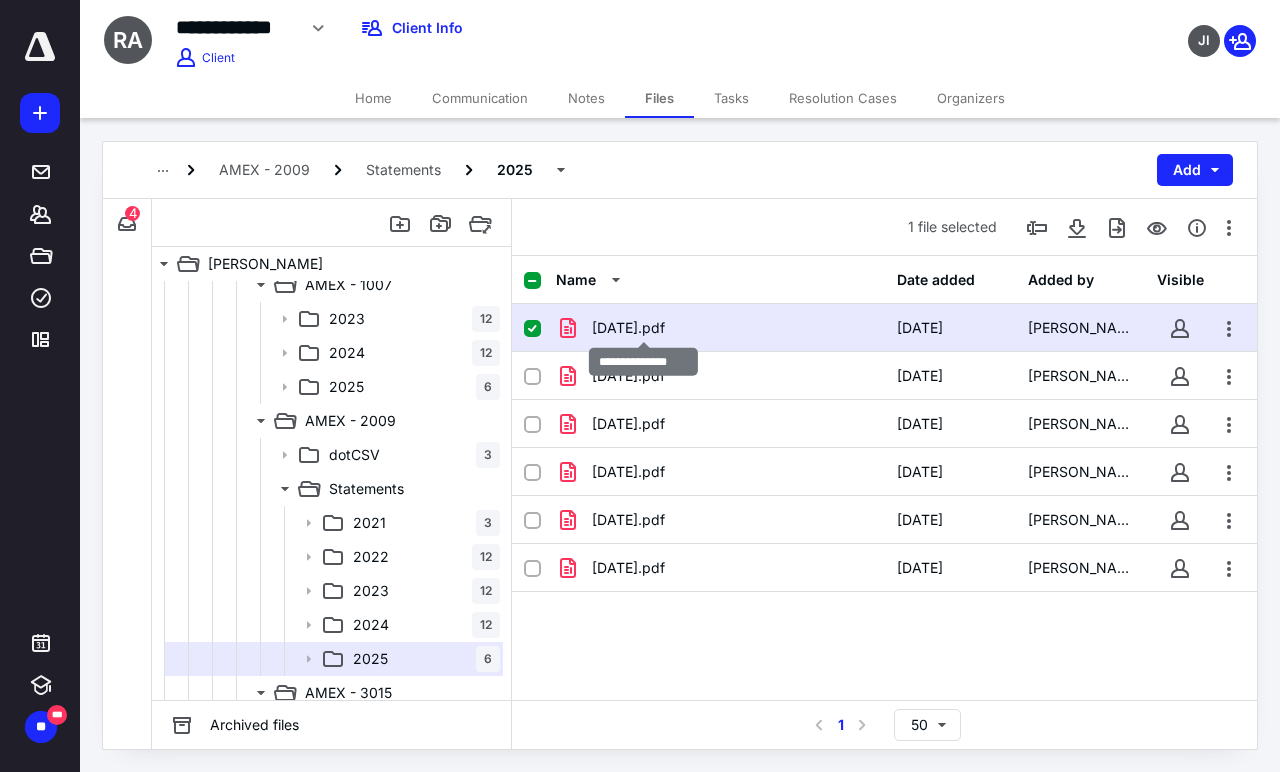 click on "[DATE].pdf" at bounding box center (628, 328) 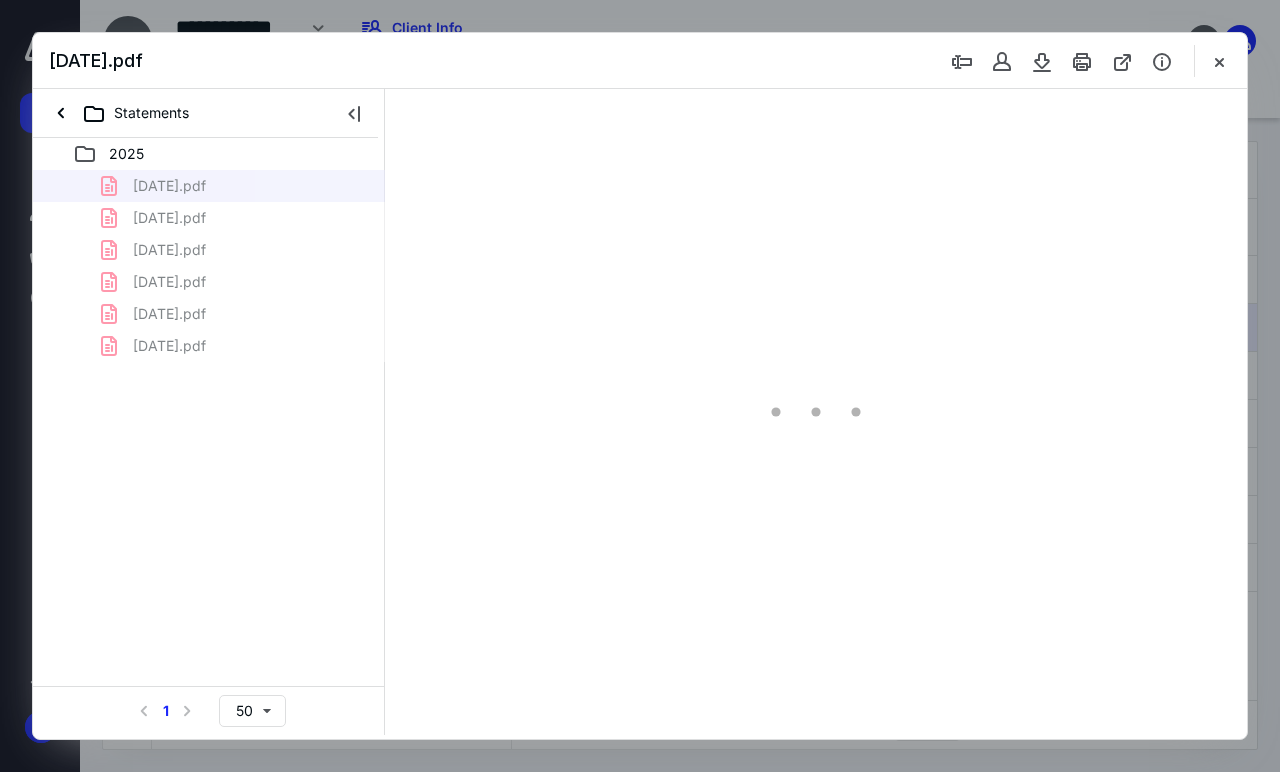 scroll, scrollTop: 0, scrollLeft: 0, axis: both 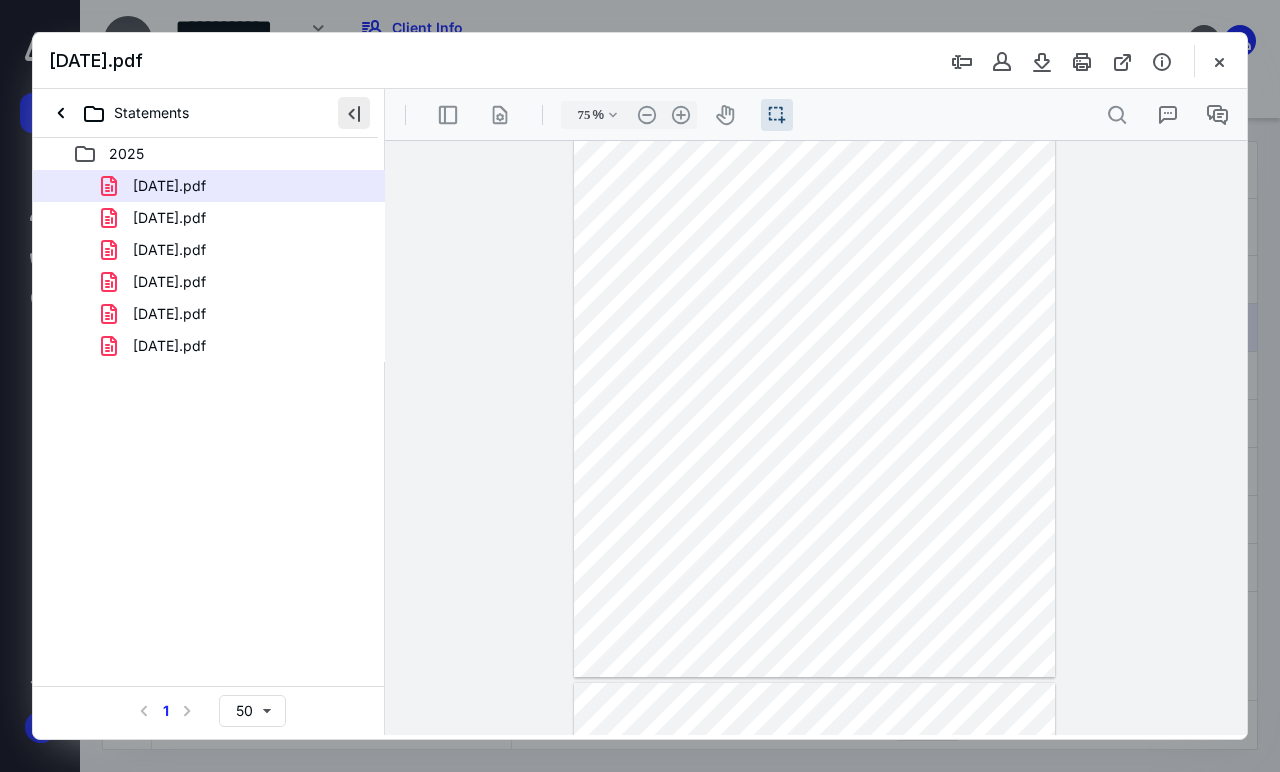 click at bounding box center (354, 113) 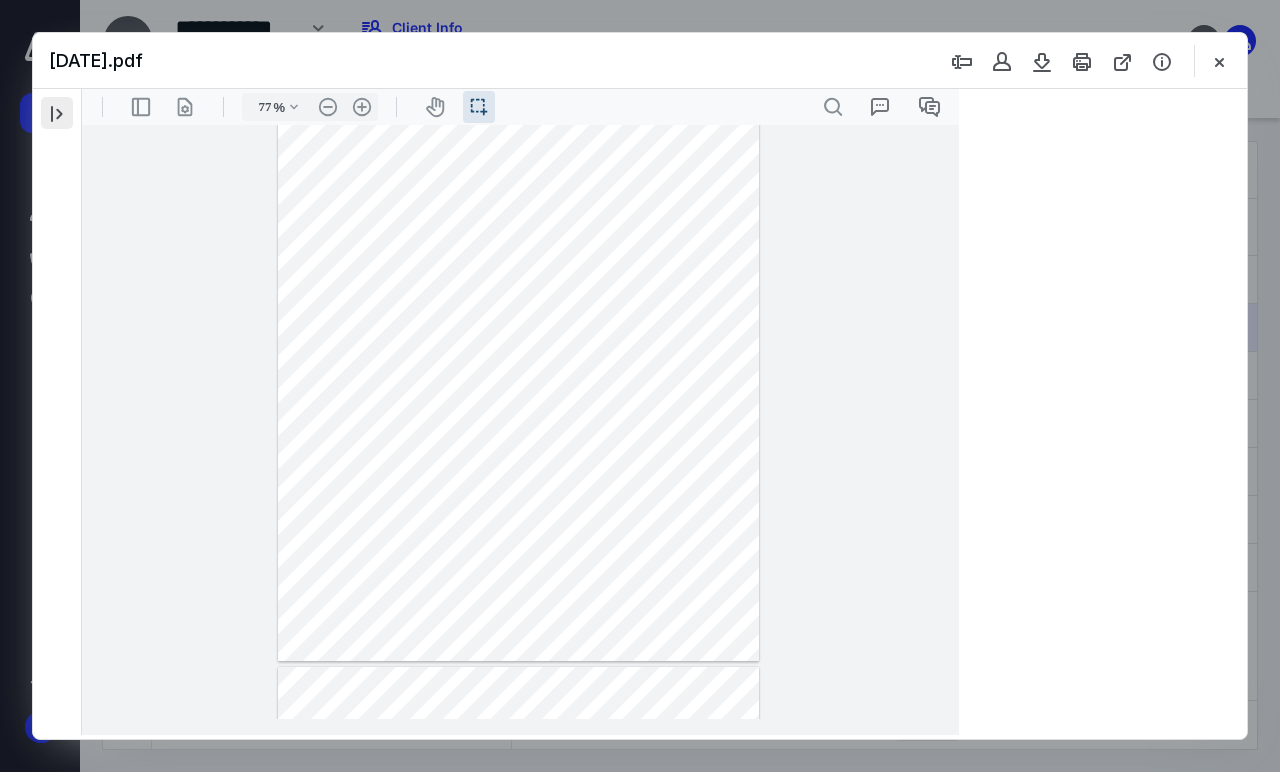 scroll, scrollTop: 40, scrollLeft: 0, axis: vertical 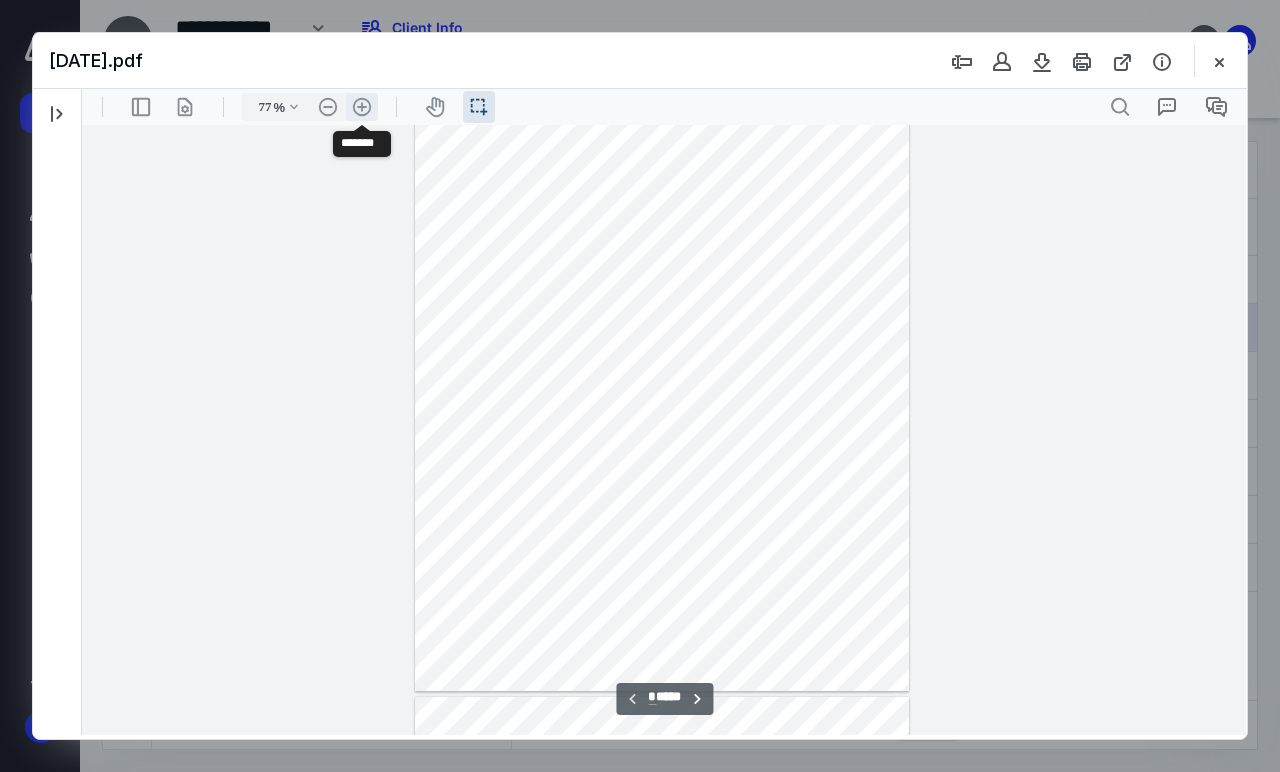 click on ".cls-1{fill:#abb0c4;} icon - header - zoom - in - line" at bounding box center [362, 107] 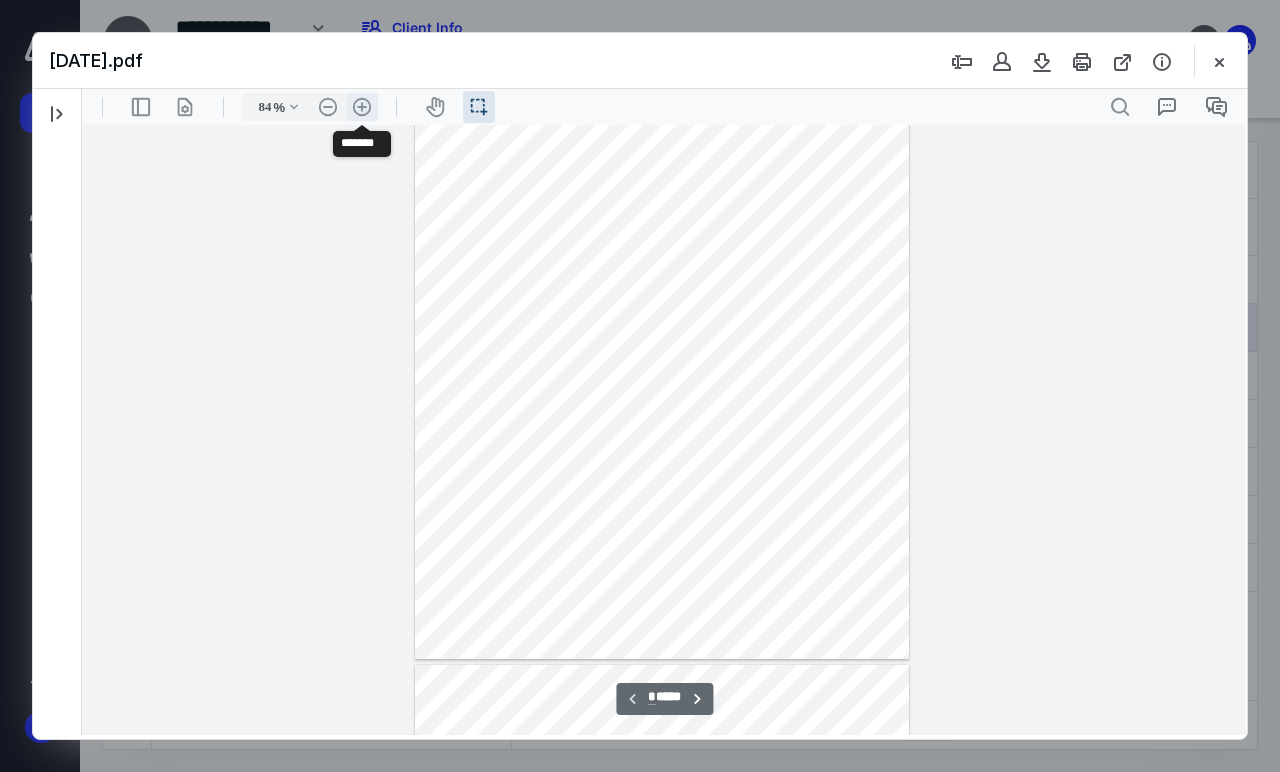 click on ".cls-1{fill:#abb0c4;} icon - header - zoom - in - line" at bounding box center [362, 107] 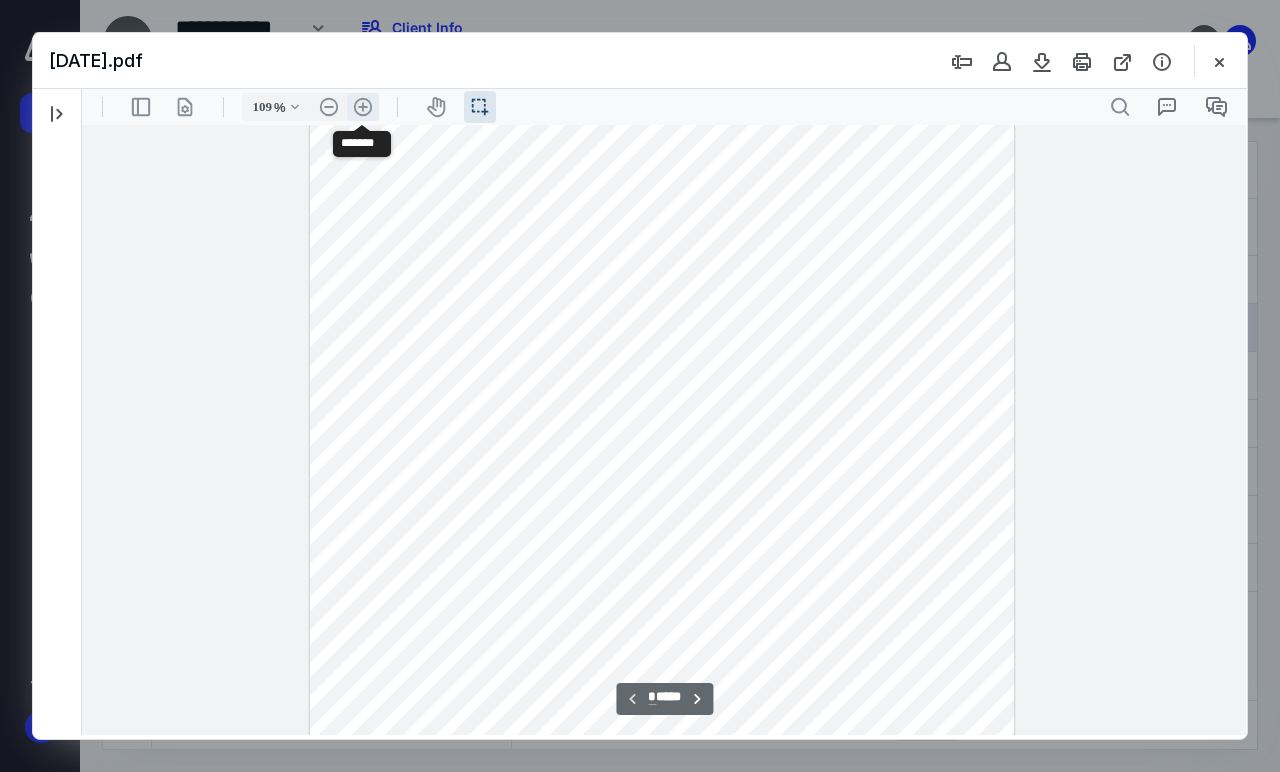 click on ".cls-1{fill:#abb0c4;} icon - header - zoom - in - line" at bounding box center [363, 107] 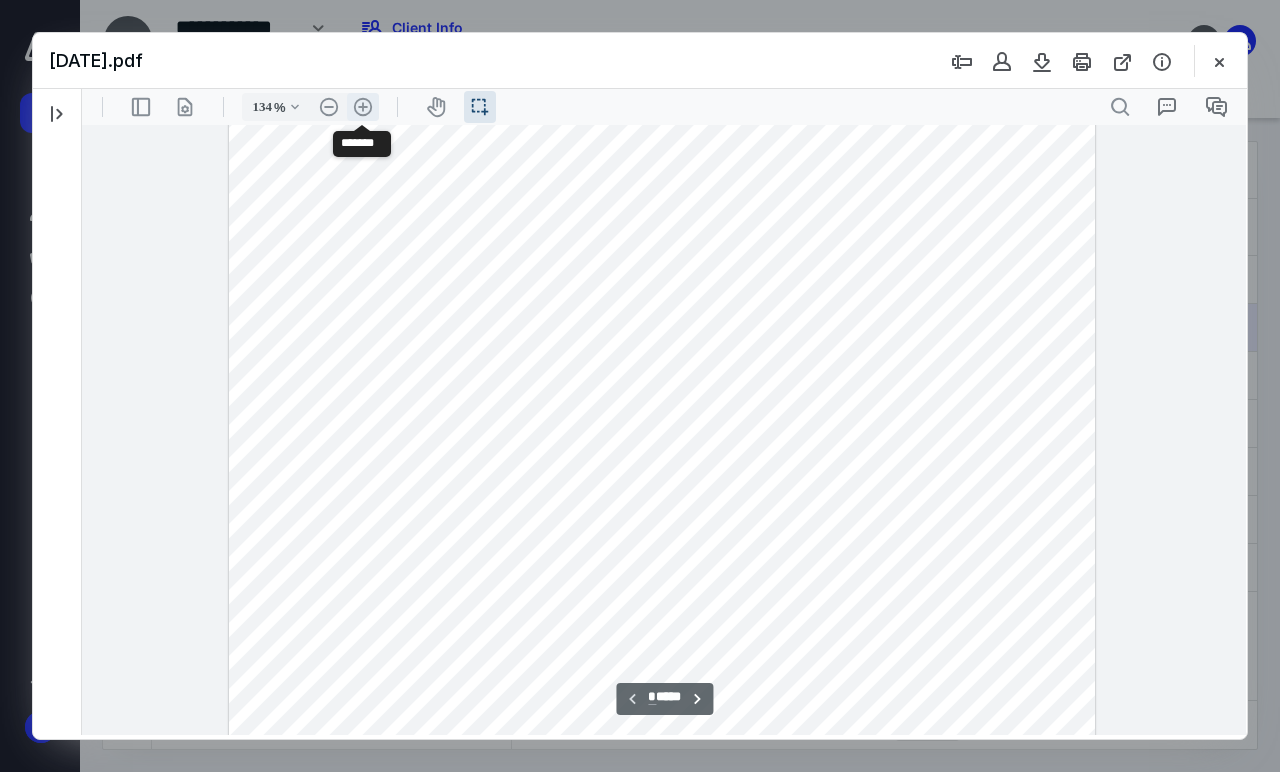 click on ".cls-1{fill:#abb0c4;} icon - header - zoom - in - line" at bounding box center (363, 107) 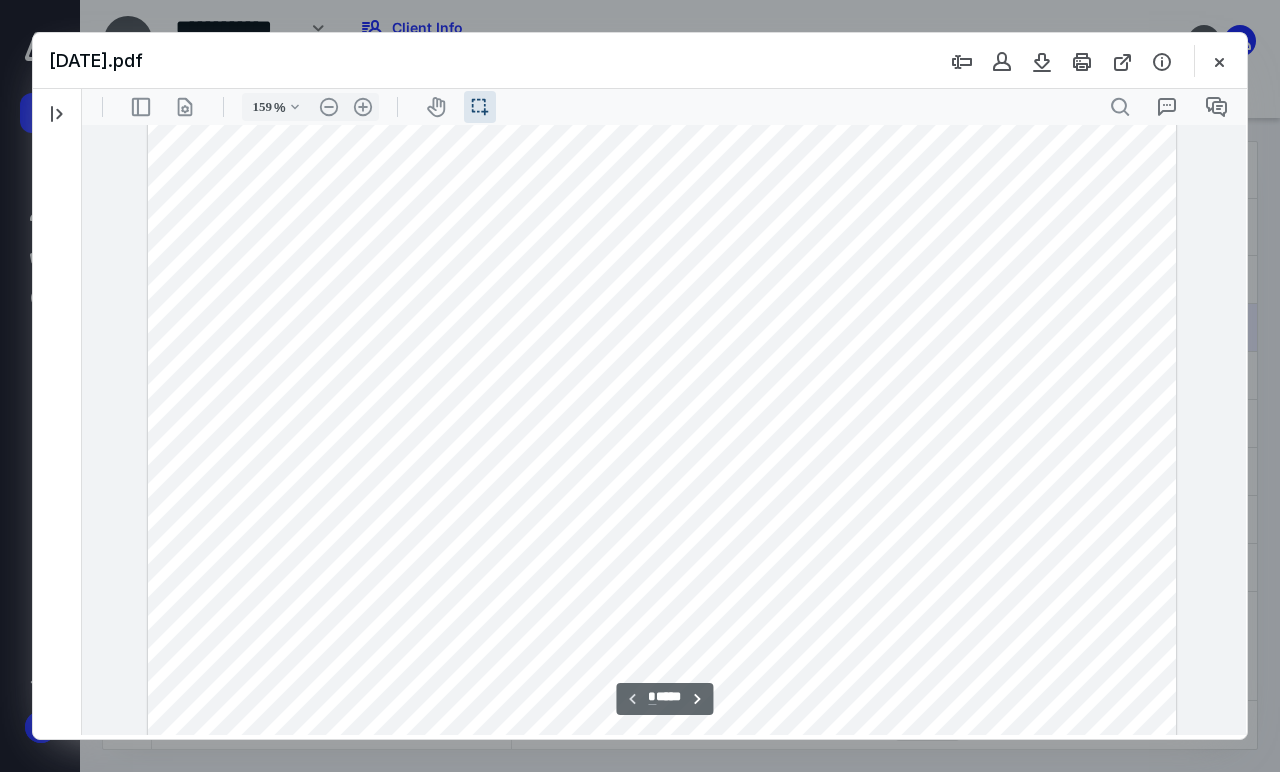 scroll, scrollTop: 0, scrollLeft: 0, axis: both 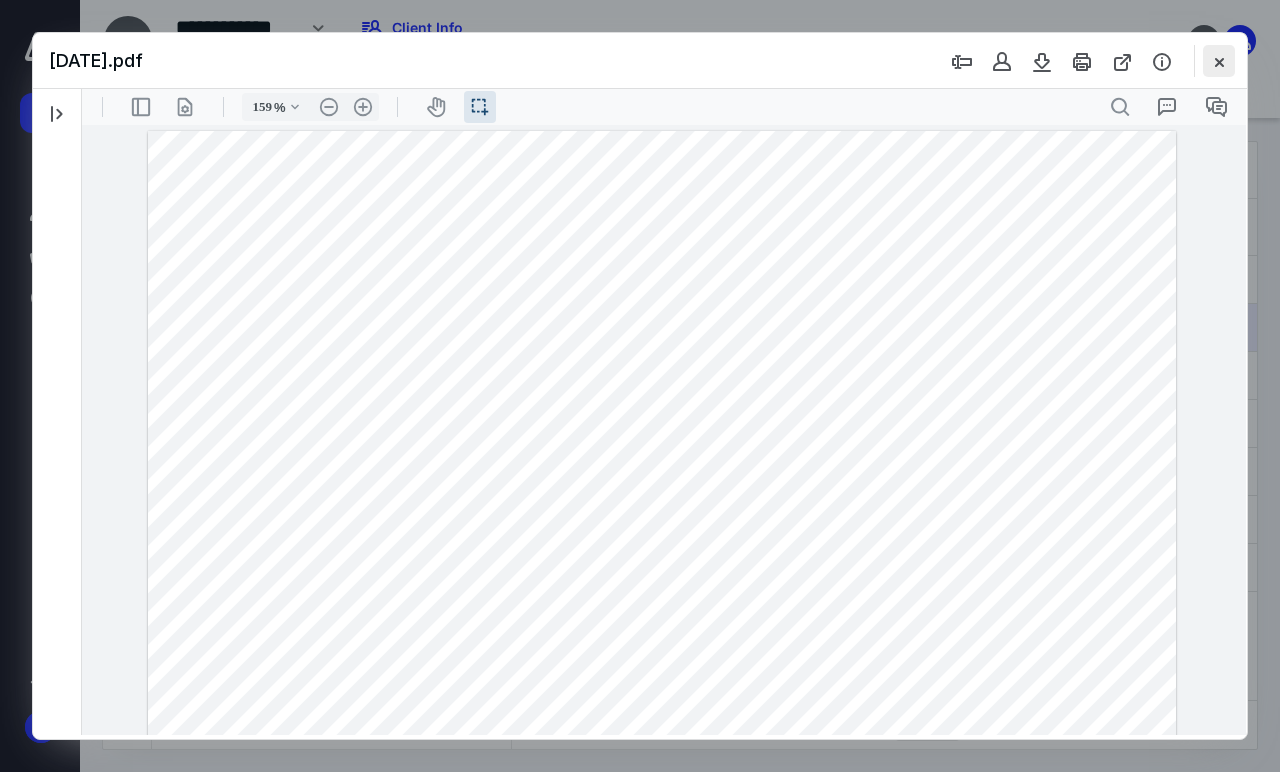click at bounding box center [1219, 61] 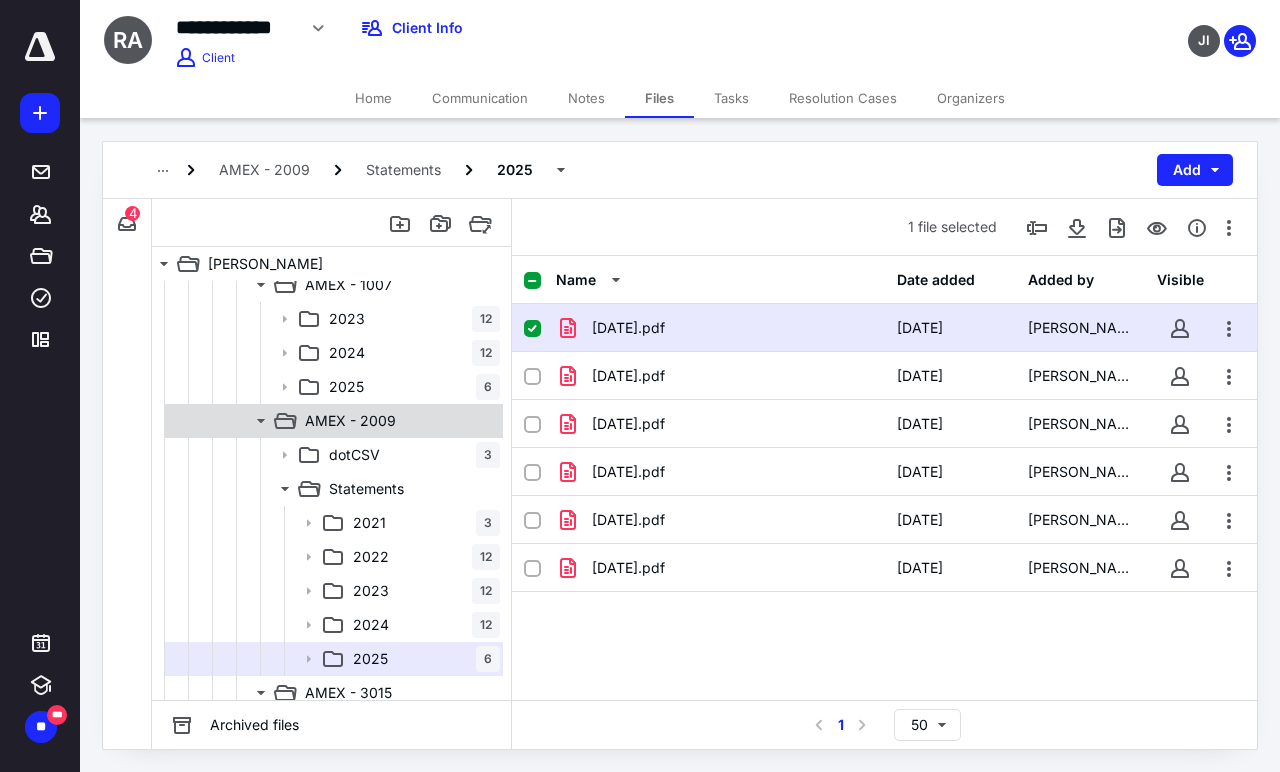 scroll, scrollTop: 3404, scrollLeft: 0, axis: vertical 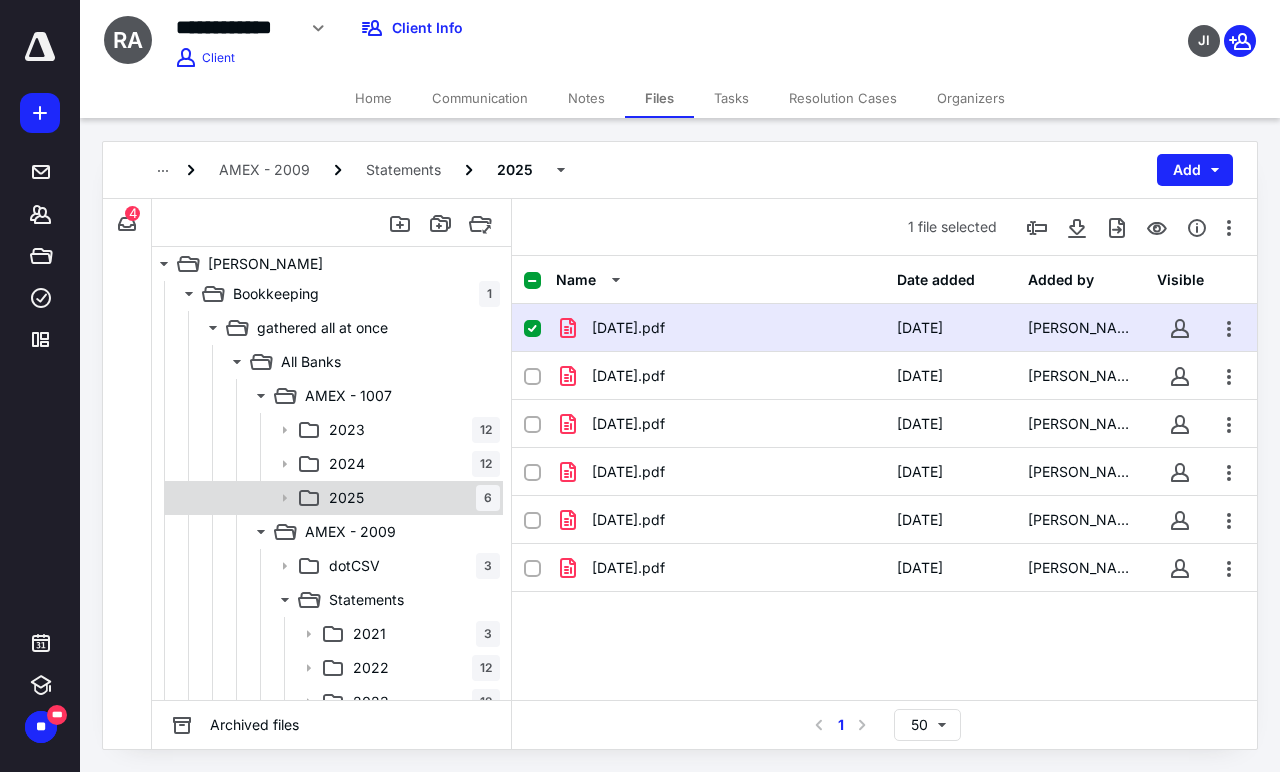 click on "2025 6" at bounding box center (410, 498) 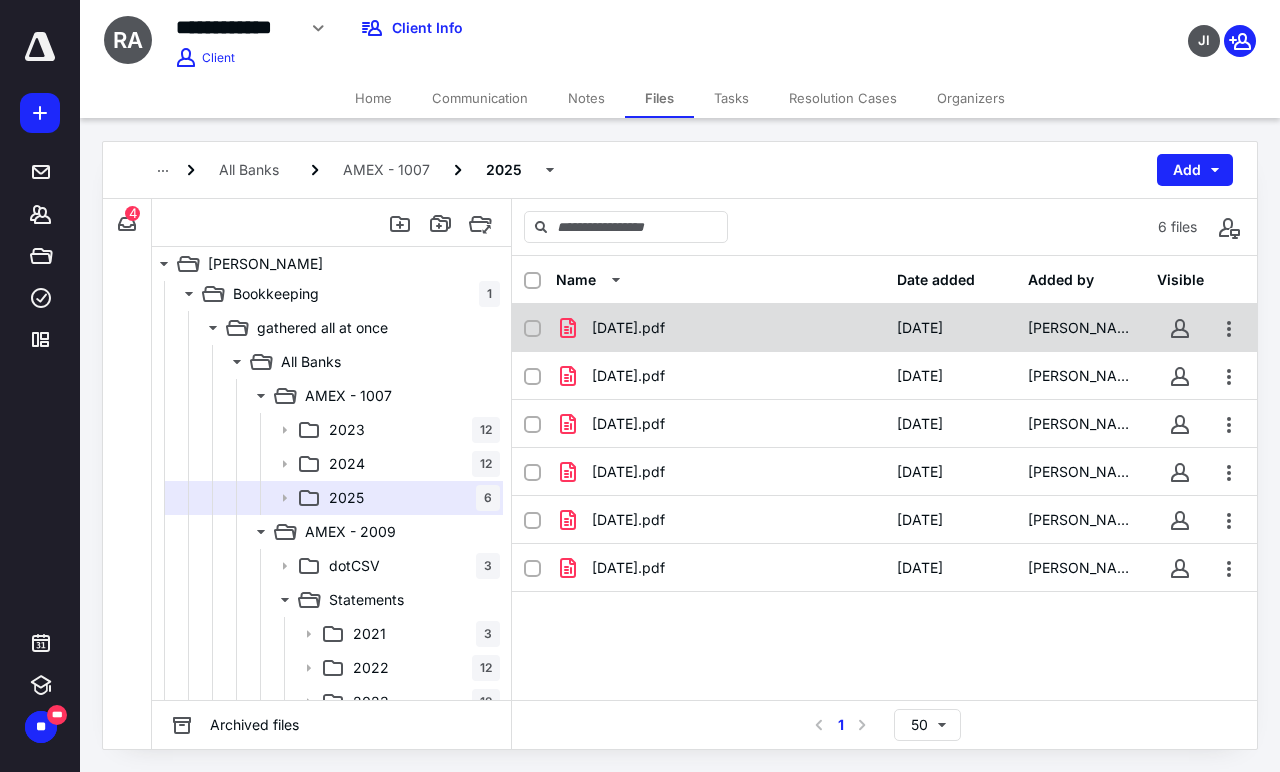 click on "[DATE].pdf" at bounding box center (628, 328) 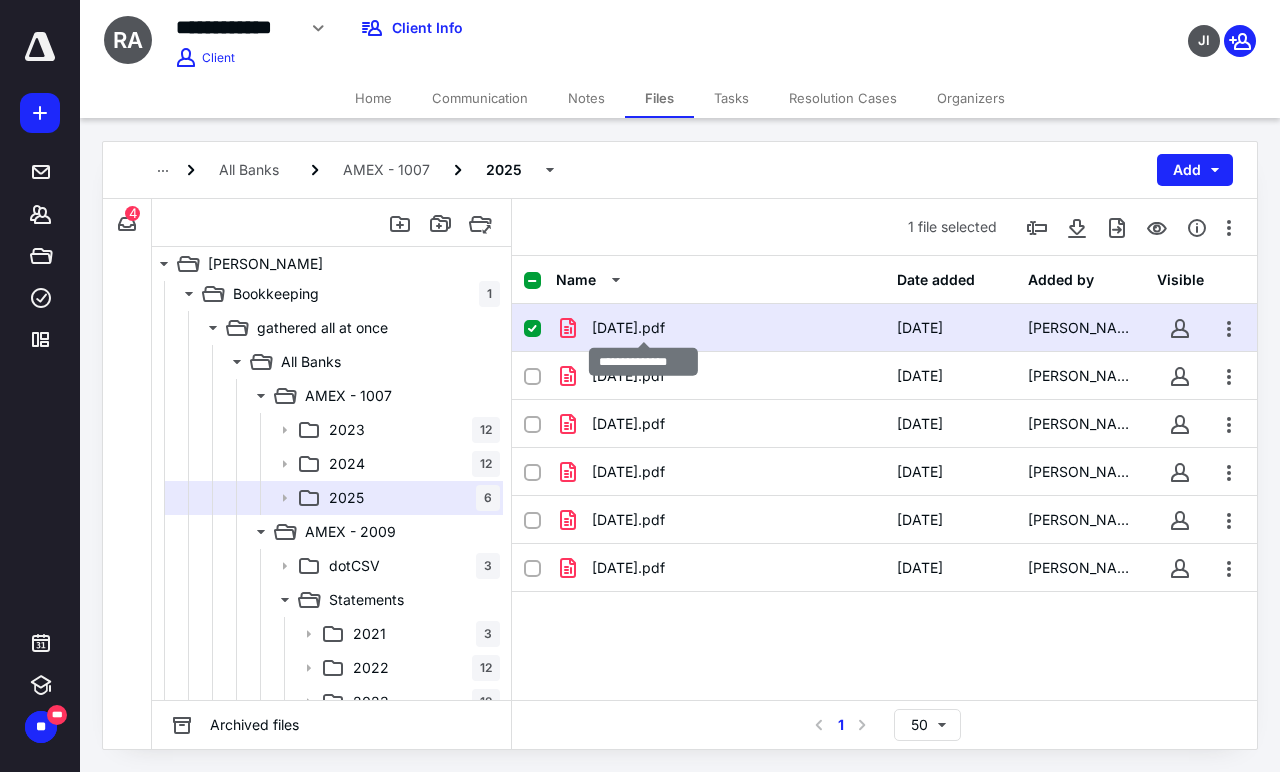 click on "[DATE].pdf" at bounding box center (628, 328) 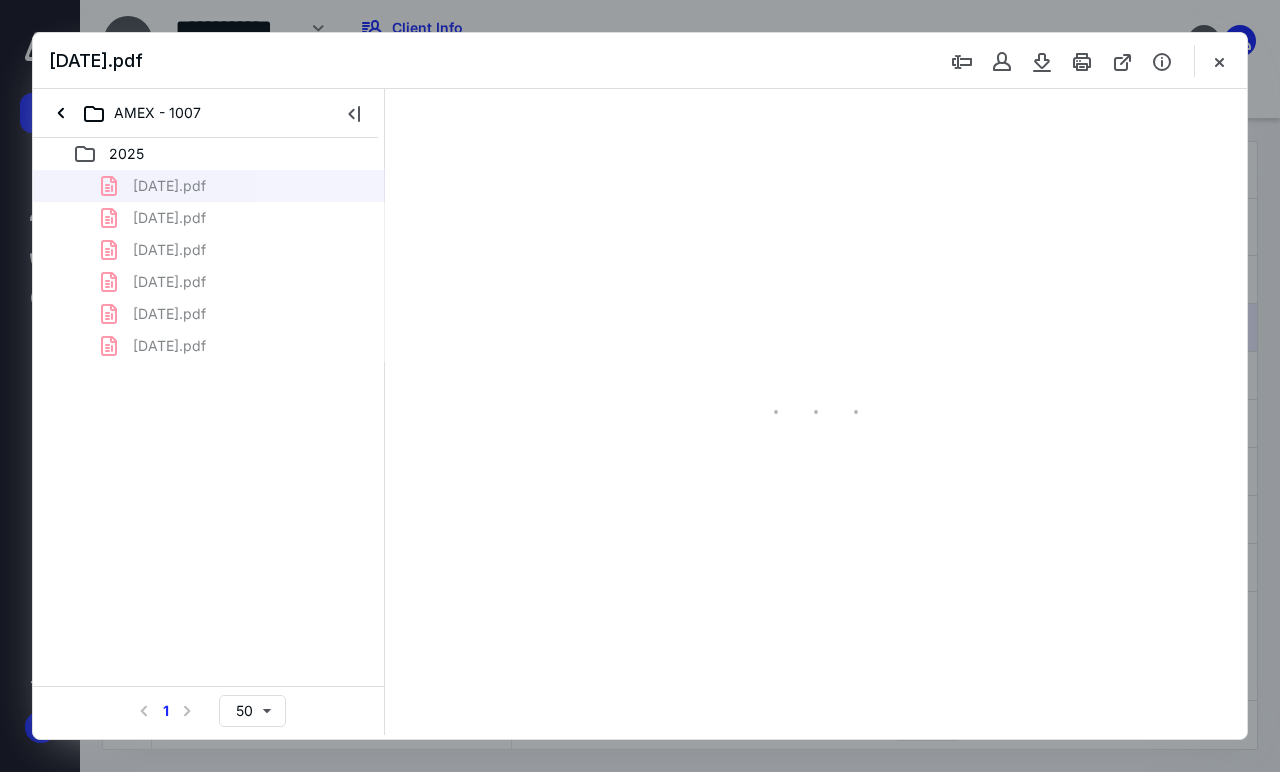scroll, scrollTop: 0, scrollLeft: 0, axis: both 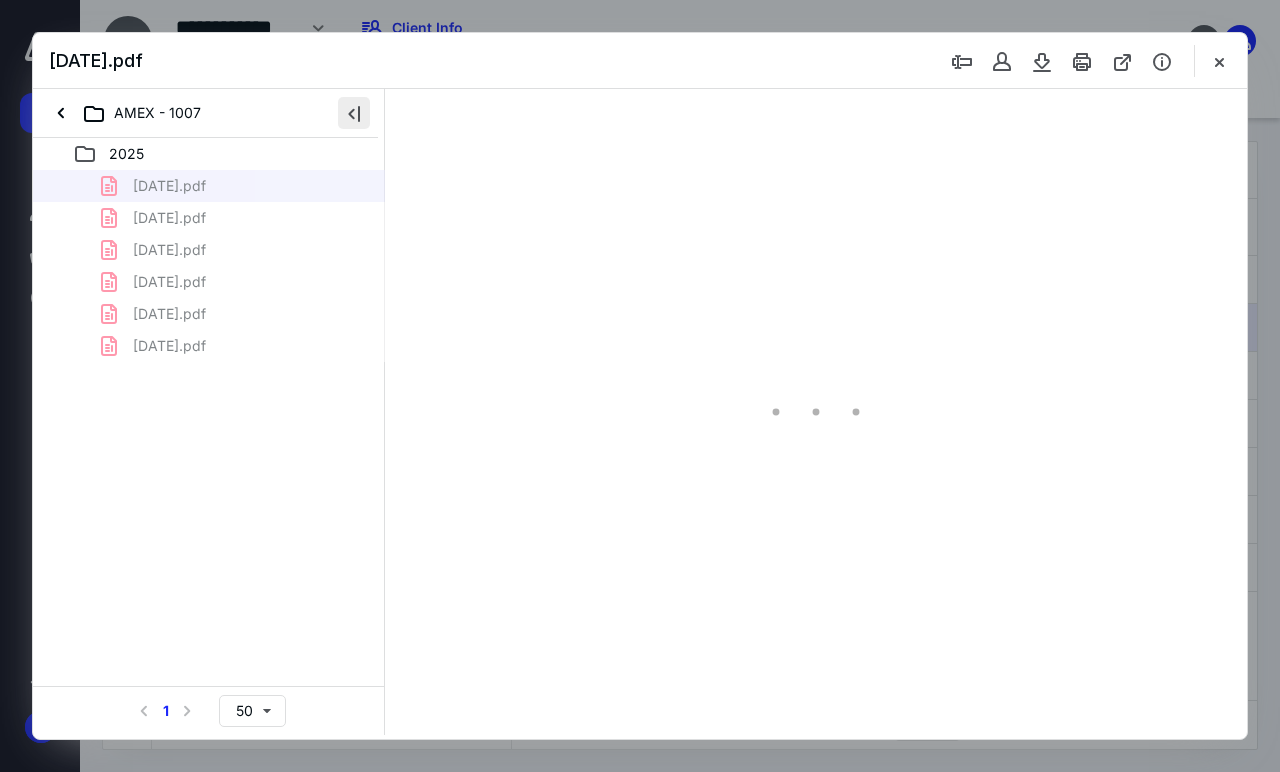 click at bounding box center [354, 113] 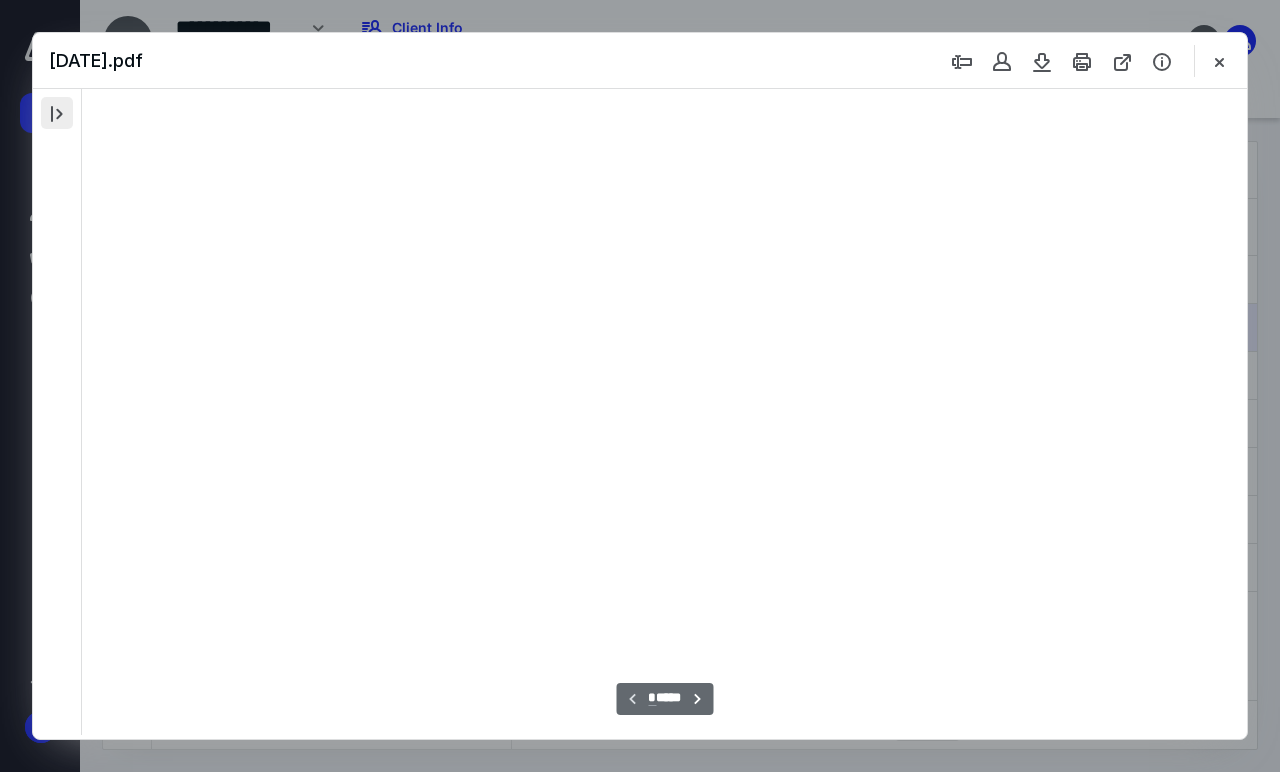 scroll, scrollTop: 38, scrollLeft: 0, axis: vertical 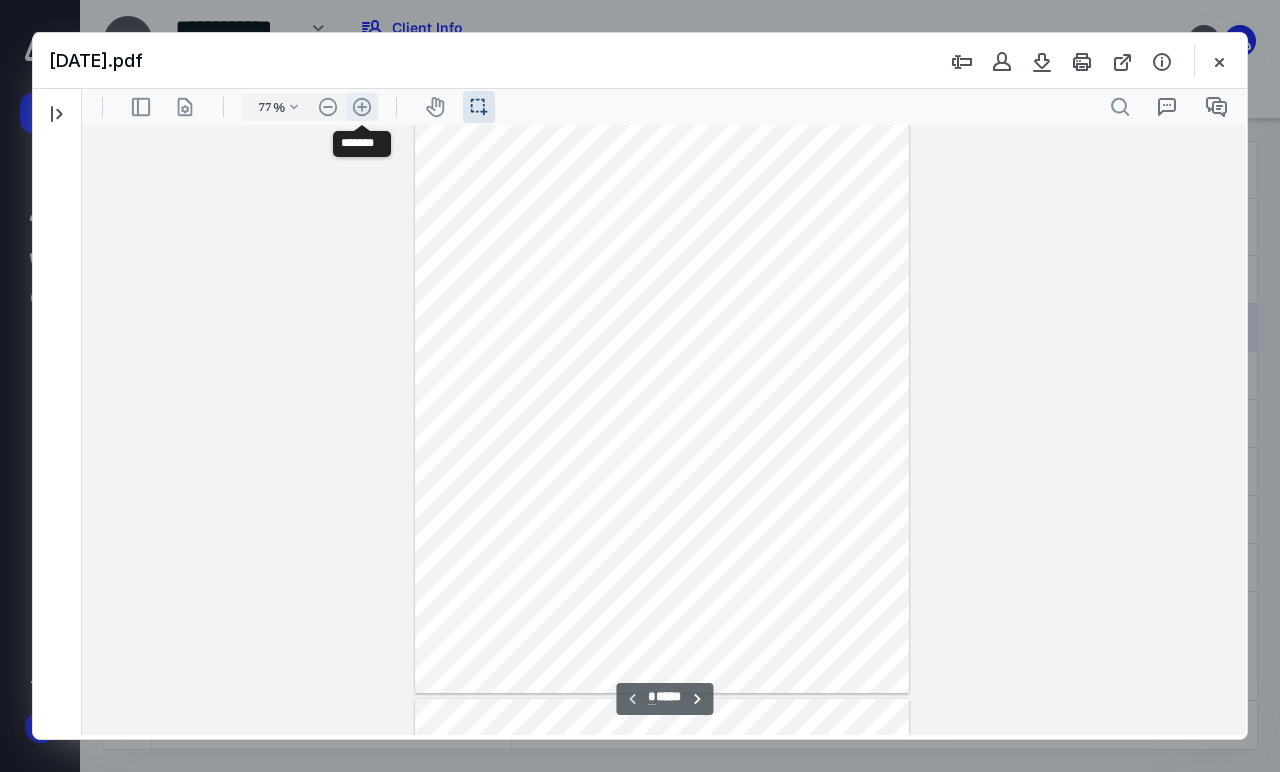 click on ".cls-1{fill:#abb0c4;} icon - header - zoom - in - line" at bounding box center [362, 107] 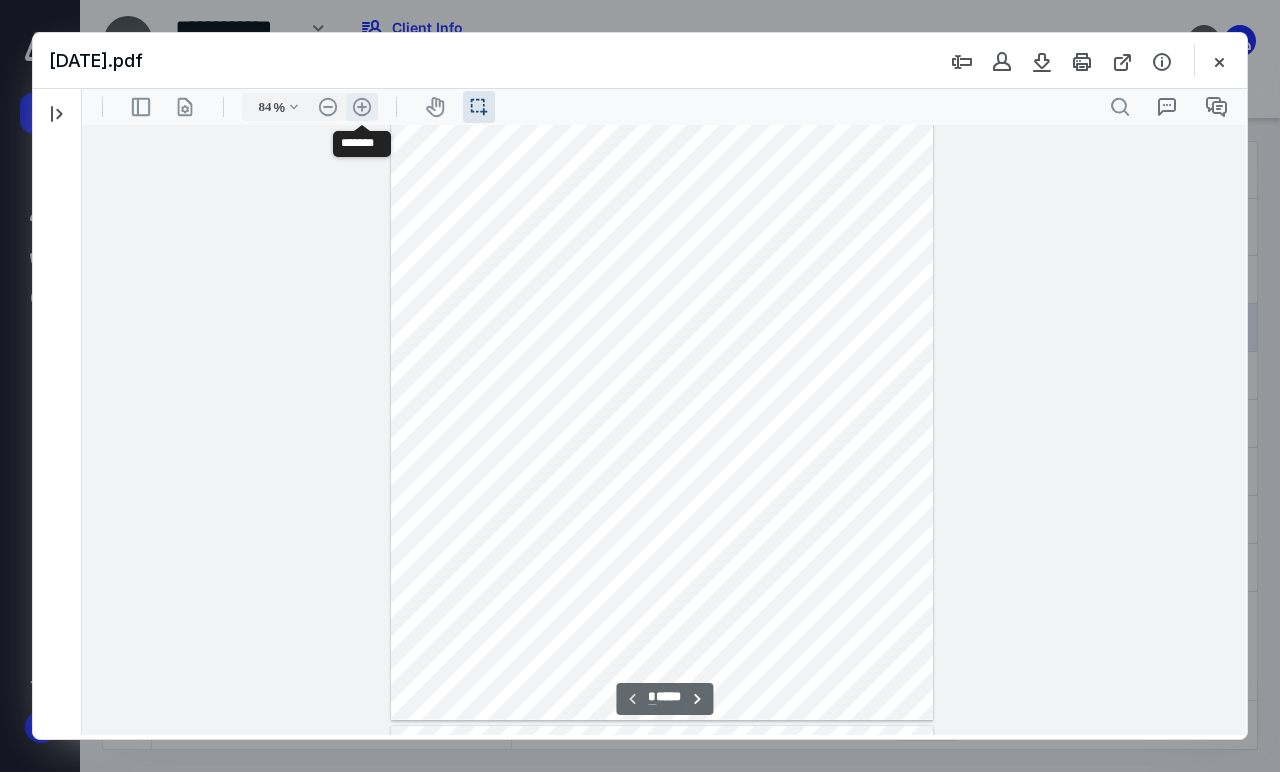 click on ".cls-1{fill:#abb0c4;} icon - header - zoom - in - line" at bounding box center [362, 107] 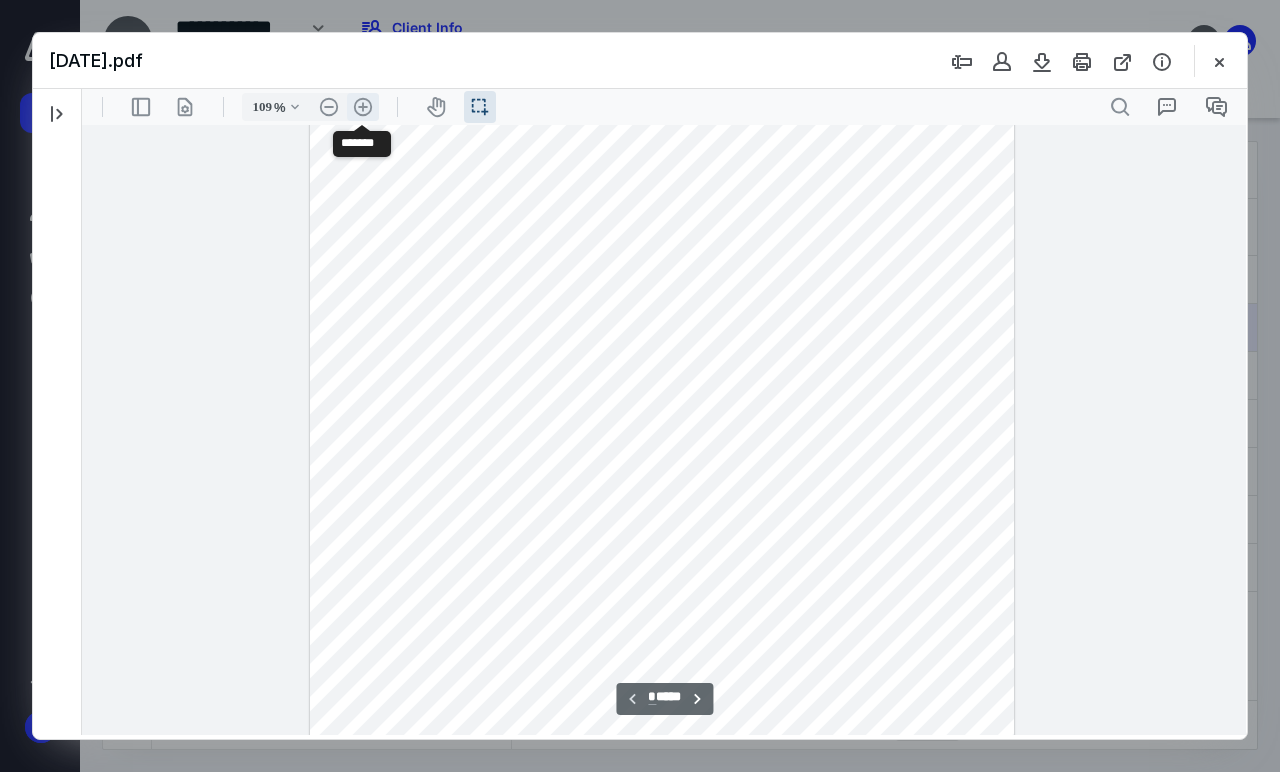 click on ".cls-1{fill:#abb0c4;} icon - header - zoom - in - line" at bounding box center (363, 107) 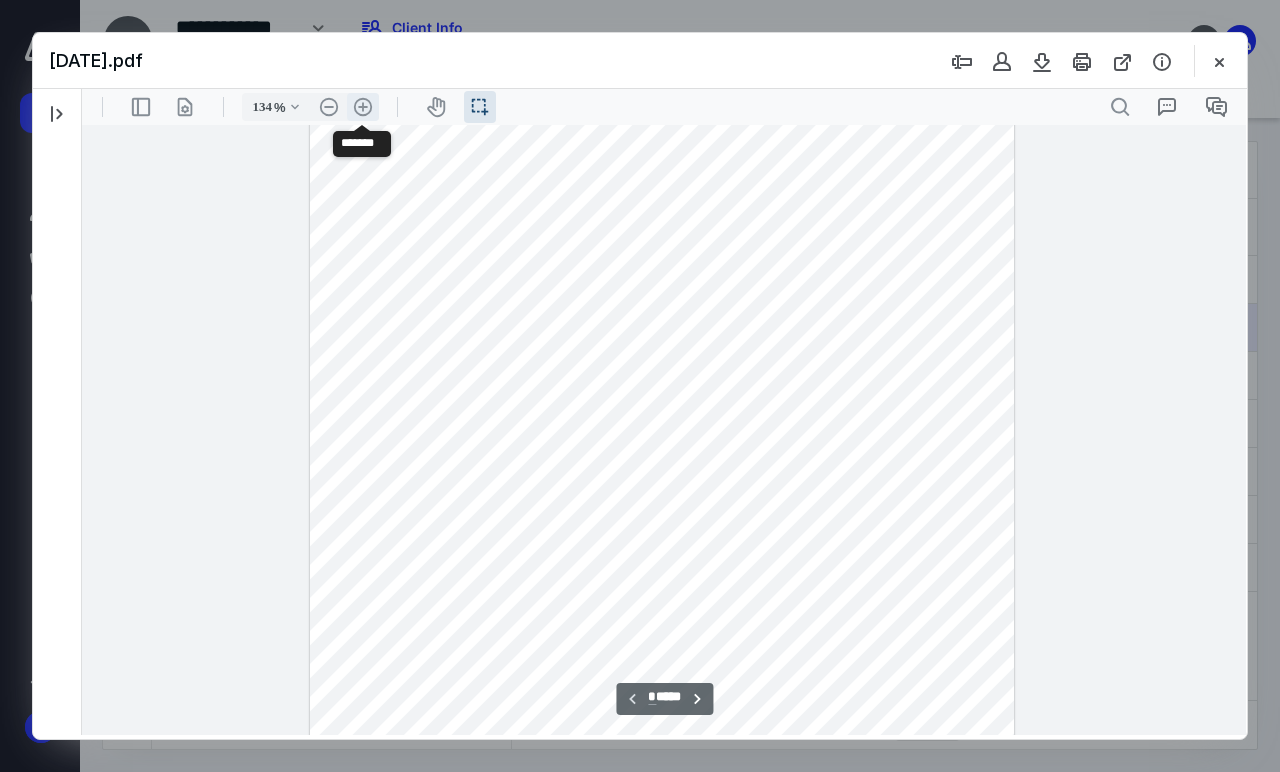 click on ".cls-1{fill:#abb0c4;} icon - header - zoom - in - line" at bounding box center [363, 107] 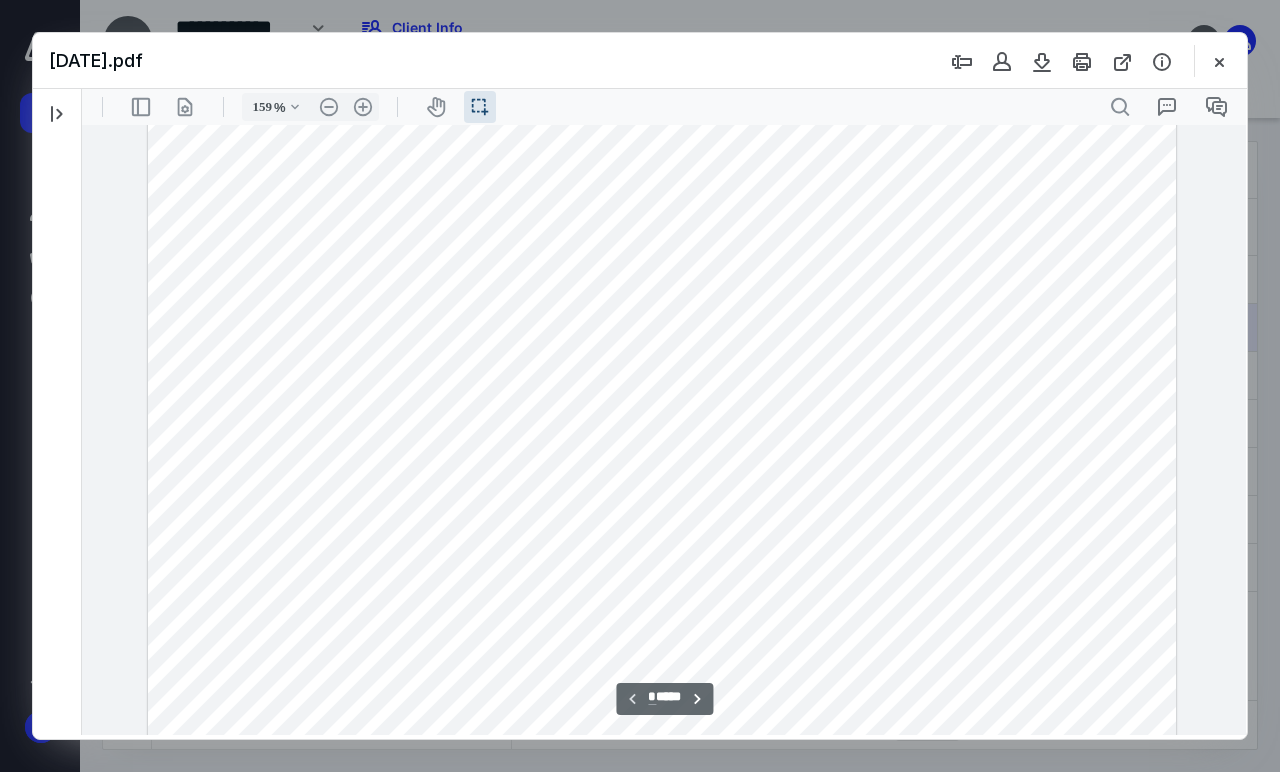 scroll, scrollTop: 0, scrollLeft: 0, axis: both 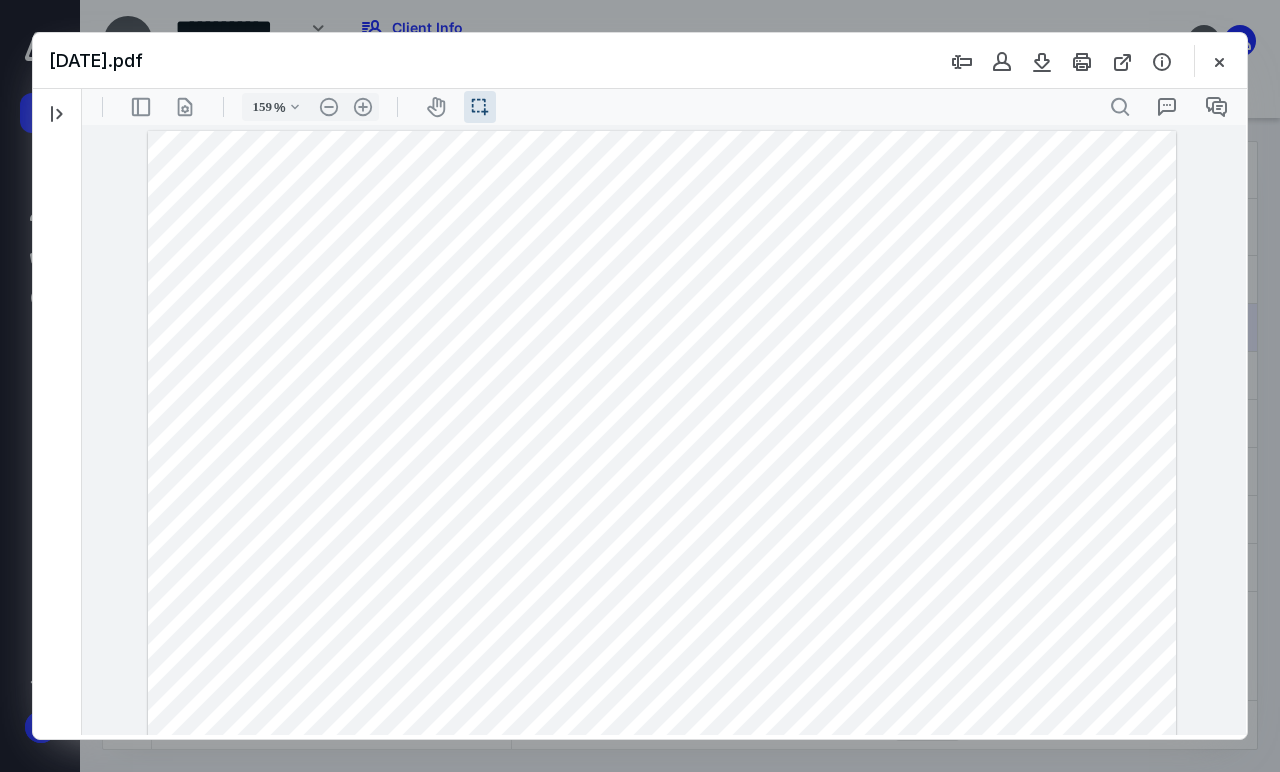 drag, startPoint x: 632, startPoint y: 277, endPoint x: 732, endPoint y: 281, distance: 100.07997 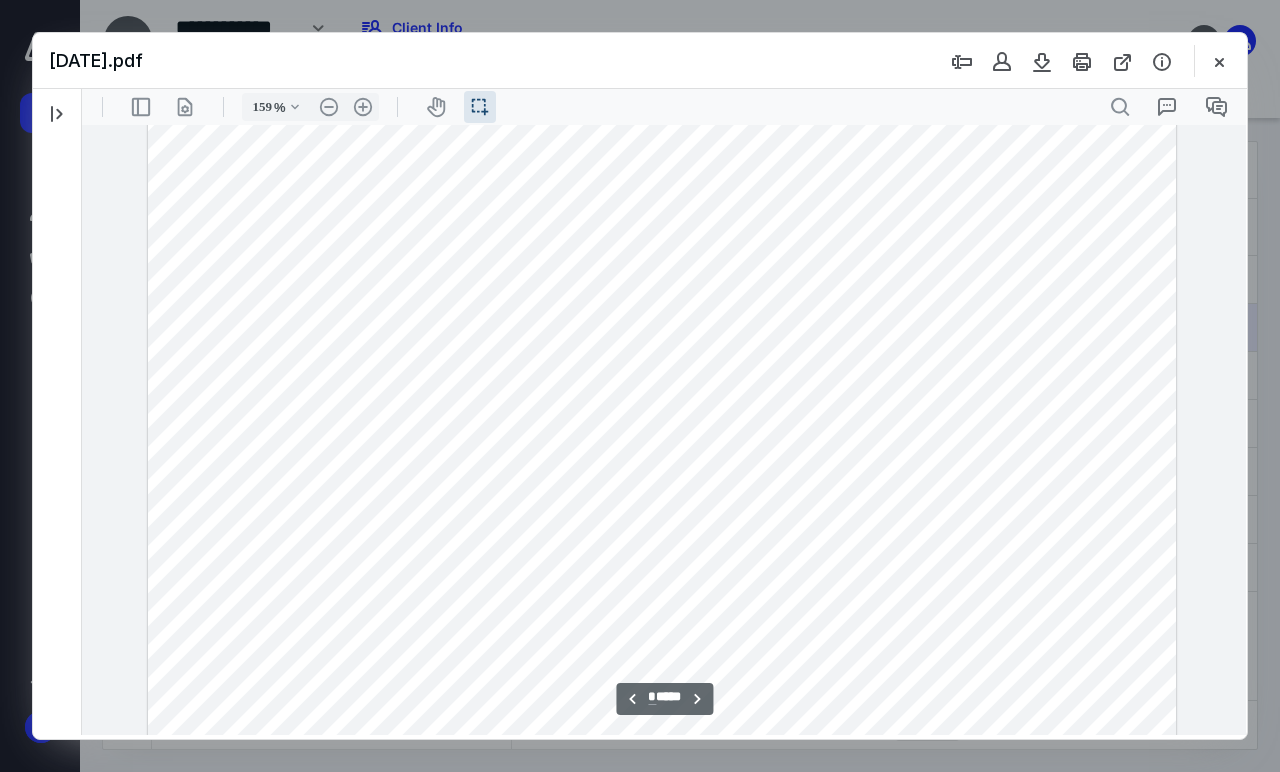 scroll, scrollTop: 5888, scrollLeft: 0, axis: vertical 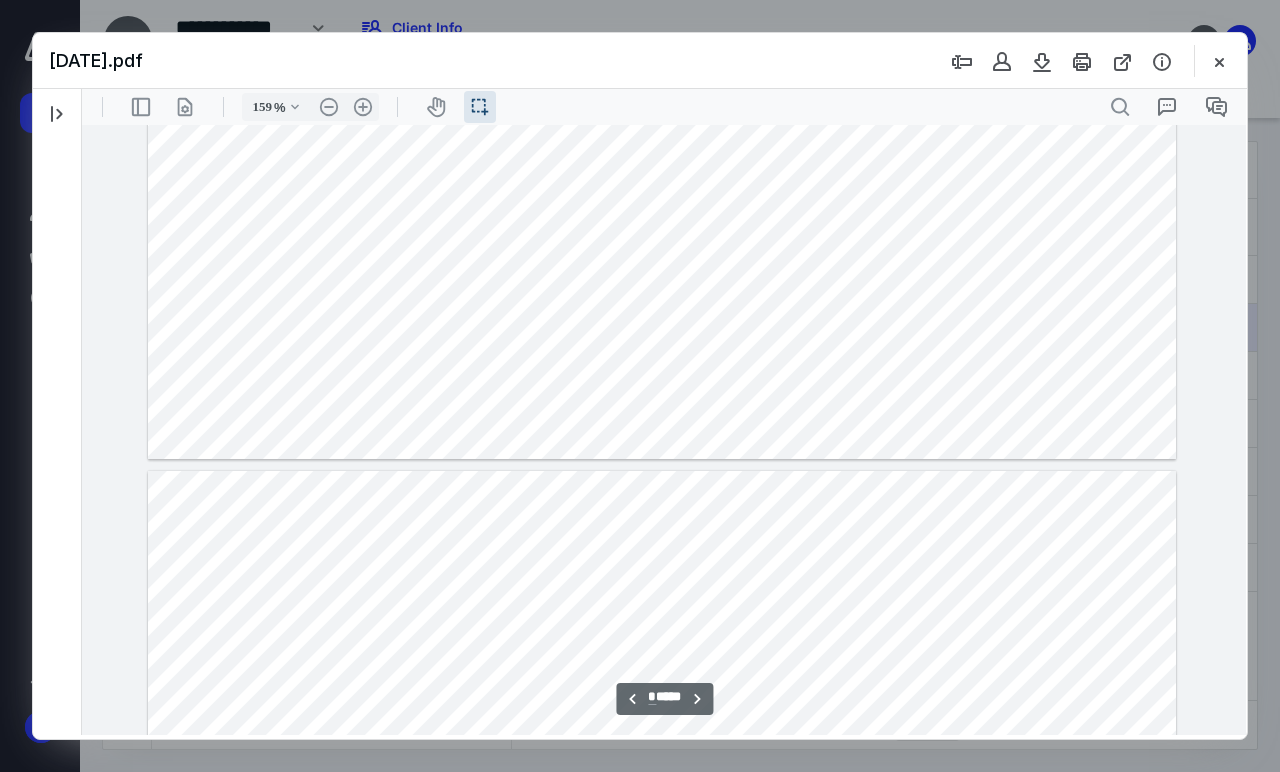 type on "*" 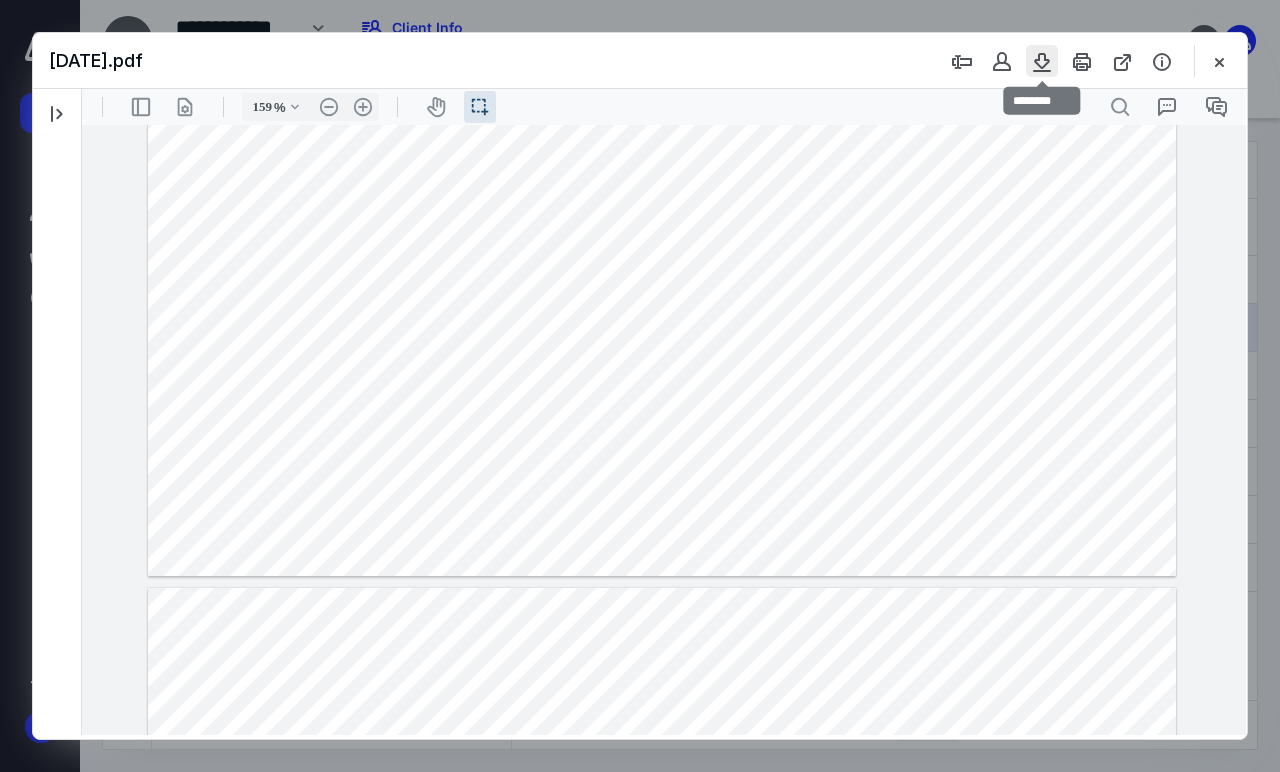click at bounding box center (1042, 61) 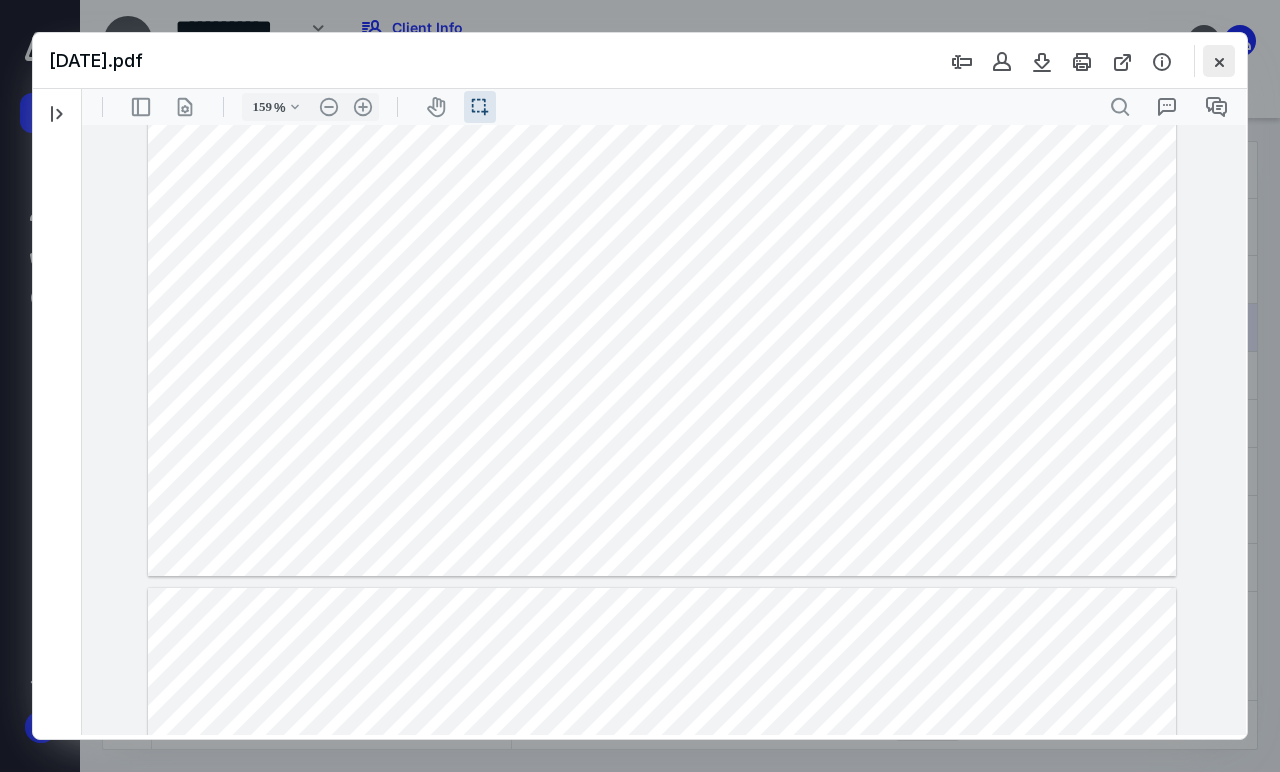 click at bounding box center [1219, 61] 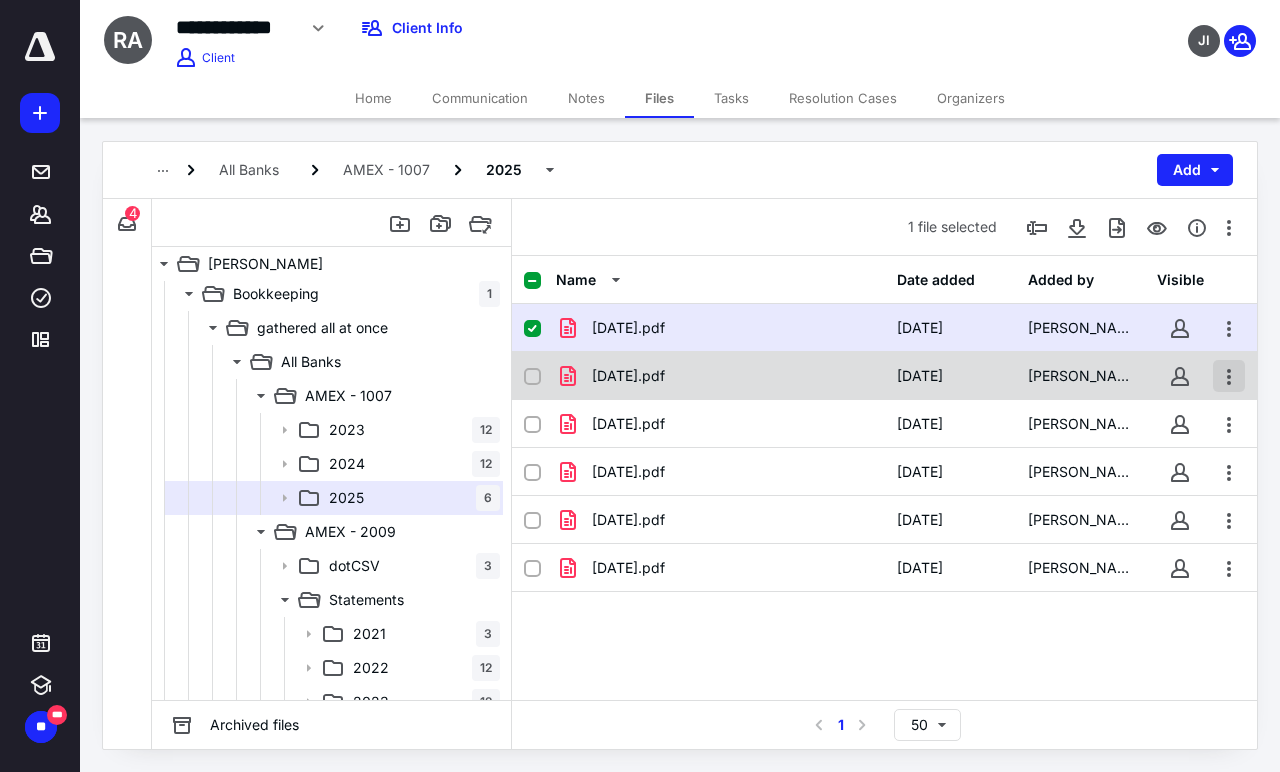 click at bounding box center [1229, 376] 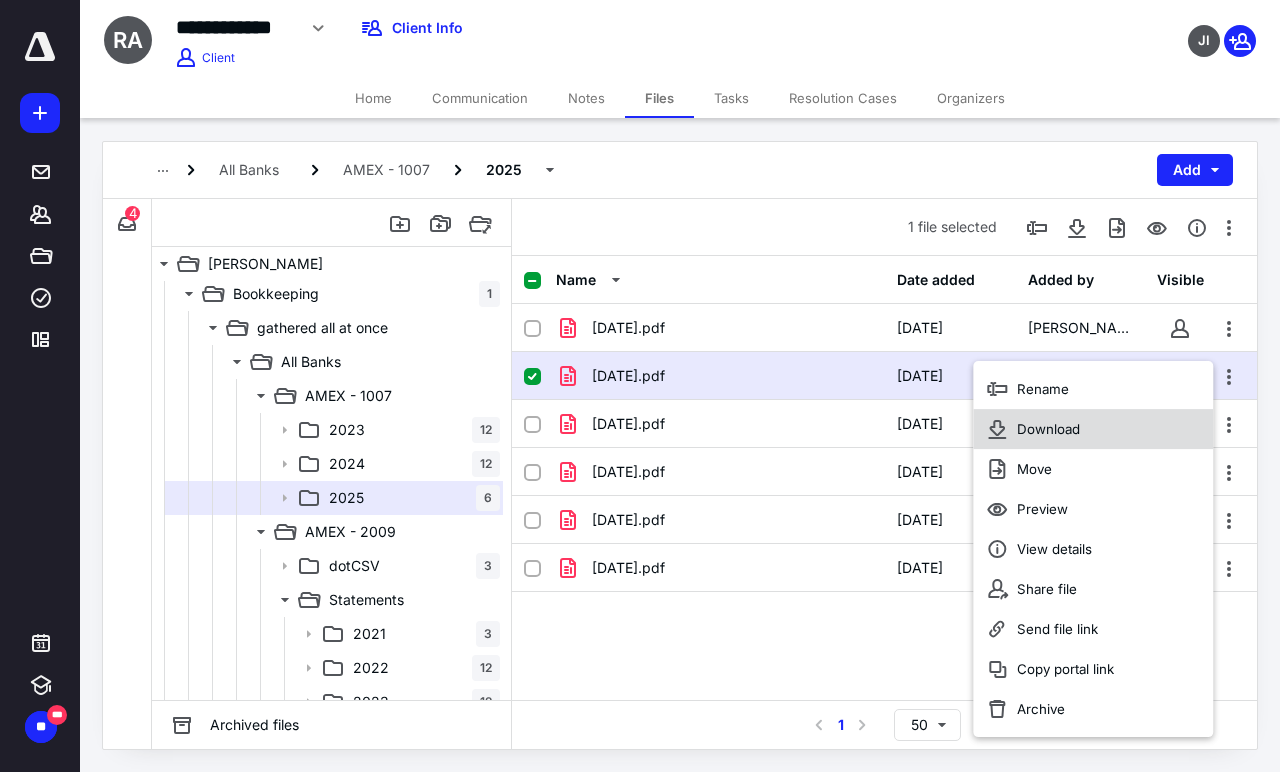 click on "Download" at bounding box center [1093, 429] 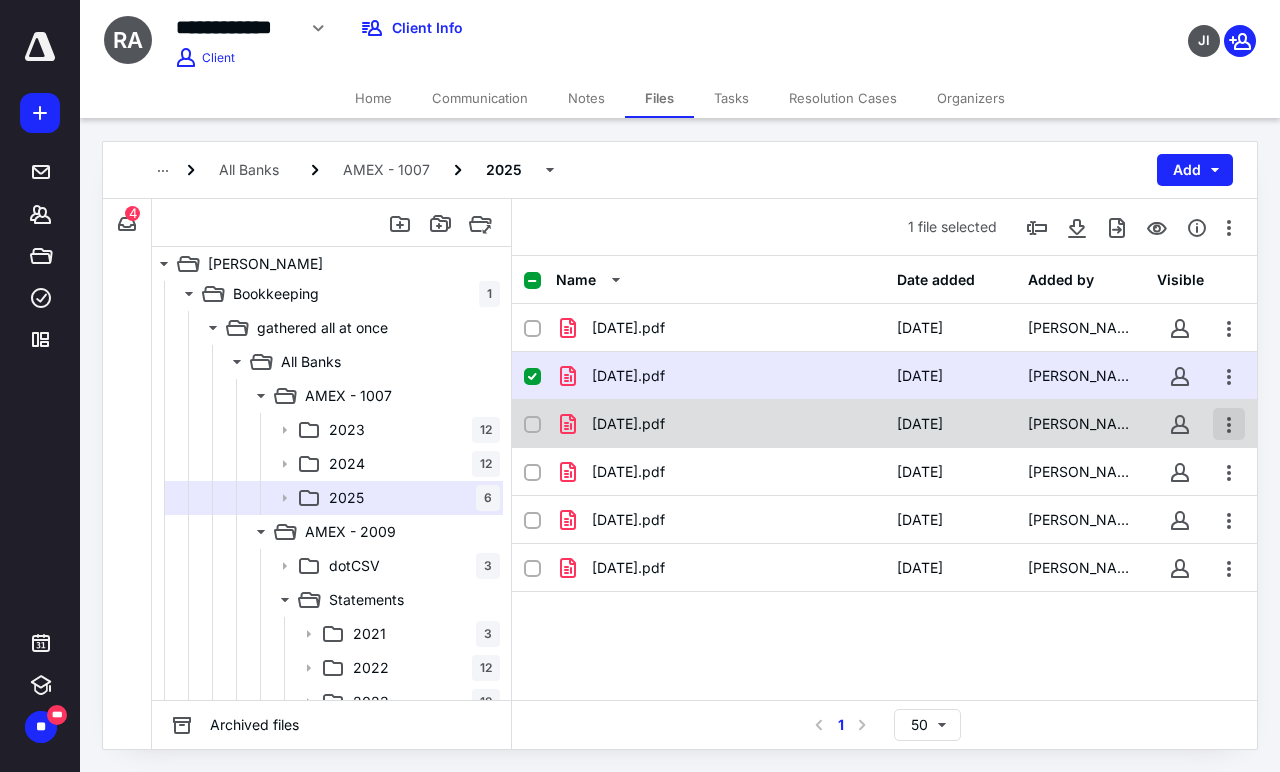 click at bounding box center (1229, 424) 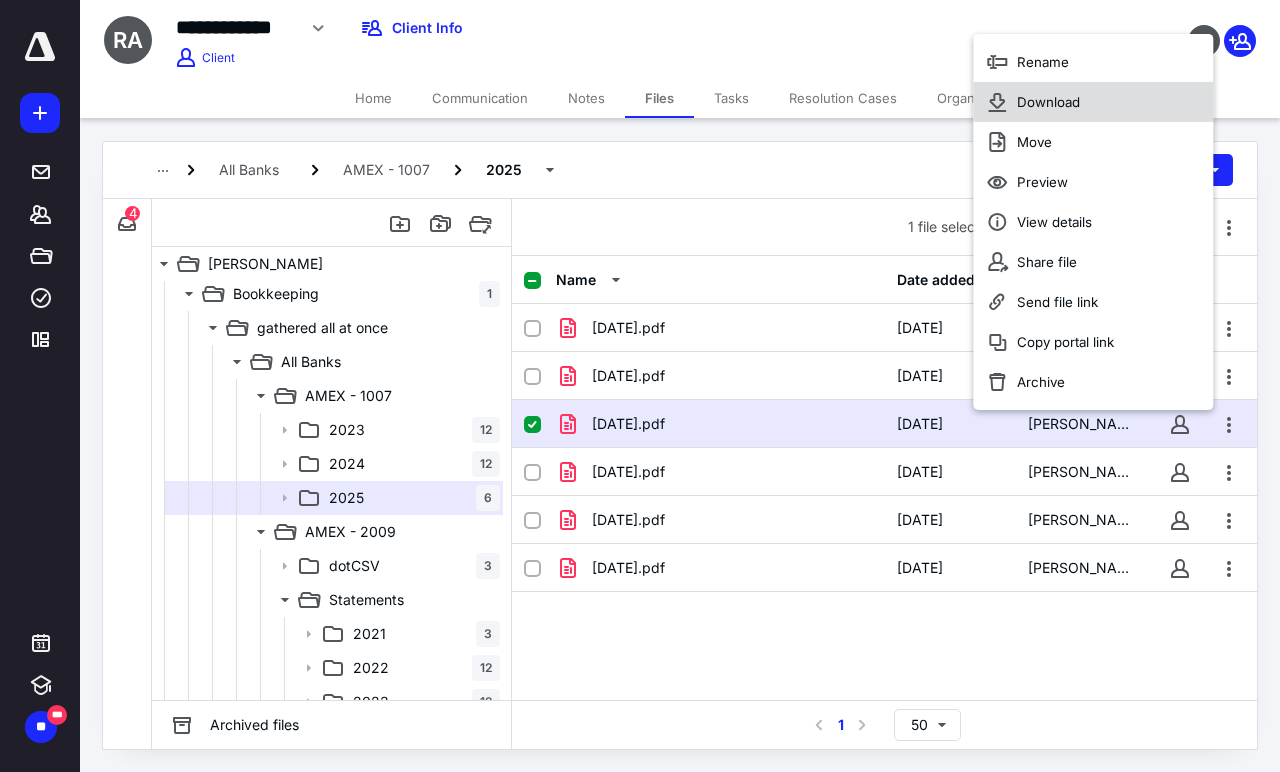 click on "Download" at bounding box center (1093, 102) 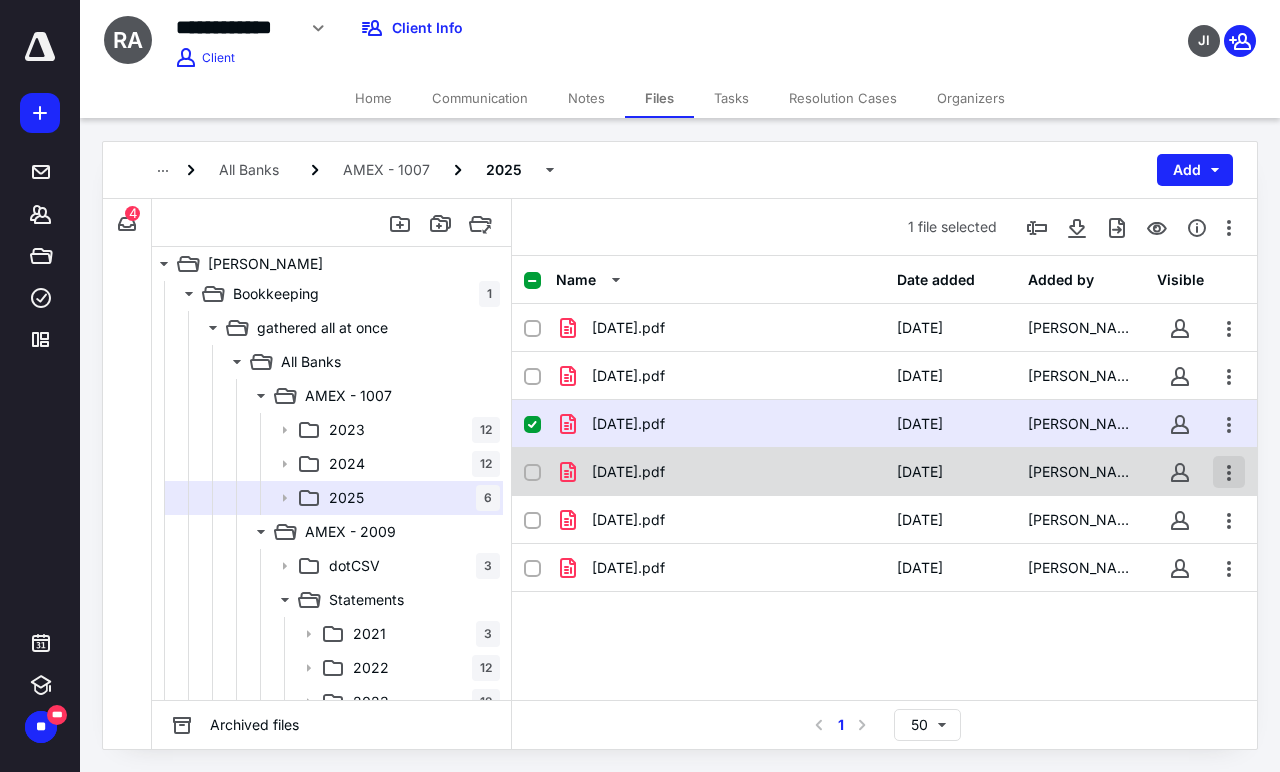 click at bounding box center [1229, 472] 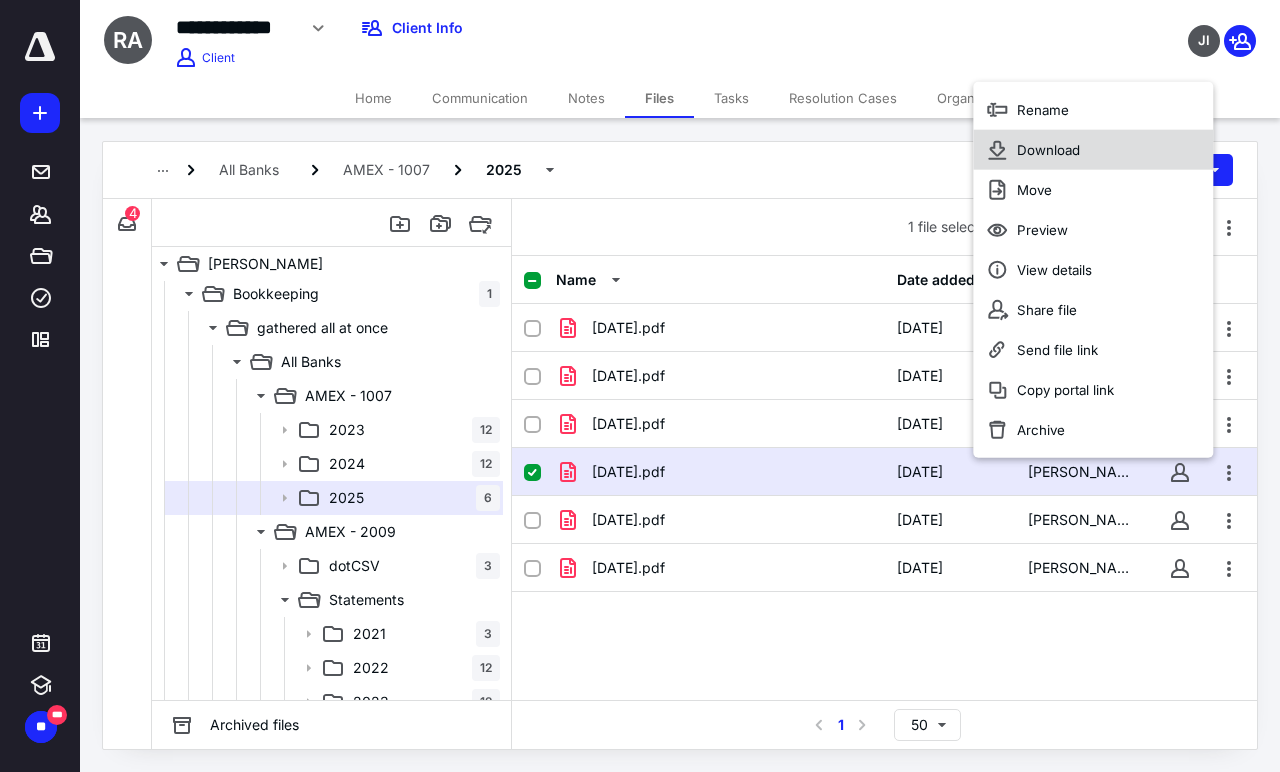 click on "Download" at bounding box center (1093, 150) 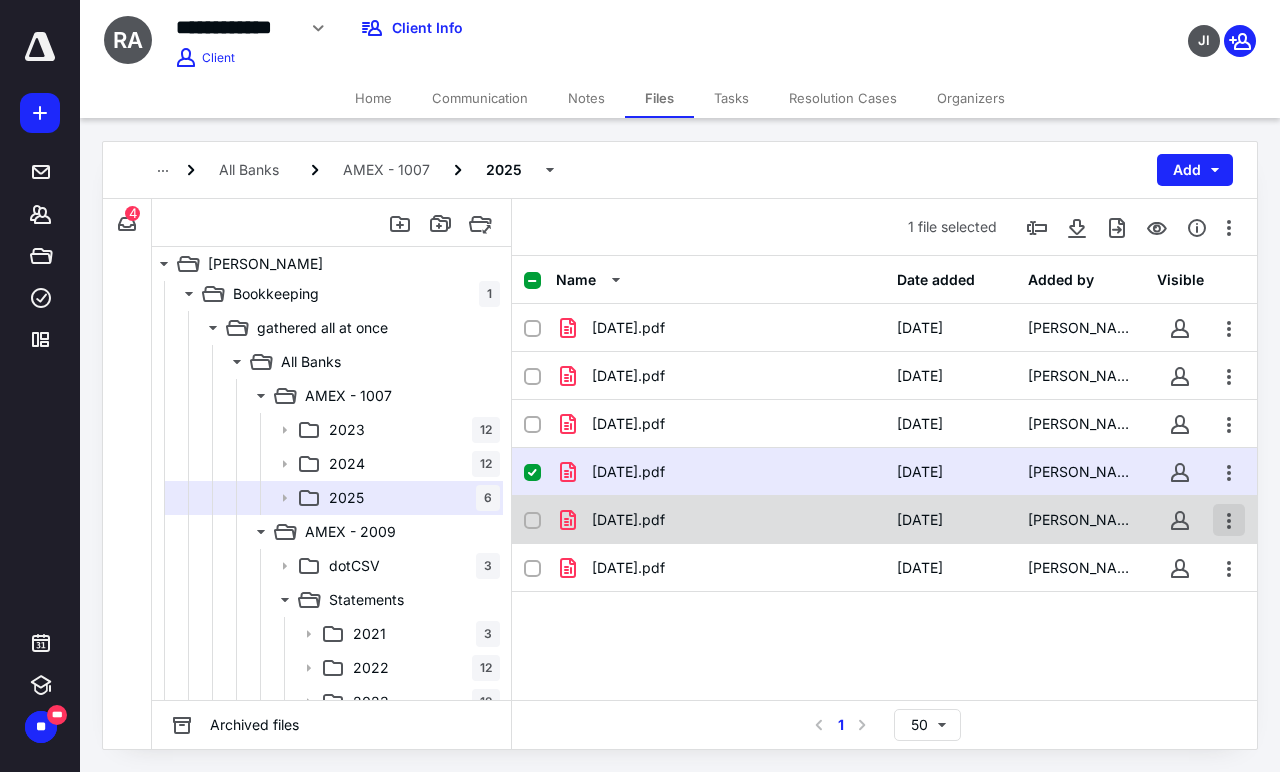 click at bounding box center [1229, 520] 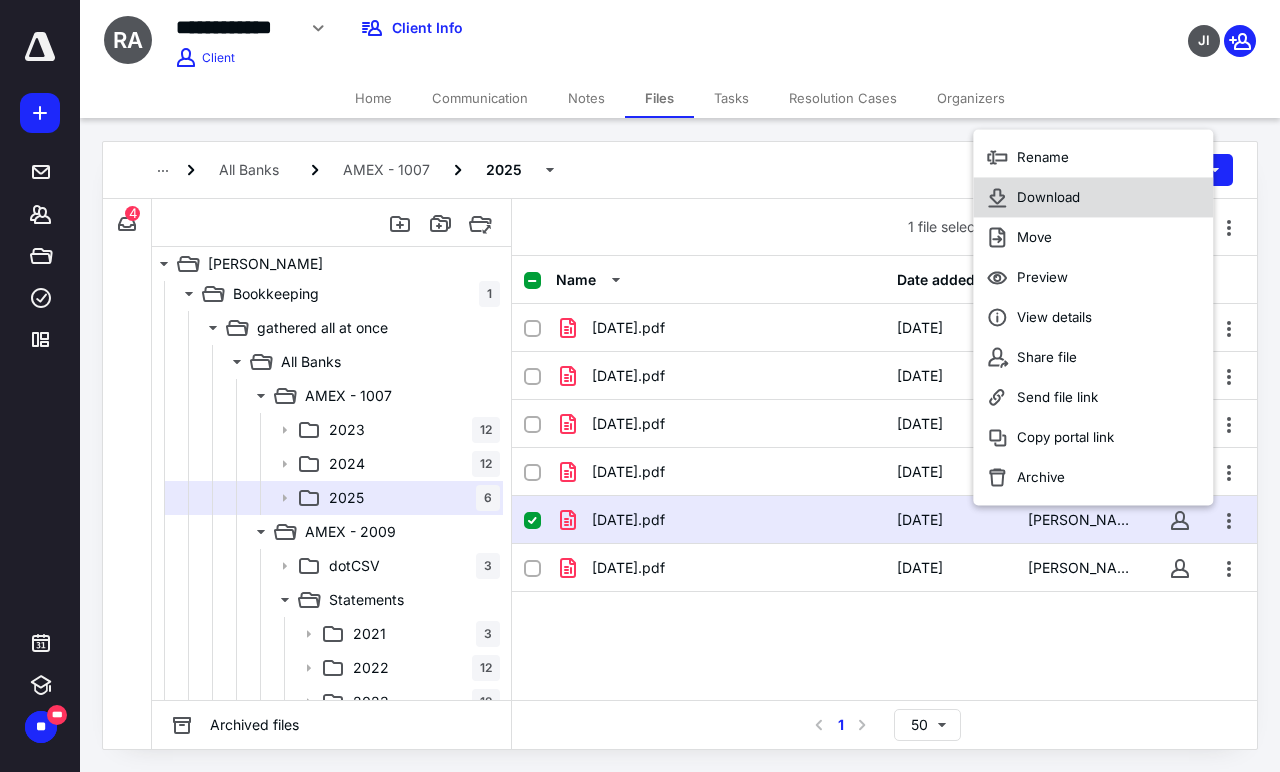 click on "Download" at bounding box center (1093, 198) 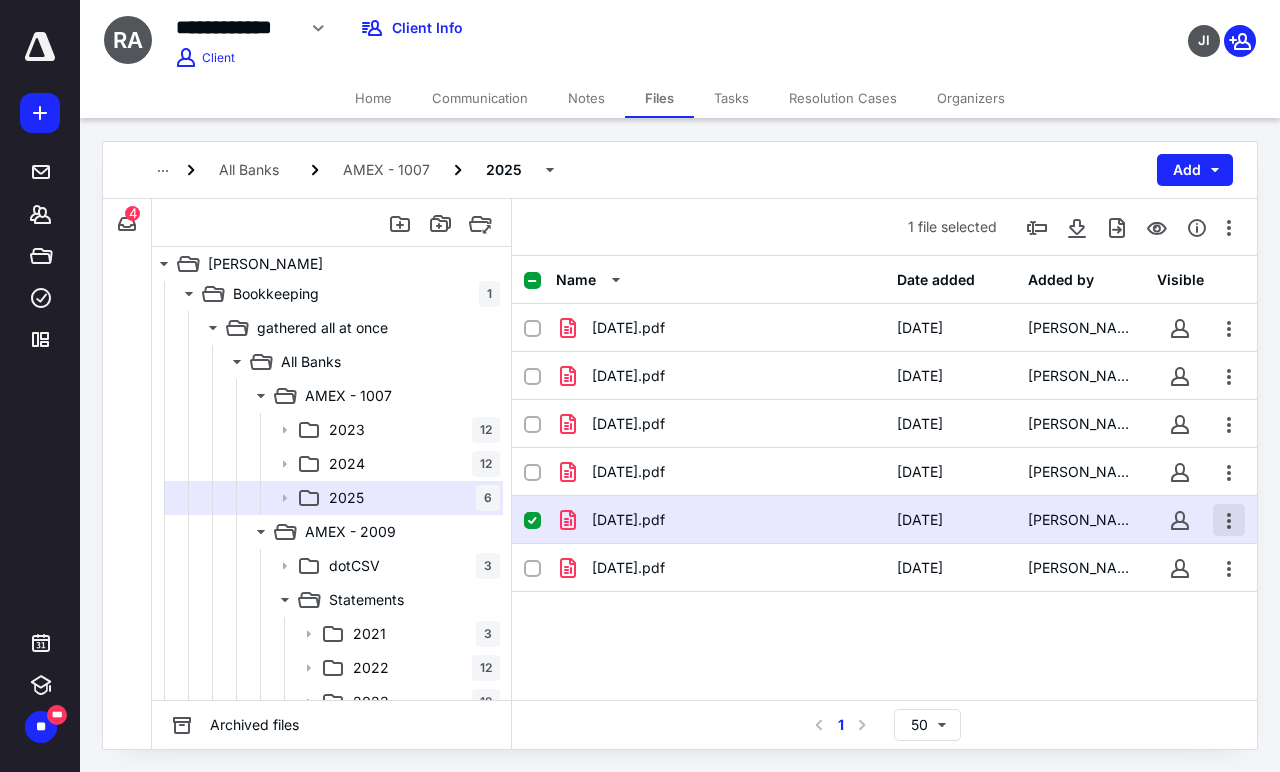 drag, startPoint x: 1230, startPoint y: 568, endPoint x: 1231, endPoint y: 533, distance: 35.014282 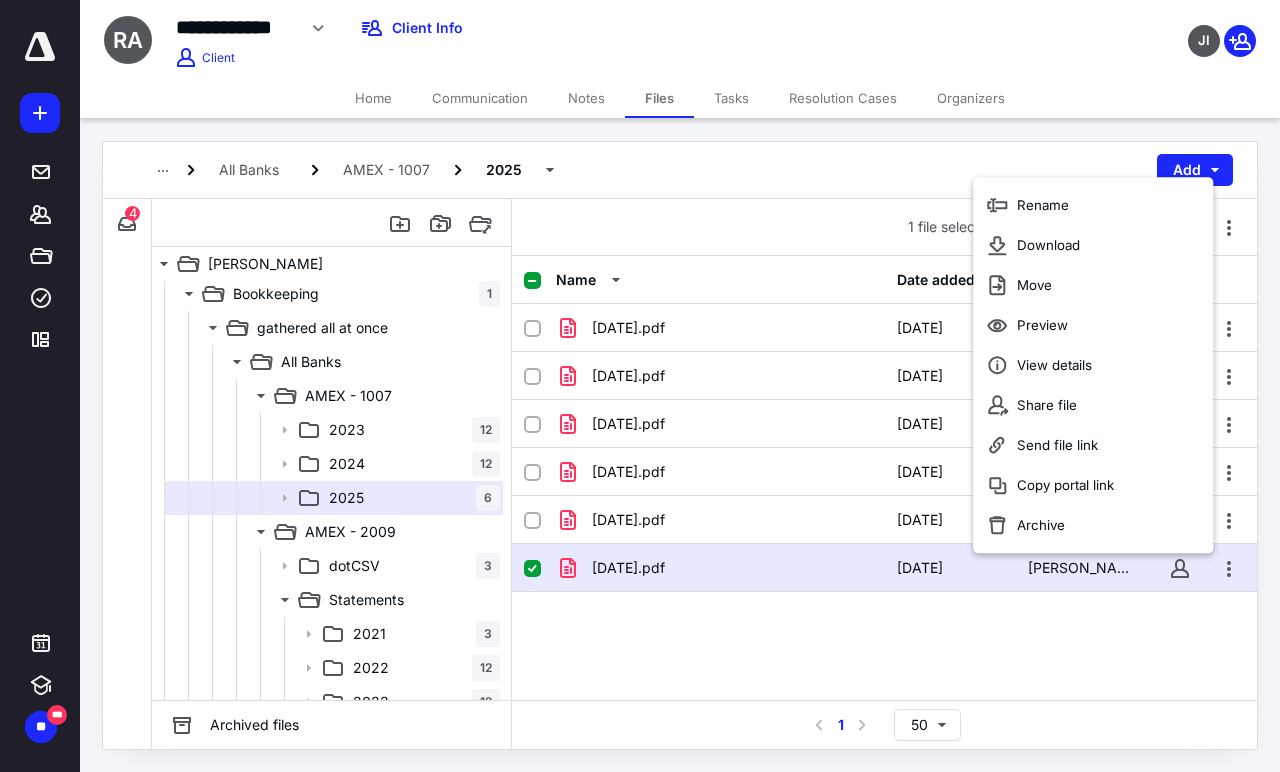 click on "All Banks AMEX - 1007 2025   Add" at bounding box center (680, 170) 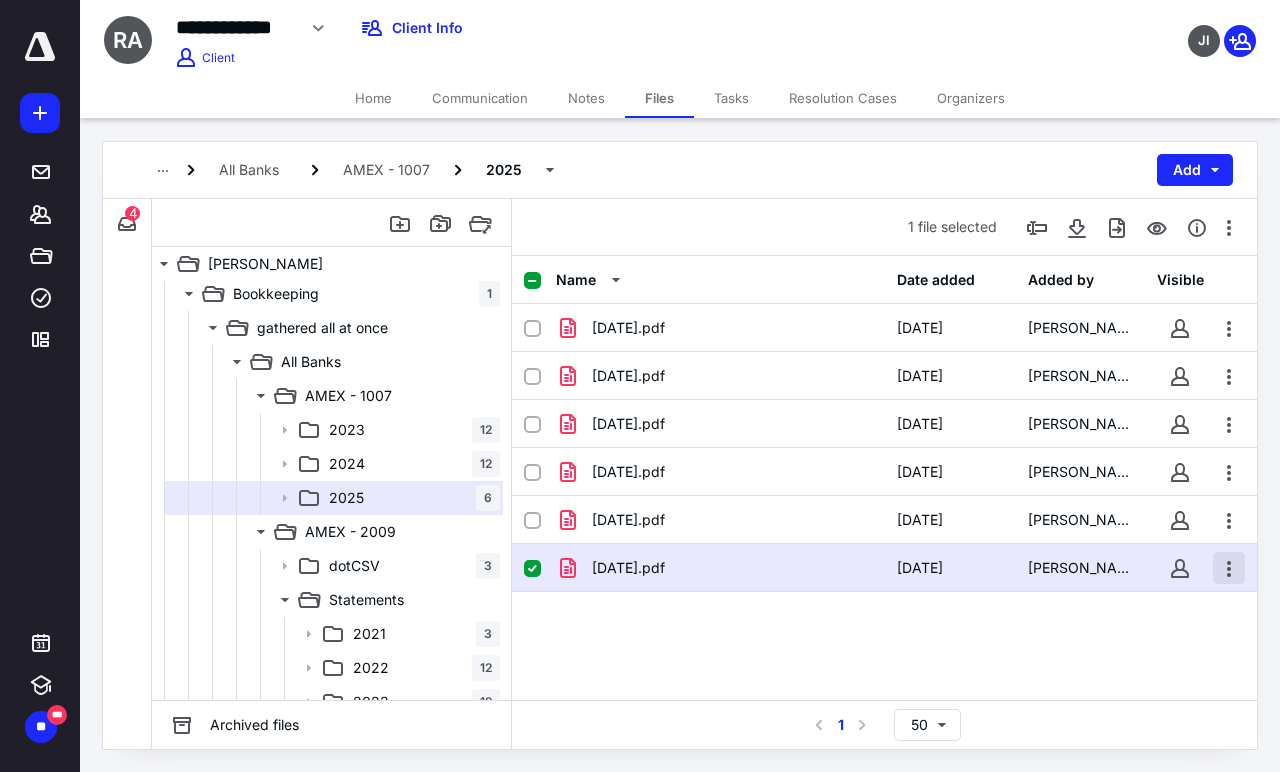 click at bounding box center (1229, 568) 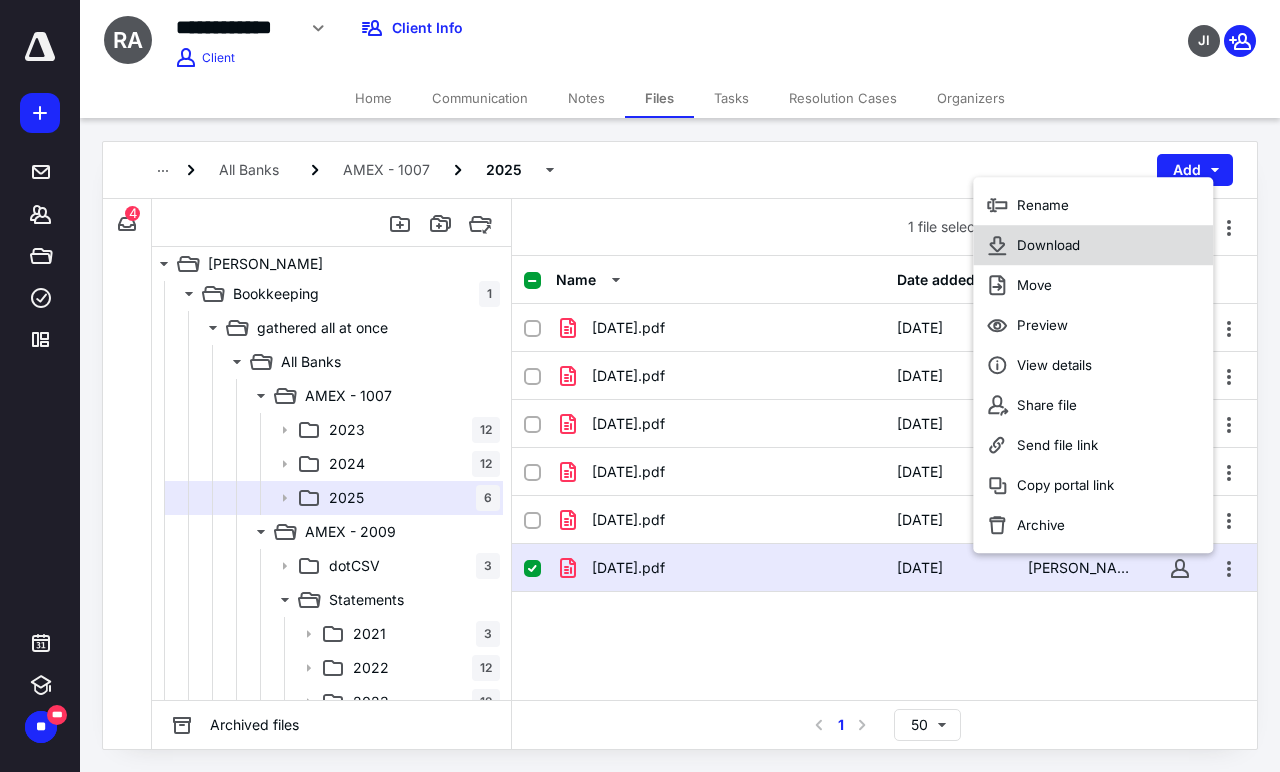 click on "Download" at bounding box center [1093, 245] 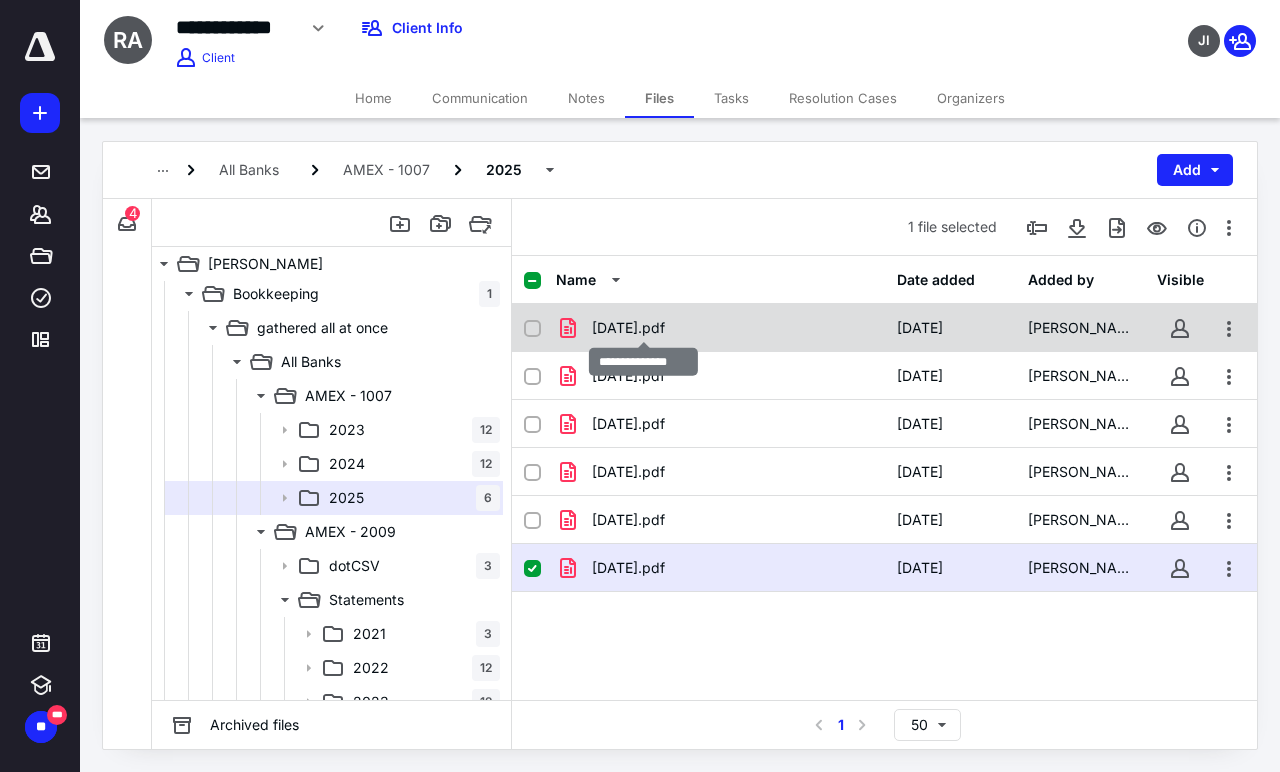 click on "[DATE].pdf" at bounding box center [628, 328] 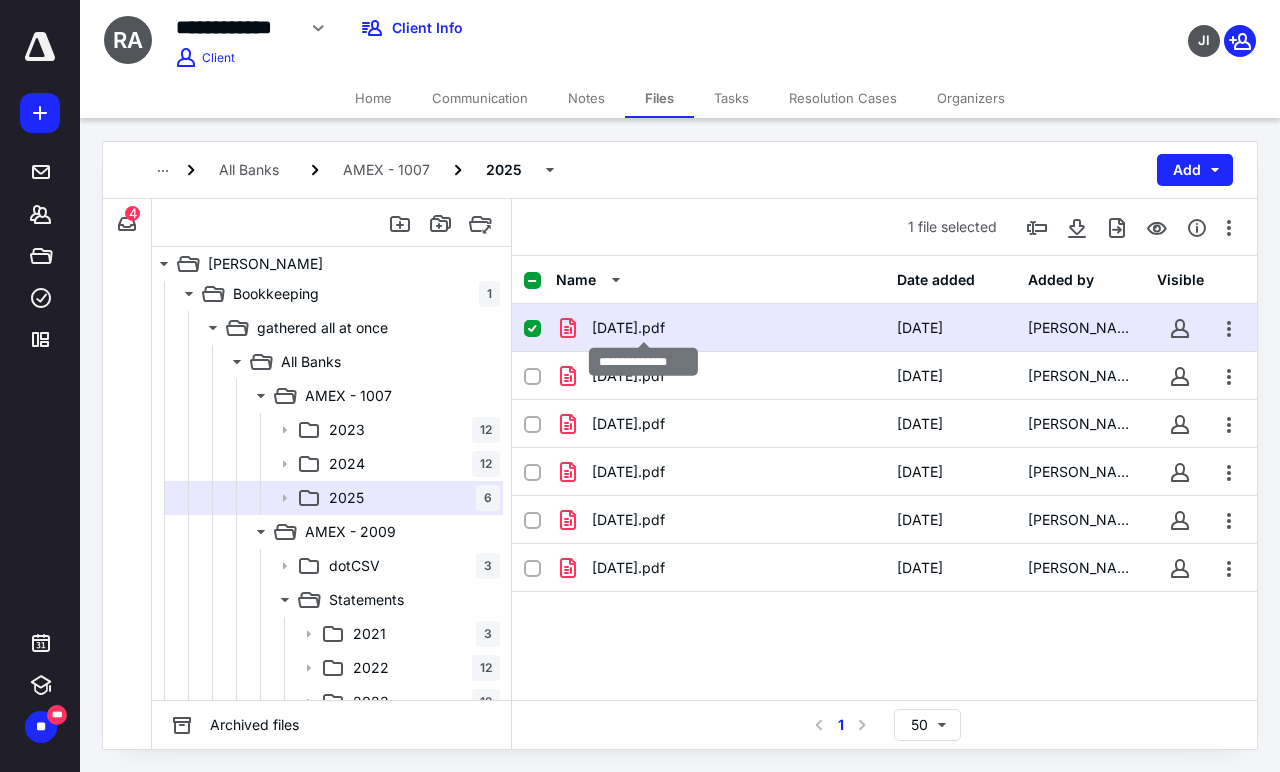 click on "[DATE].pdf" at bounding box center [628, 328] 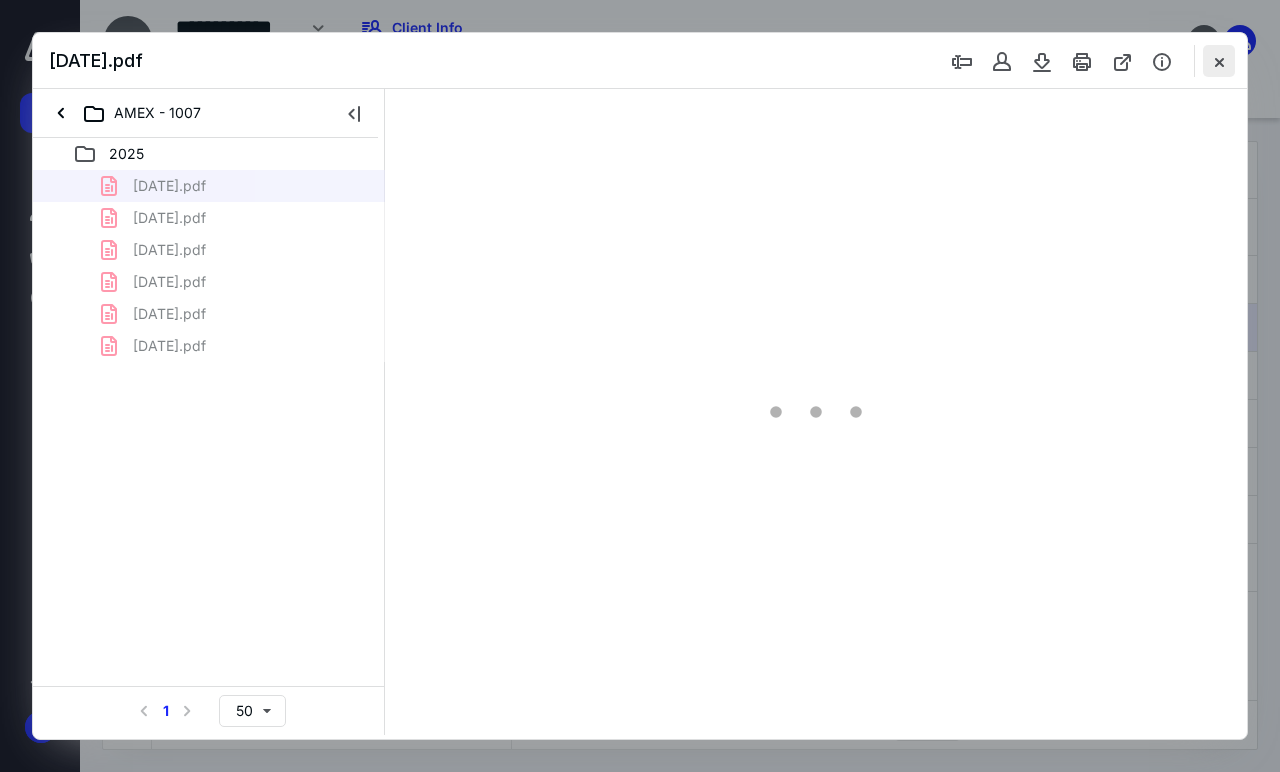 scroll, scrollTop: 0, scrollLeft: 0, axis: both 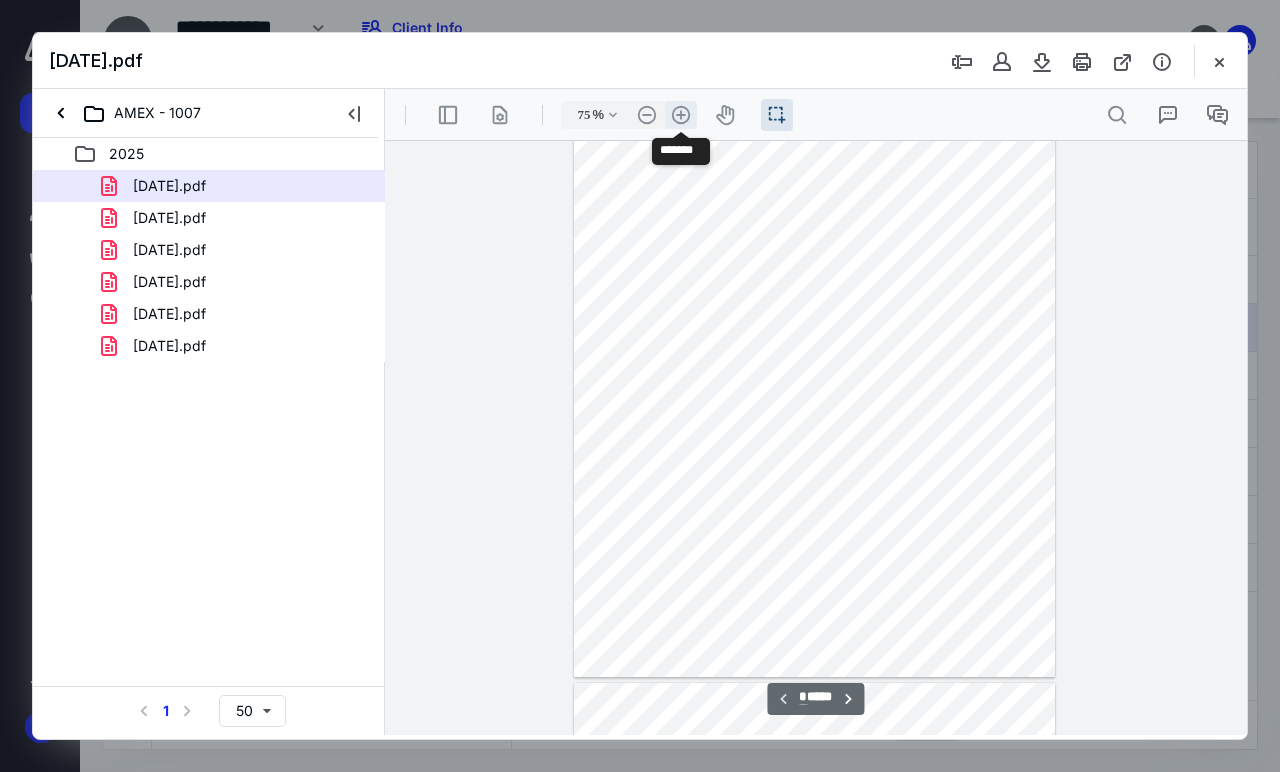 click on ".cls-1{fill:#abb0c4;} icon - header - zoom - in - line" at bounding box center [681, 115] 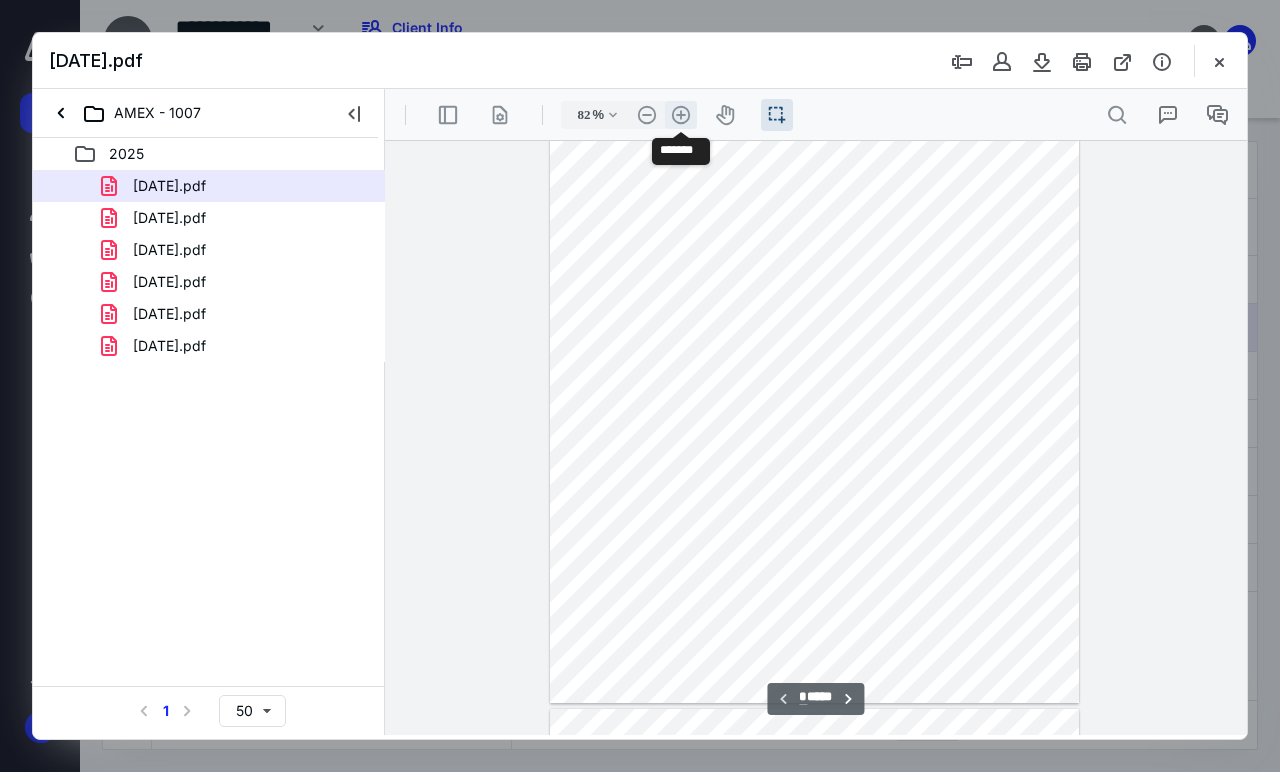 click on ".cls-1{fill:#abb0c4;} icon - header - zoom - in - line" at bounding box center (681, 115) 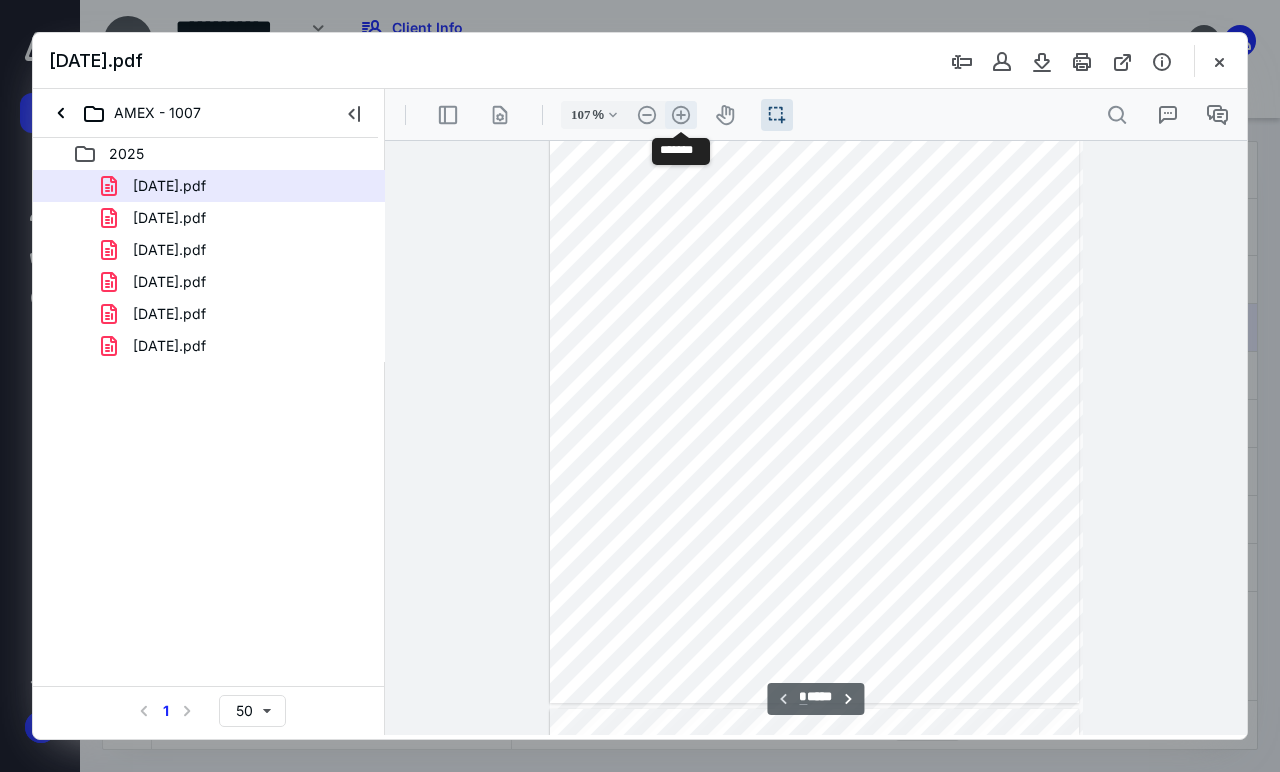 scroll, scrollTop: 198, scrollLeft: 0, axis: vertical 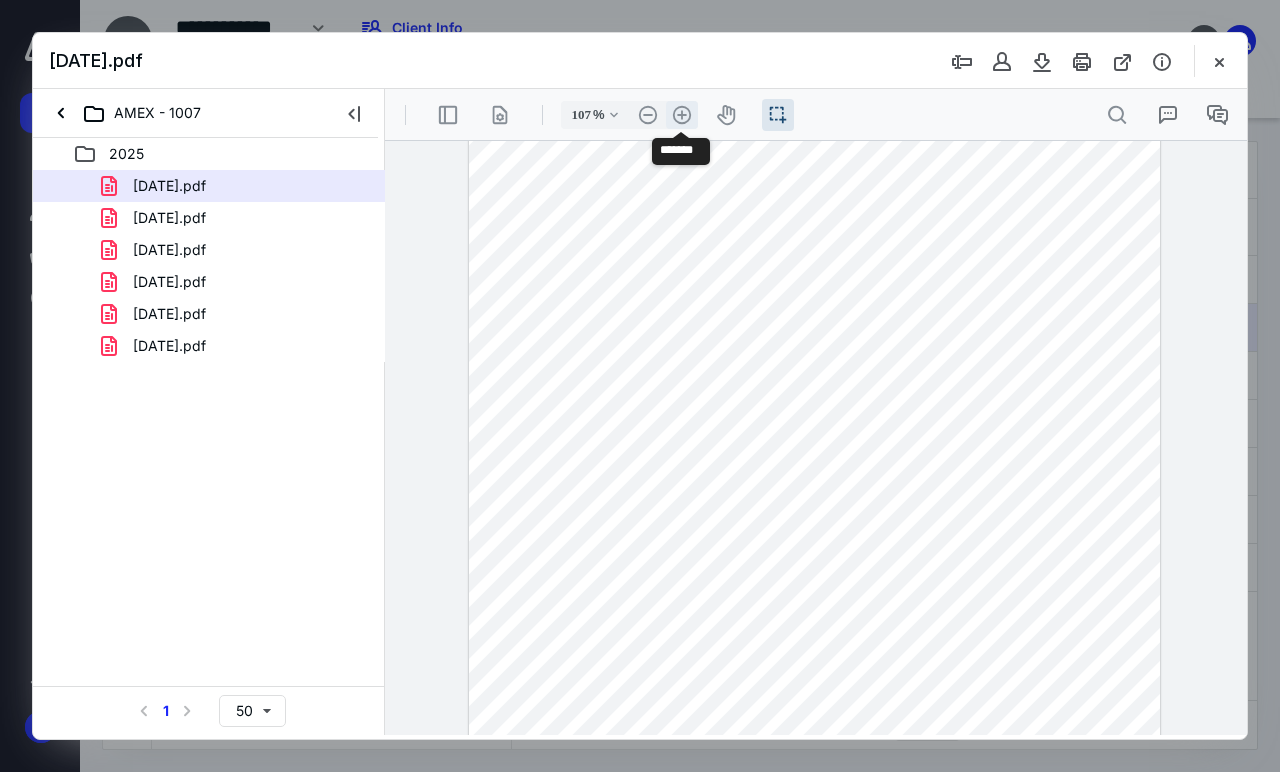click on ".cls-1{fill:#abb0c4;} icon - header - zoom - in - line" at bounding box center [682, 115] 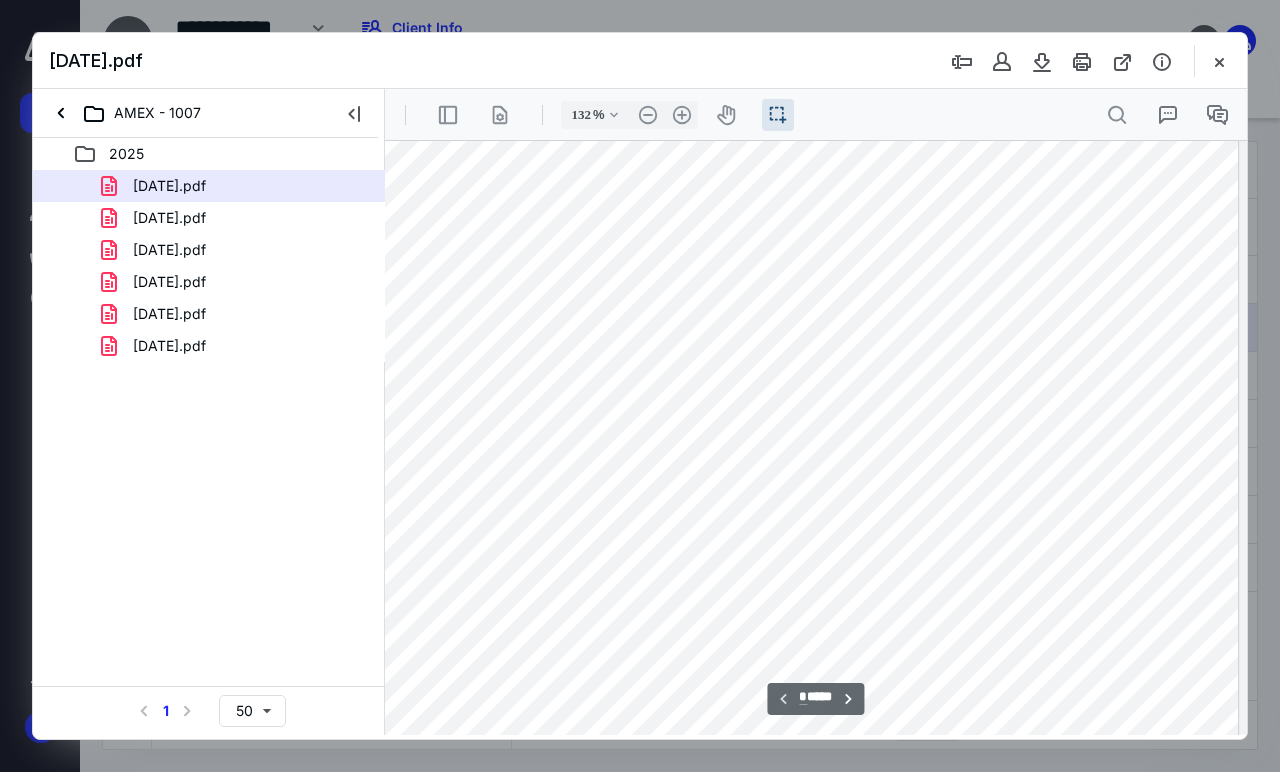 scroll, scrollTop: 0, scrollLeft: 5, axis: horizontal 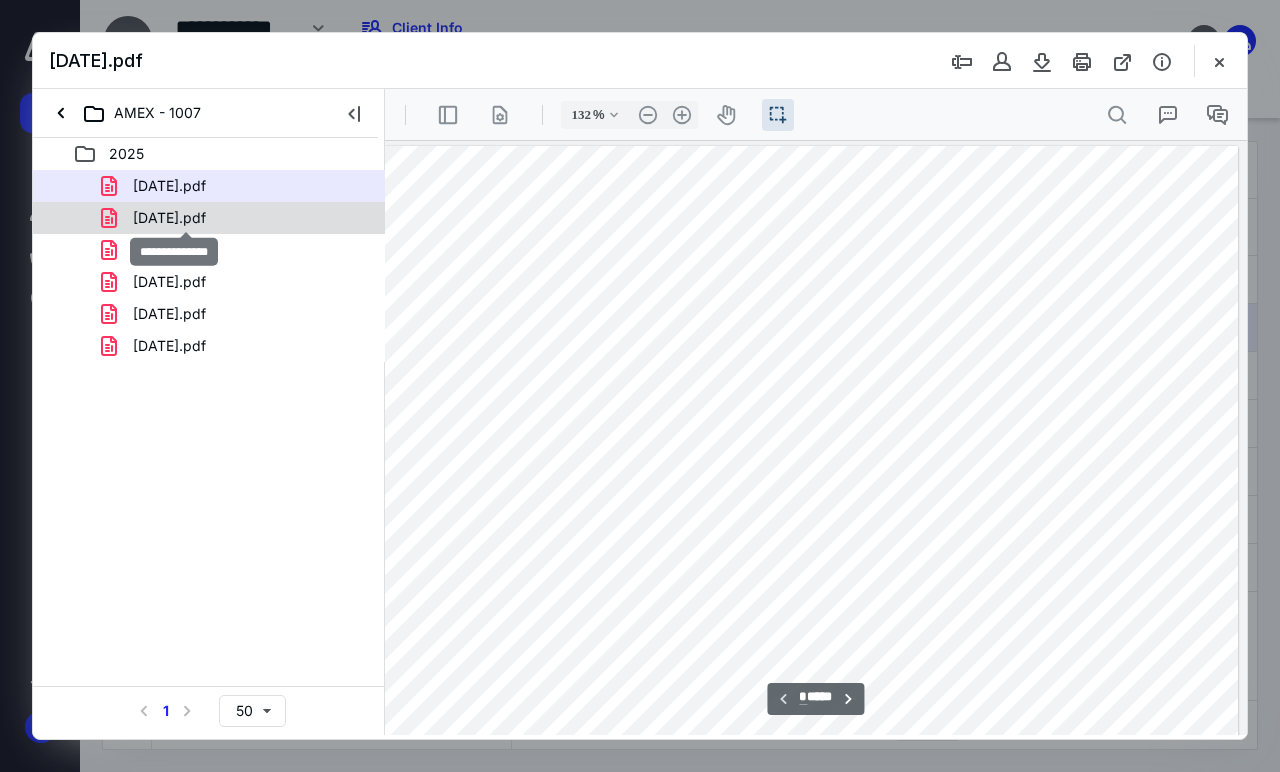 click on "[DATE].pdf" at bounding box center [169, 218] 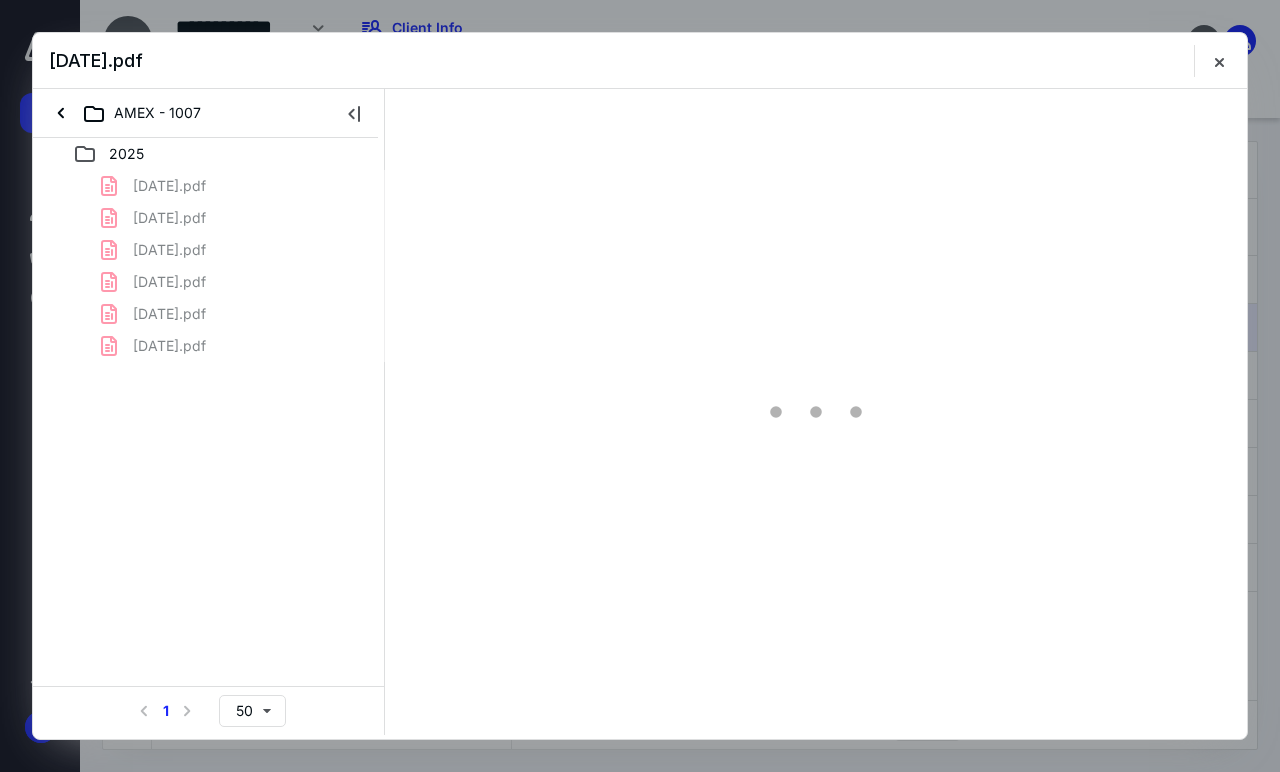 click on "[DATE].pdf [DATE].pdf [DATE].pdf [DATE].pdf [DATE].pdf [DATE].pdf" at bounding box center [209, 266] 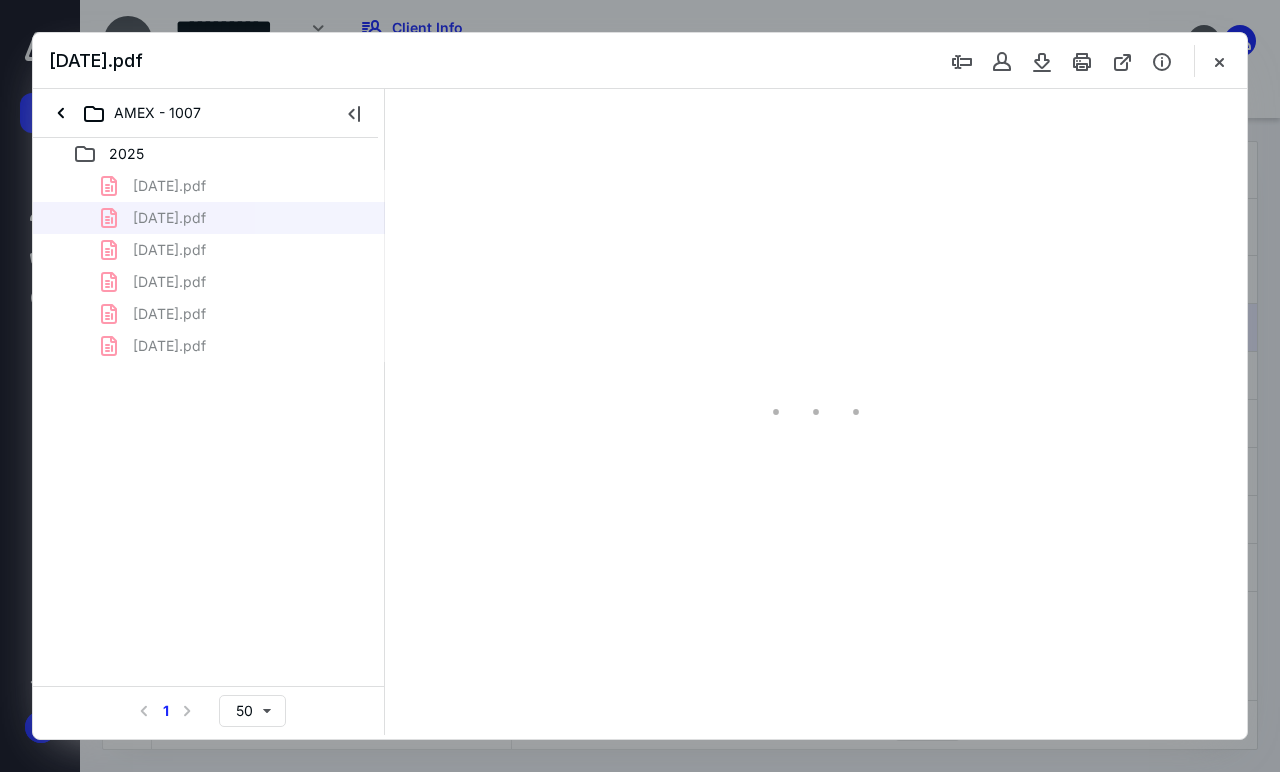 scroll, scrollTop: 55, scrollLeft: 0, axis: vertical 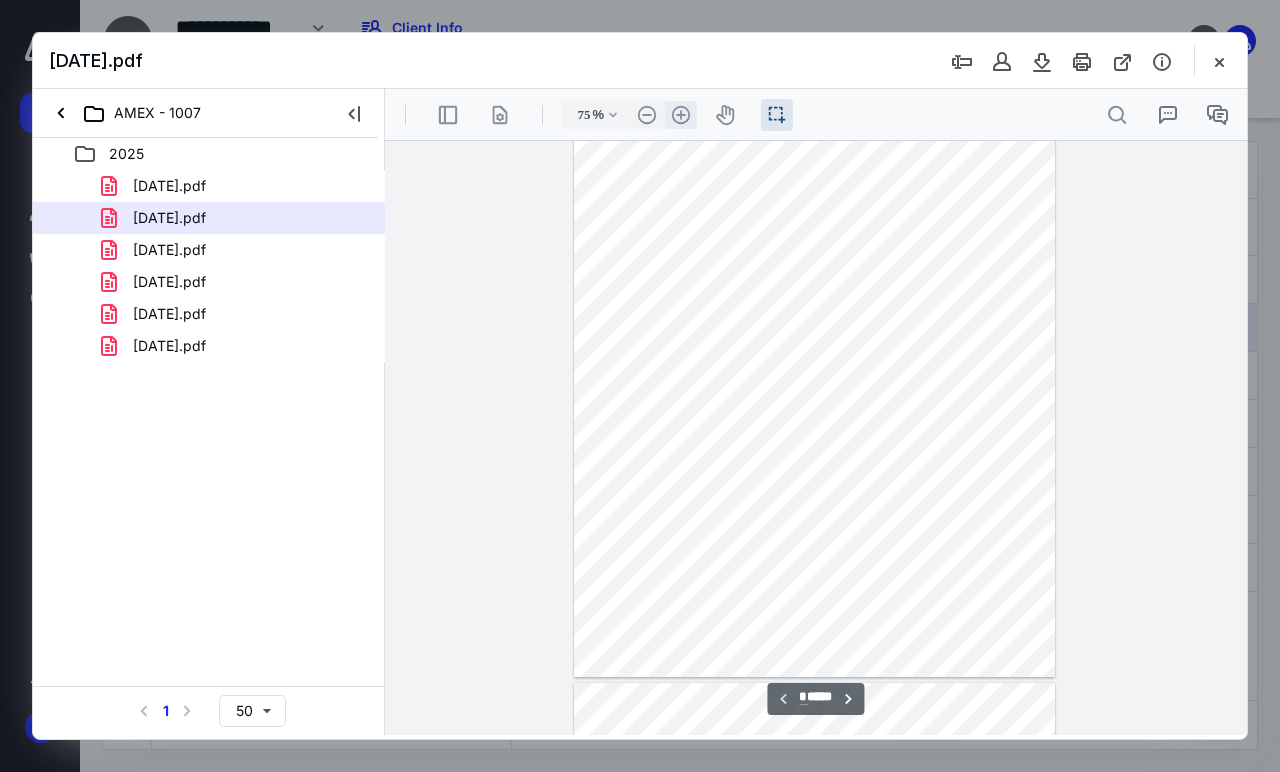 click on ".cls-1{fill:#abb0c4;} icon - header - zoom - in - line" at bounding box center [681, 115] 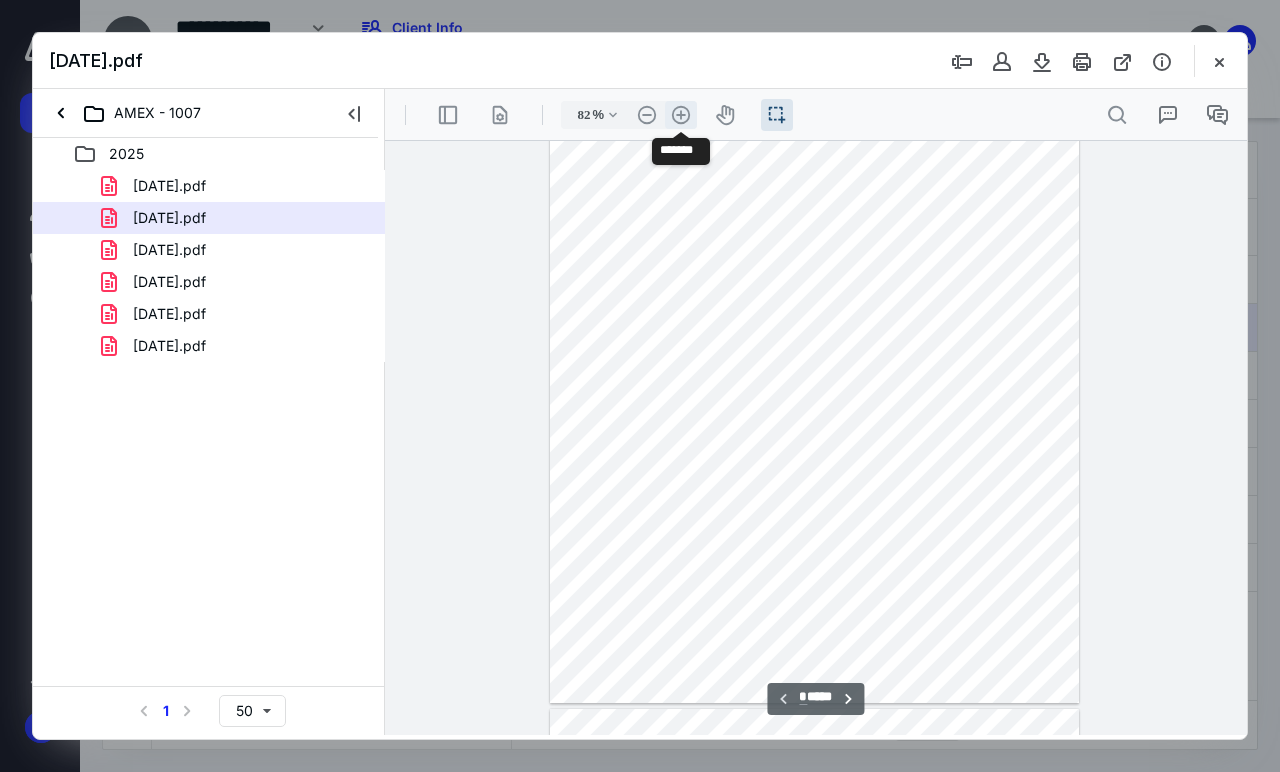 click on ".cls-1{fill:#abb0c4;} icon - header - zoom - in - line" at bounding box center (681, 115) 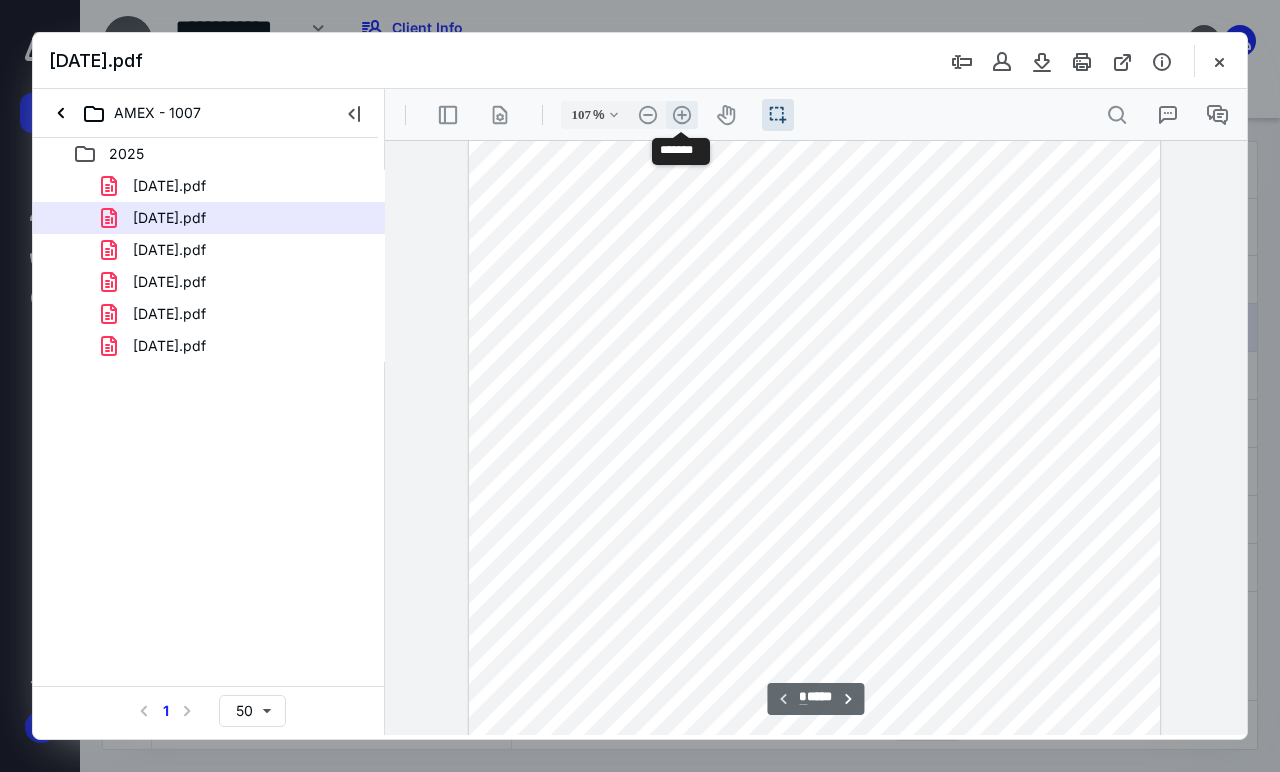 scroll, scrollTop: 198, scrollLeft: 0, axis: vertical 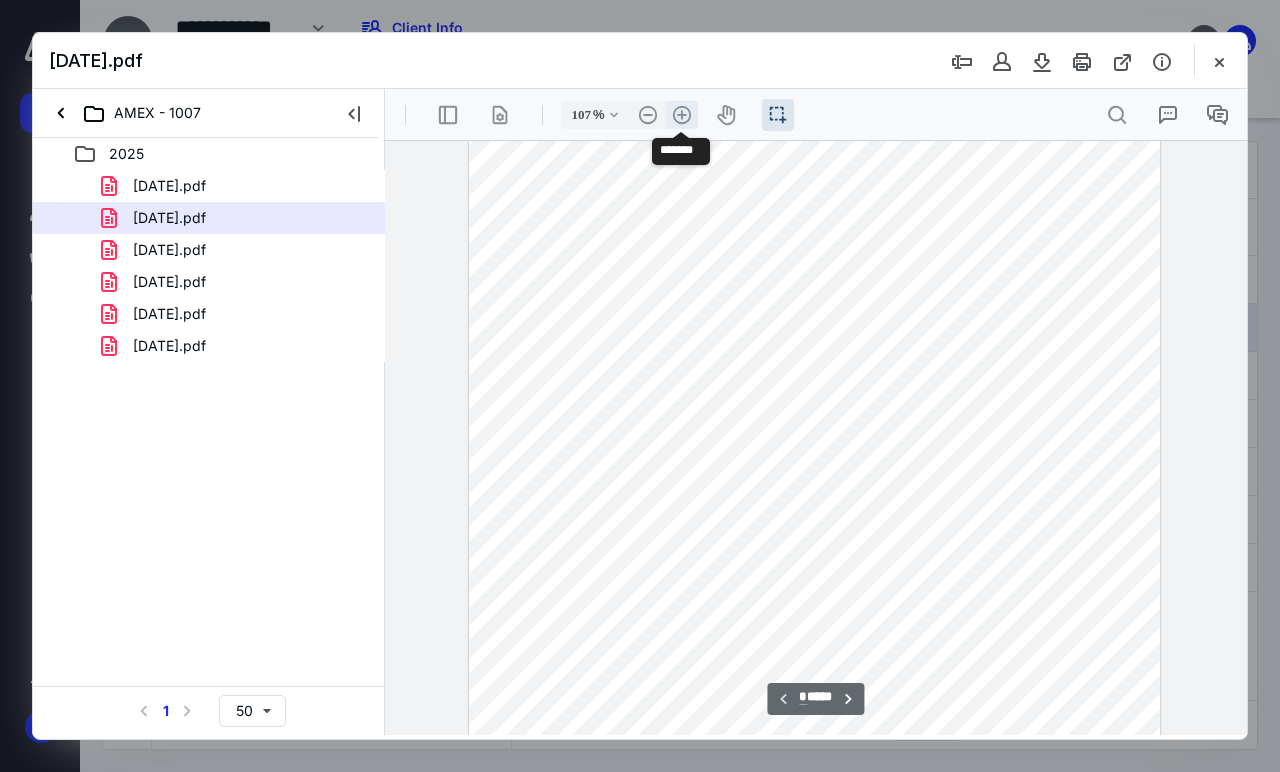 click on ".cls-1{fill:#abb0c4;} icon - header - zoom - in - line" at bounding box center (682, 115) 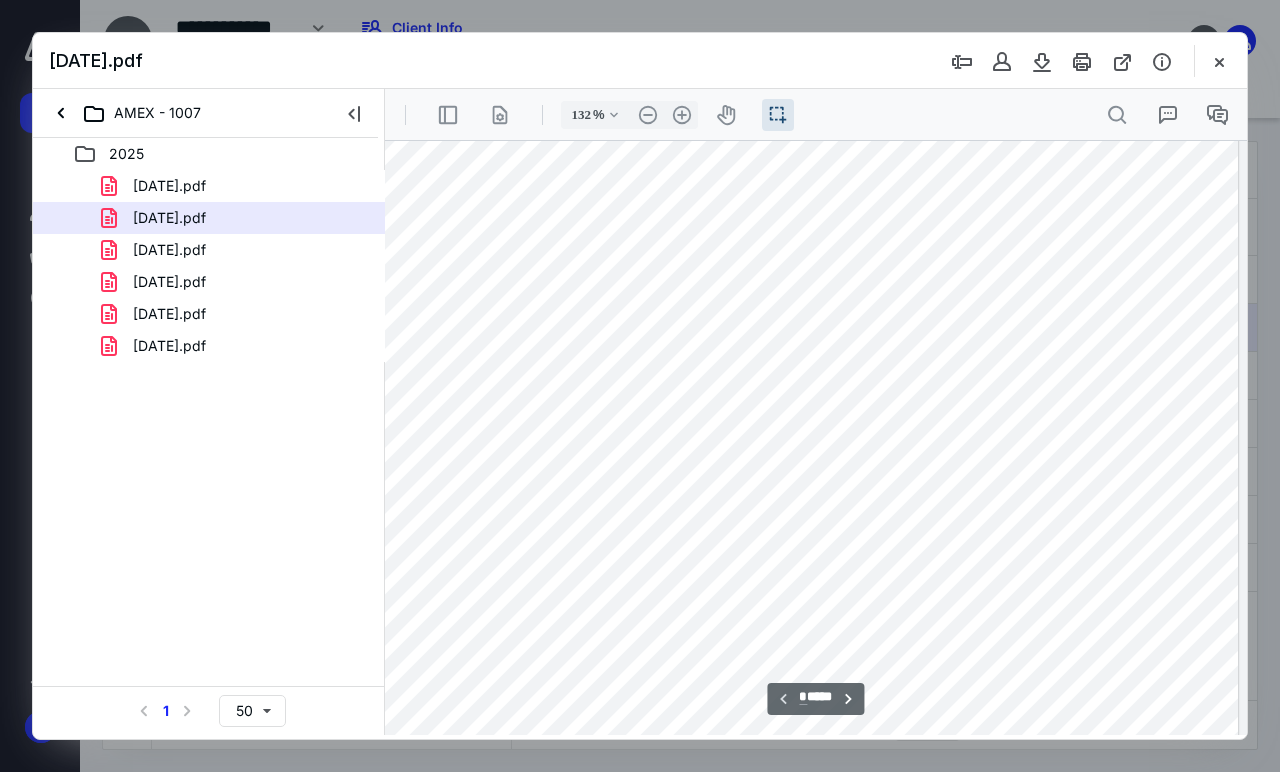 scroll, scrollTop: 0, scrollLeft: 5, axis: horizontal 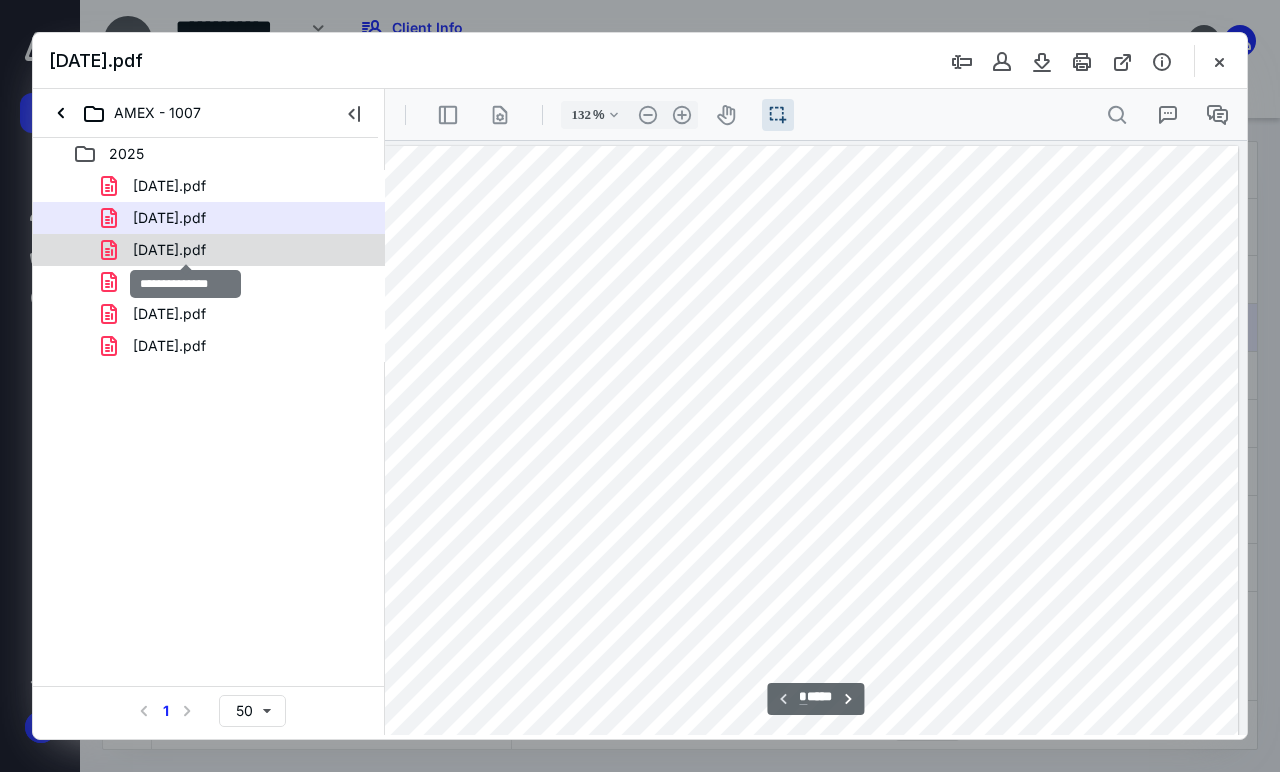 click on "[DATE].pdf" at bounding box center [169, 250] 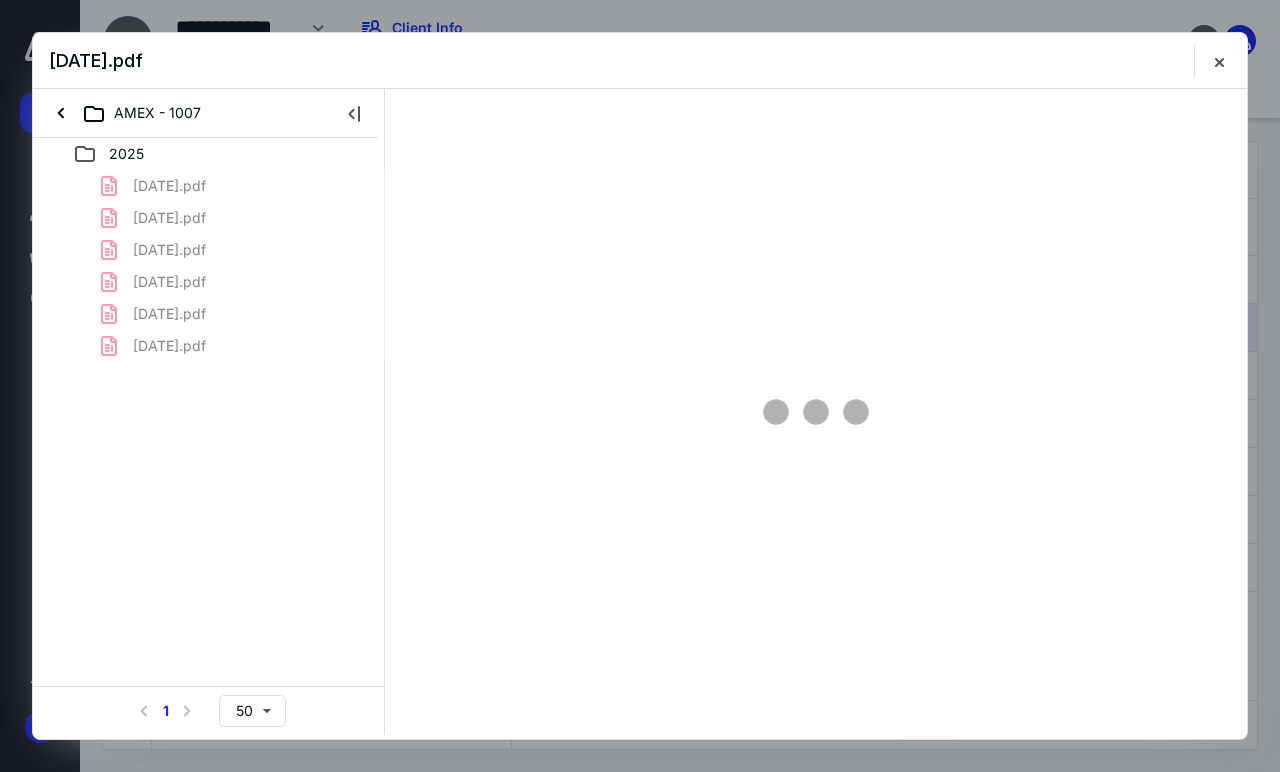 click on "[DATE].pdf [DATE].pdf [DATE].pdf [DATE].pdf [DATE].pdf [DATE].pdf" at bounding box center [209, 266] 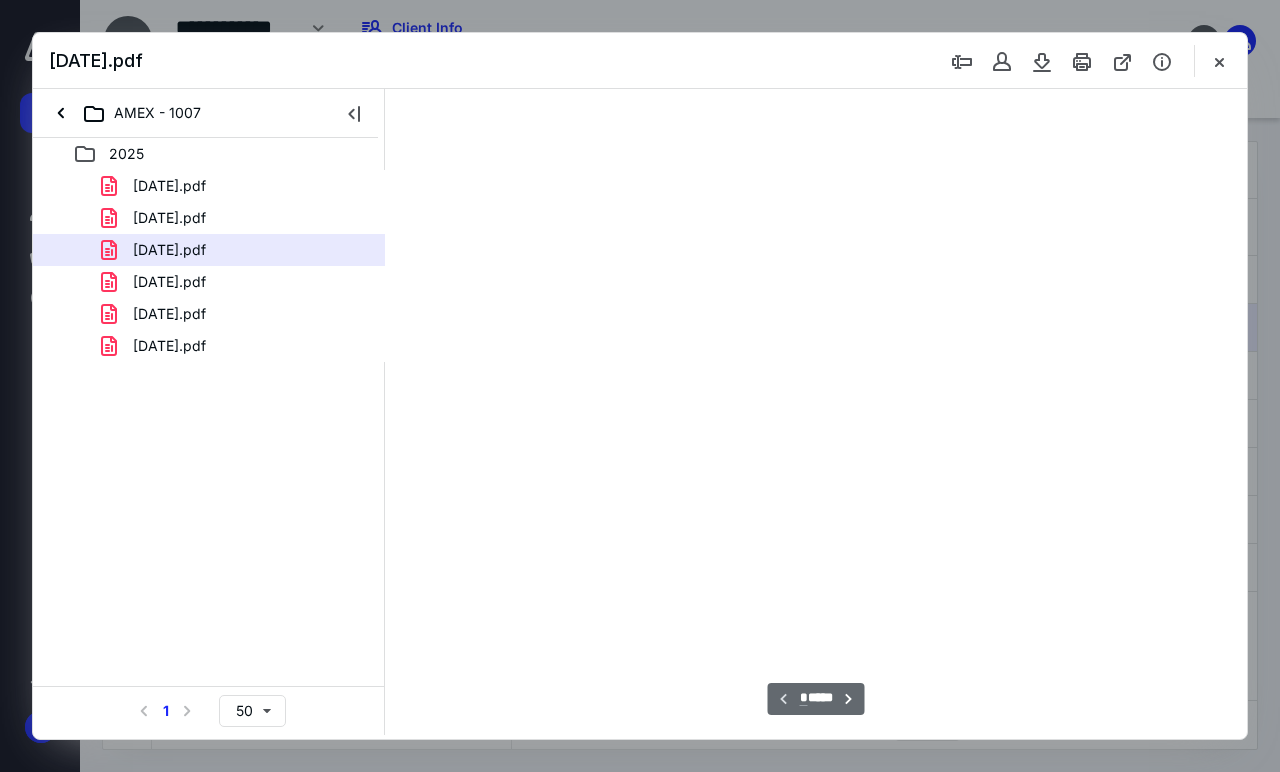 scroll, scrollTop: 55, scrollLeft: 0, axis: vertical 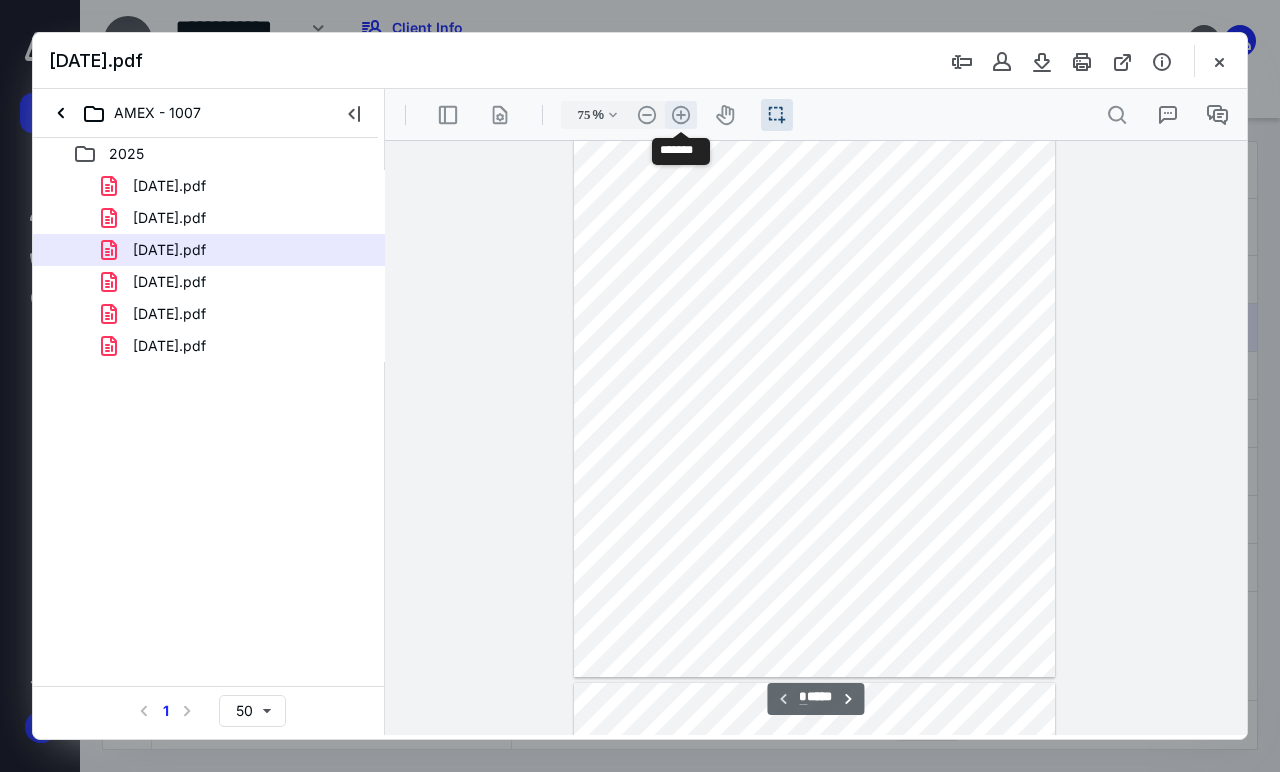 click on ".cls-1{fill:#abb0c4;} icon - header - zoom - in - line" at bounding box center [681, 115] 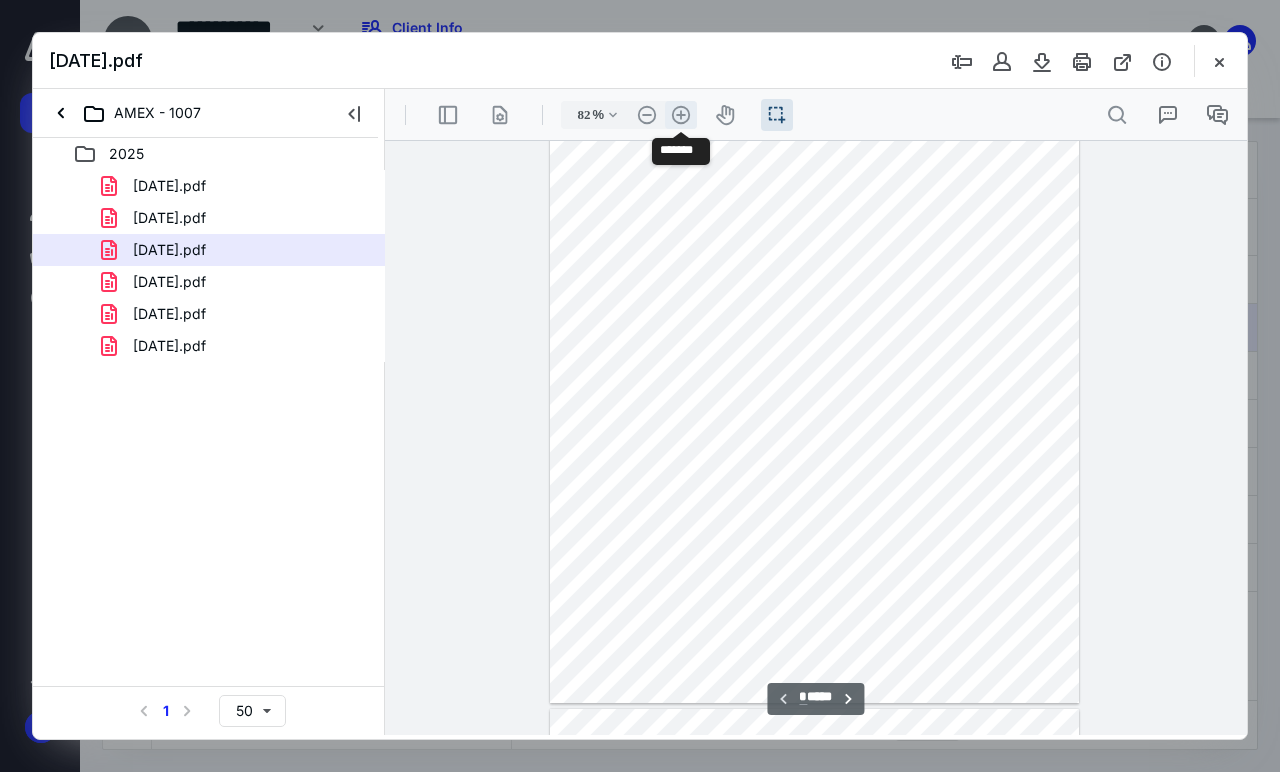 click on ".cls-1{fill:#abb0c4;} icon - header - zoom - in - line" at bounding box center [681, 115] 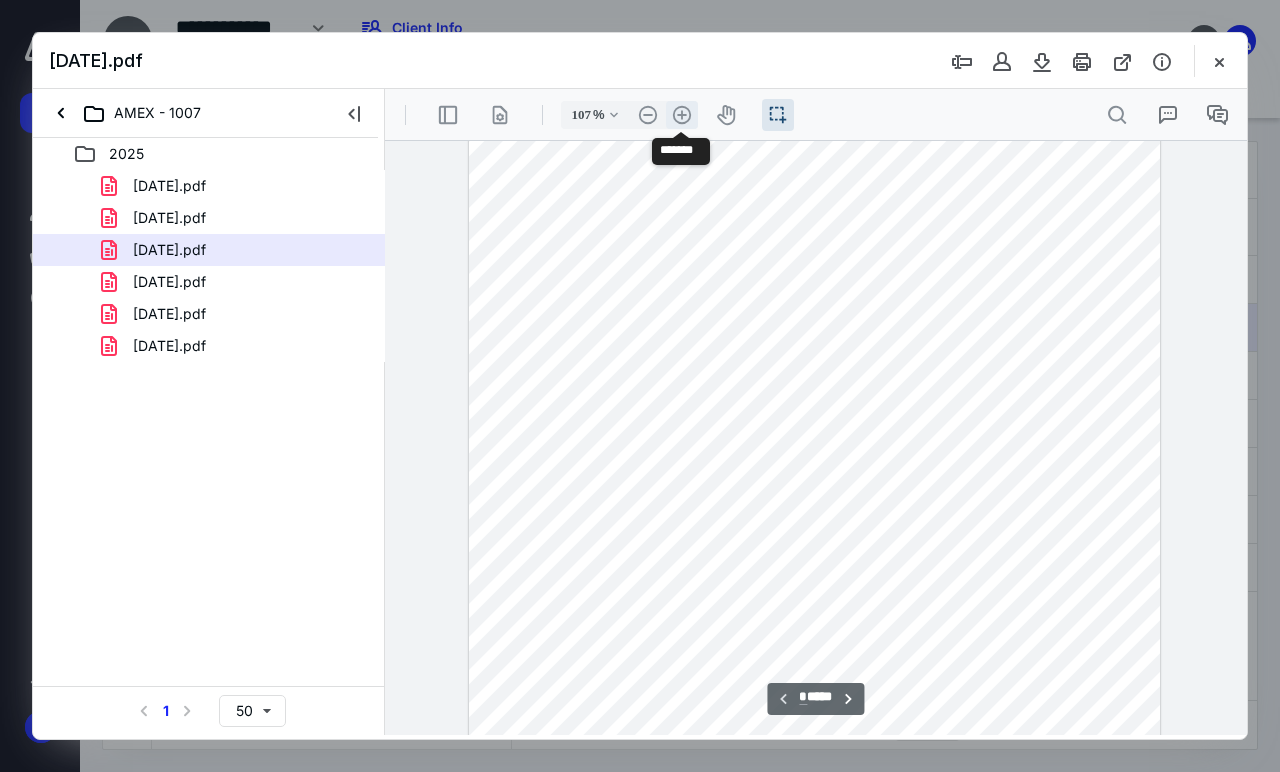 scroll, scrollTop: 198, scrollLeft: 0, axis: vertical 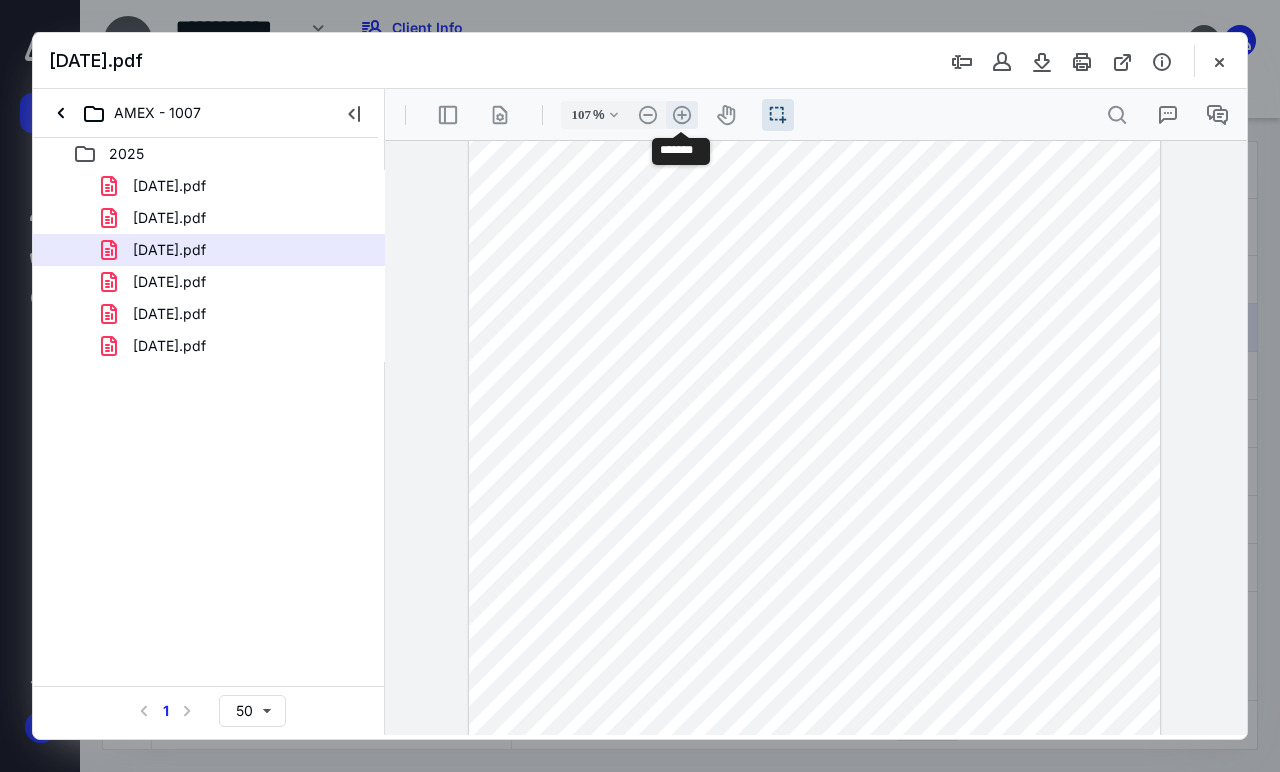 click on ".cls-1{fill:#abb0c4;} icon - header - zoom - in - line" at bounding box center [682, 115] 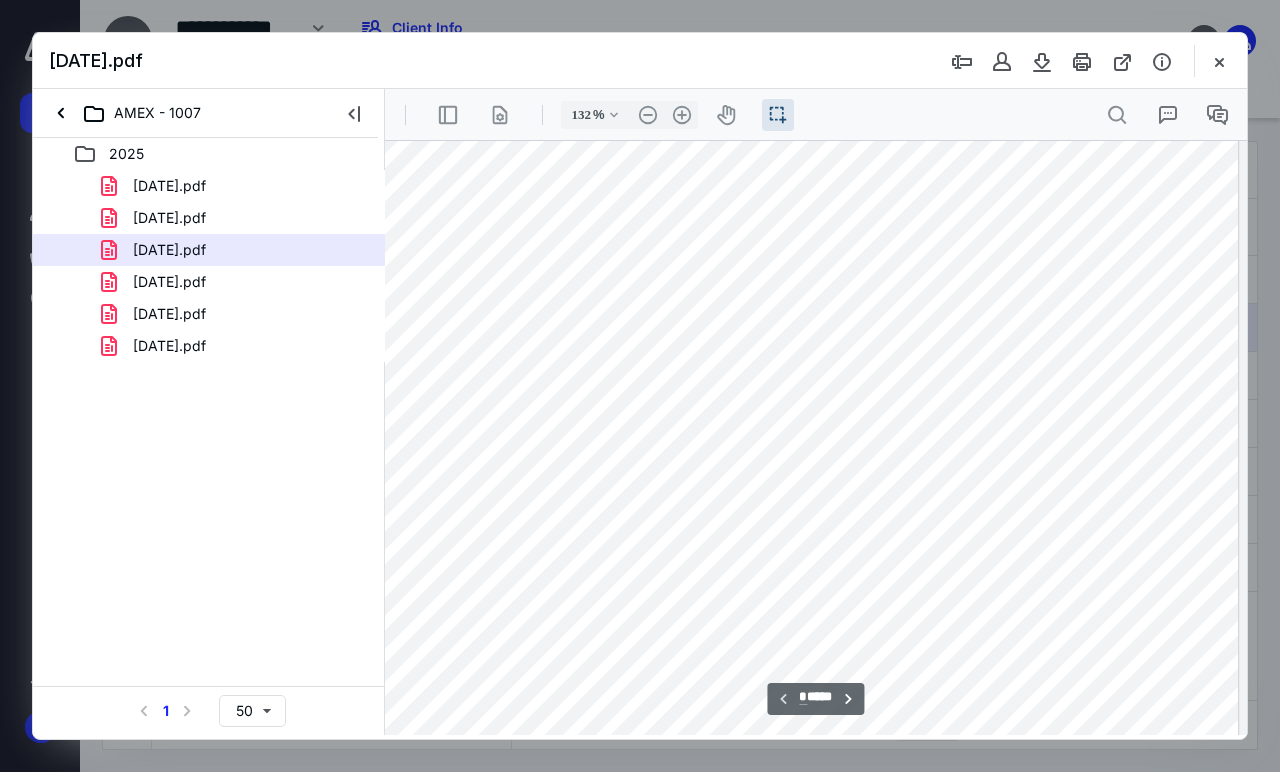 scroll, scrollTop: 0, scrollLeft: 5, axis: horizontal 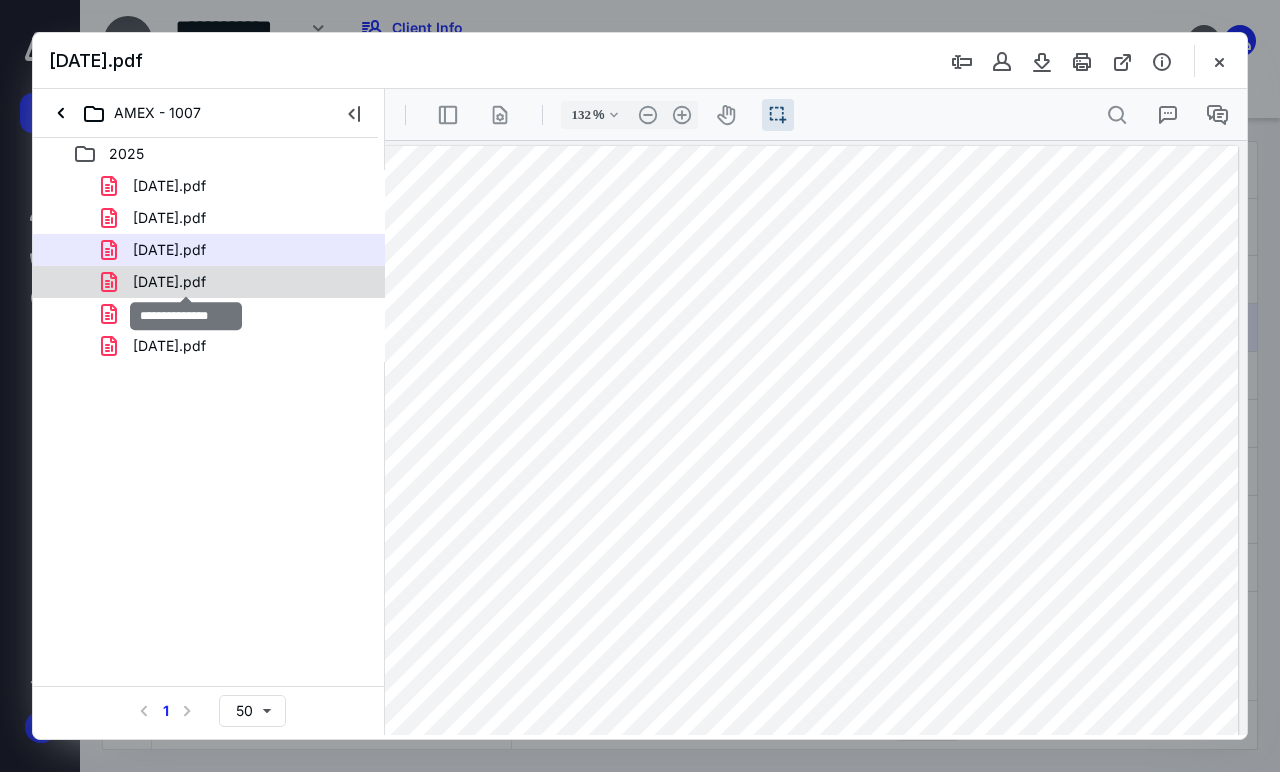 click on "[DATE].pdf" at bounding box center [169, 282] 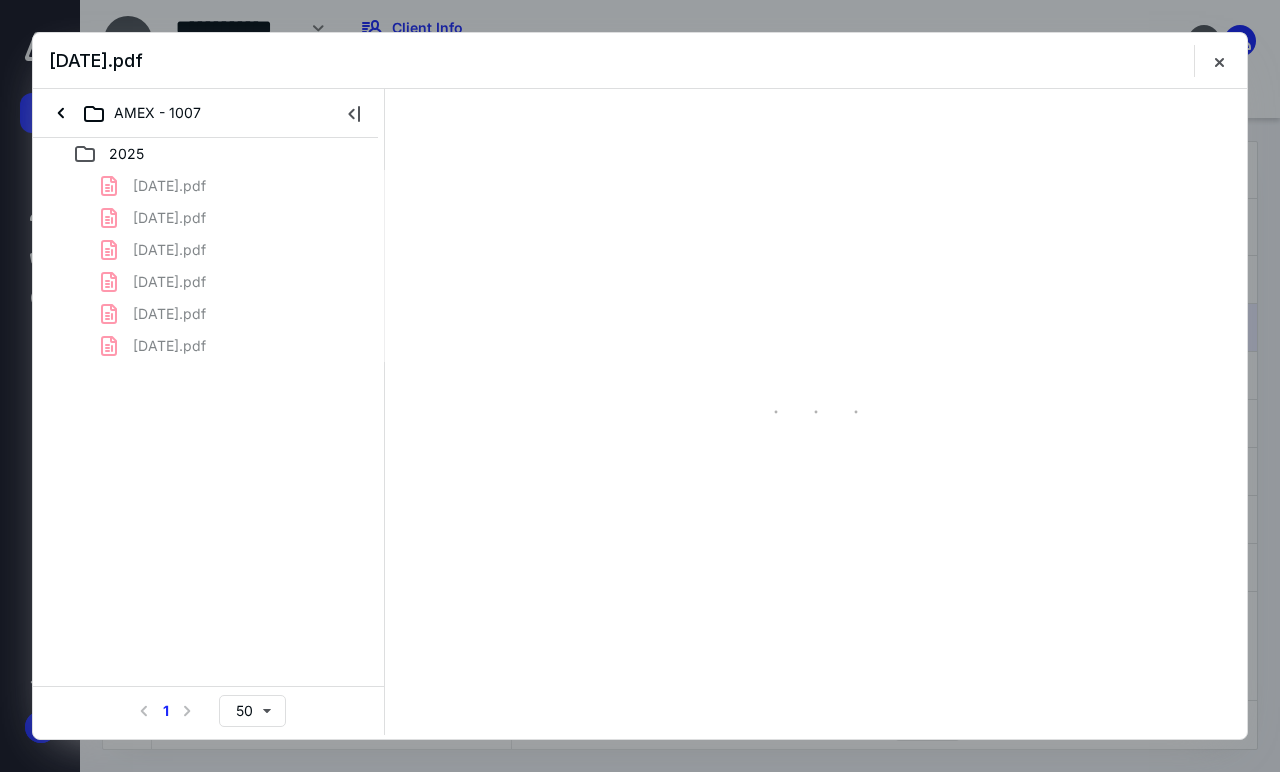 click on "[DATE].pdf [DATE].pdf [DATE].pdf [DATE].pdf [DATE].pdf [DATE].pdf" at bounding box center [209, 266] 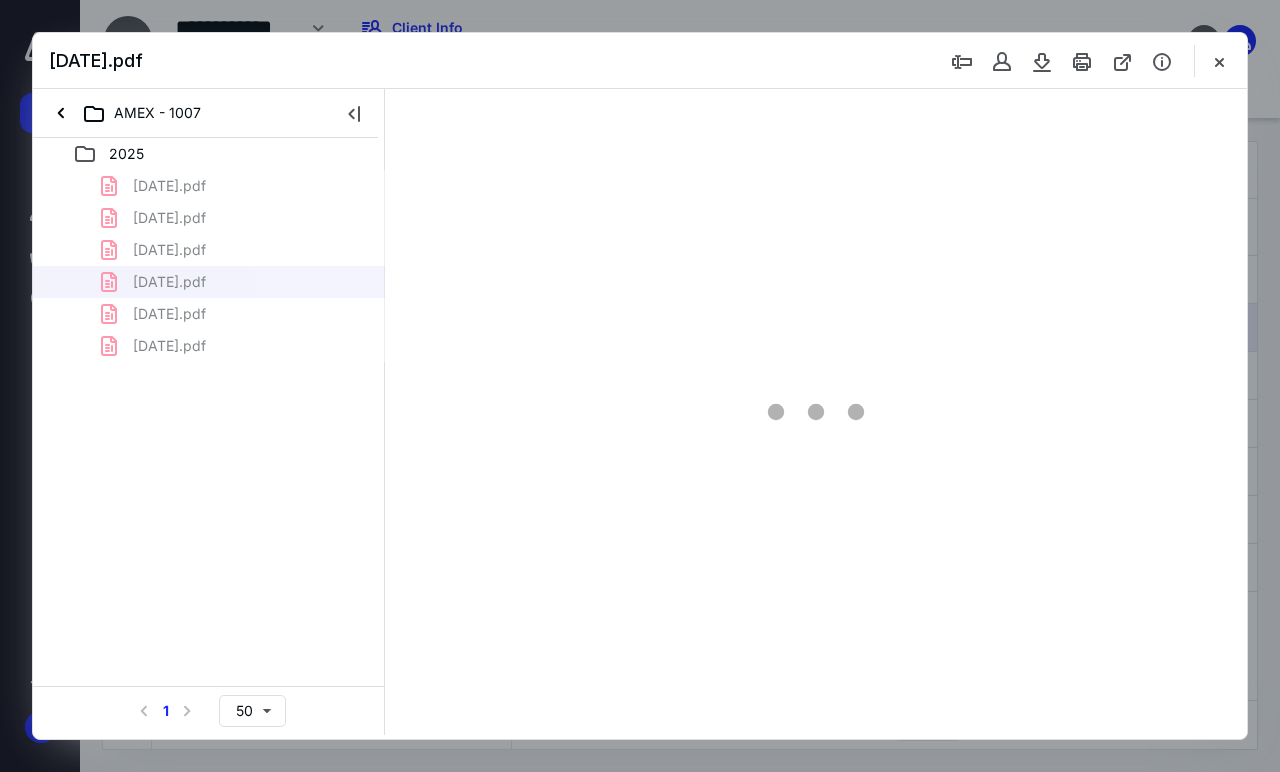 scroll, scrollTop: 55, scrollLeft: 0, axis: vertical 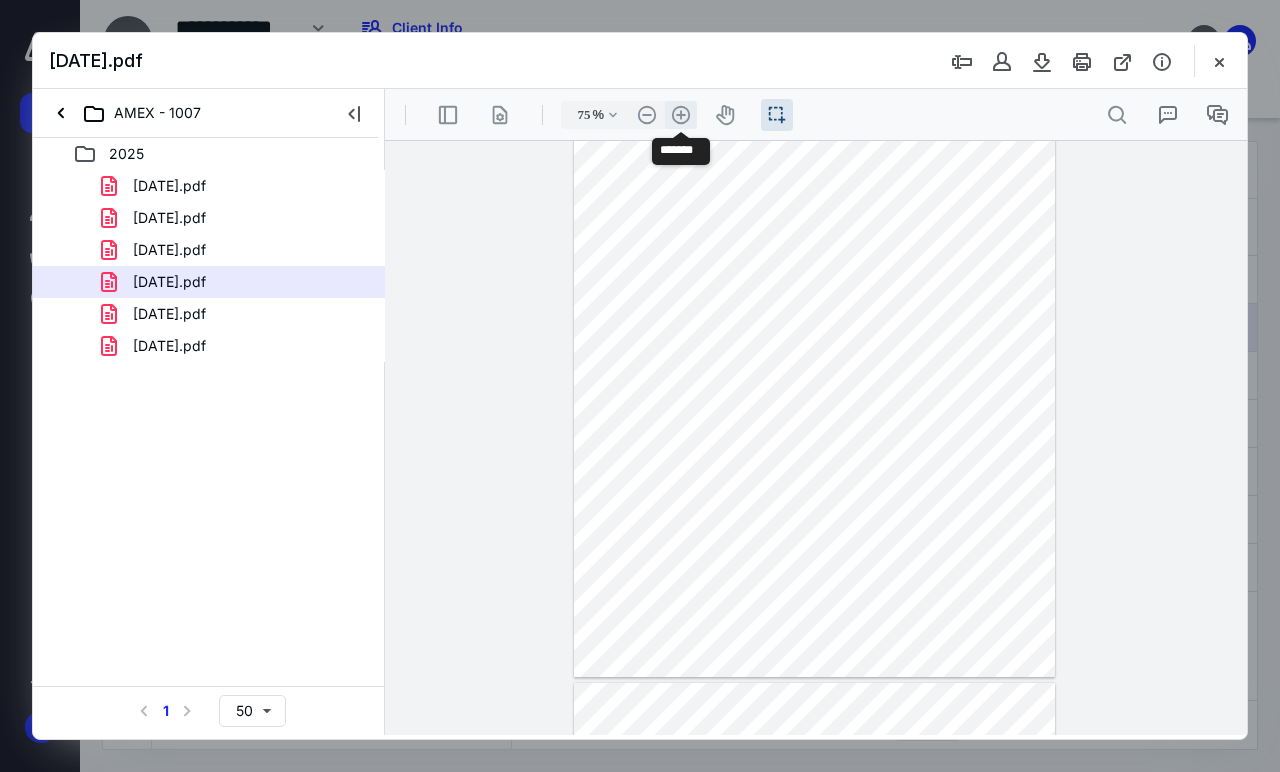 click on ".cls-1{fill:#abb0c4;} icon - header - zoom - in - line" at bounding box center (681, 115) 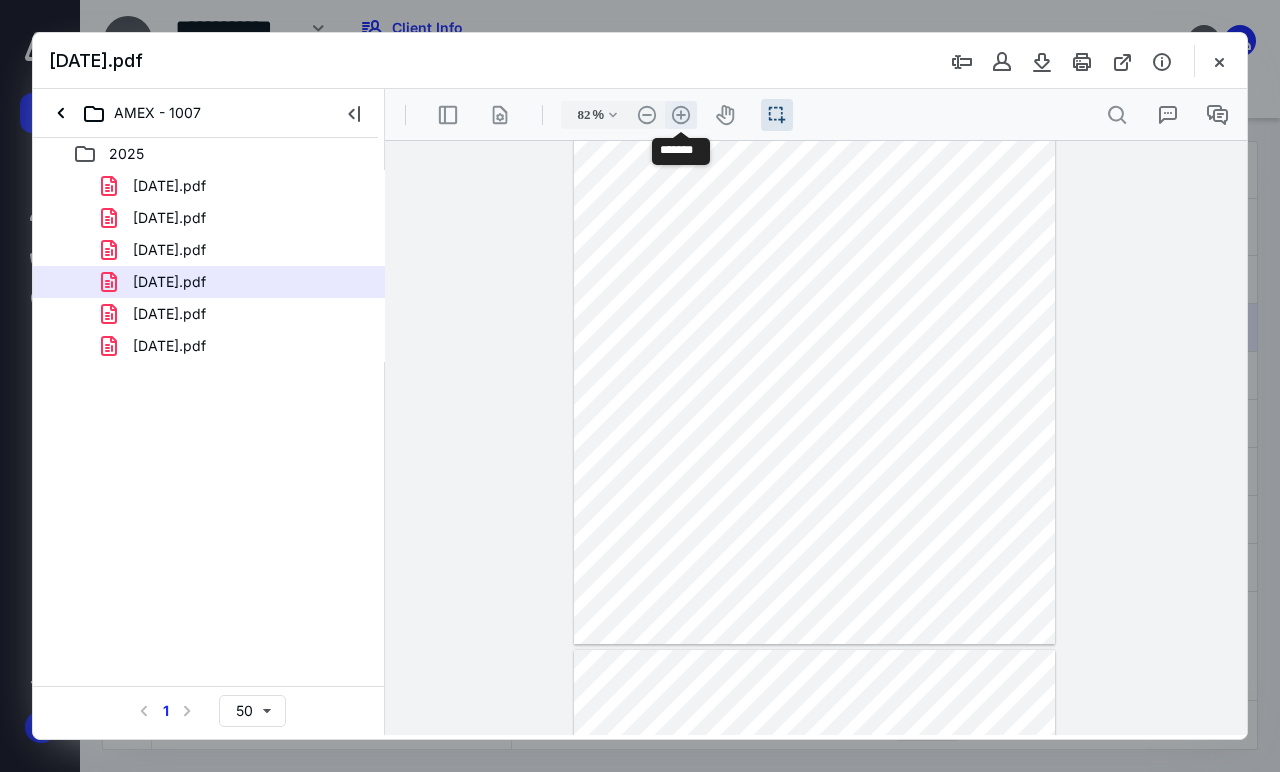 click on ".cls-1{fill:#abb0c4;} icon - header - zoom - in - line" at bounding box center (681, 115) 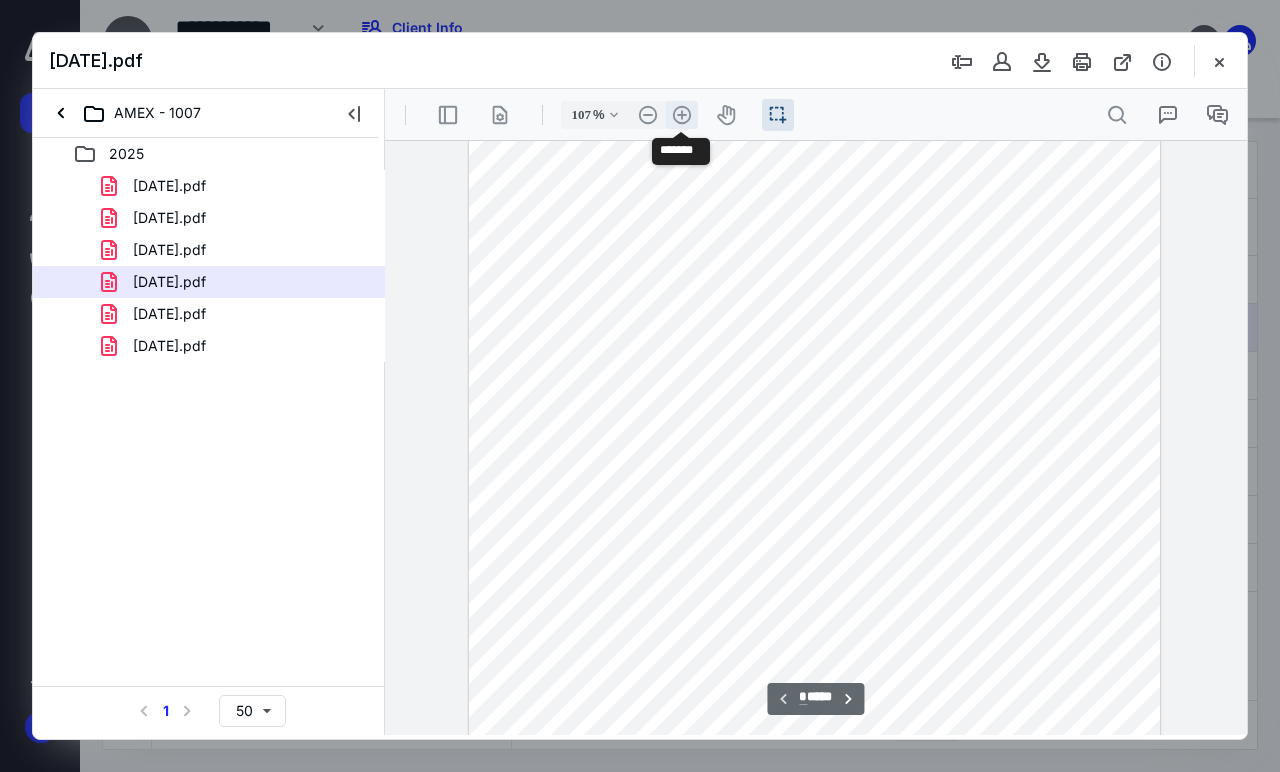 scroll, scrollTop: 198, scrollLeft: 0, axis: vertical 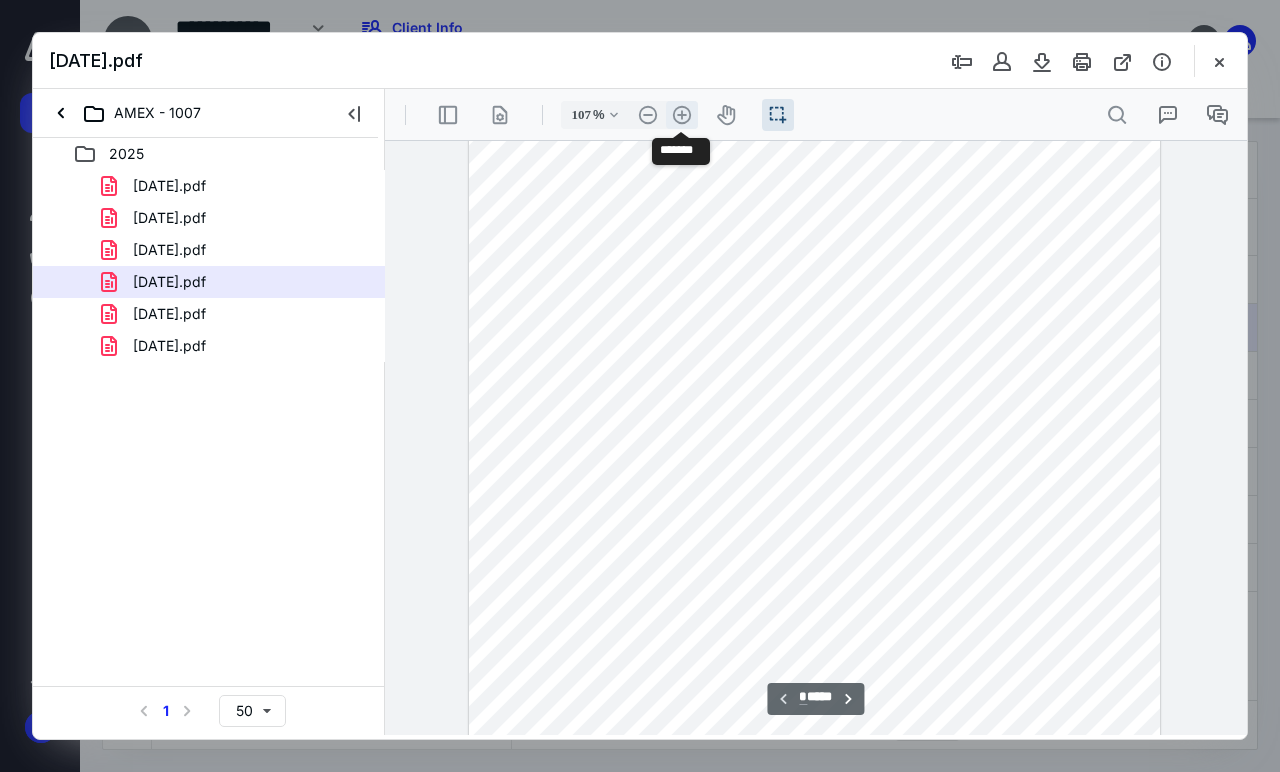click on ".cls-1{fill:#abb0c4;} icon - header - zoom - in - line" at bounding box center (682, 115) 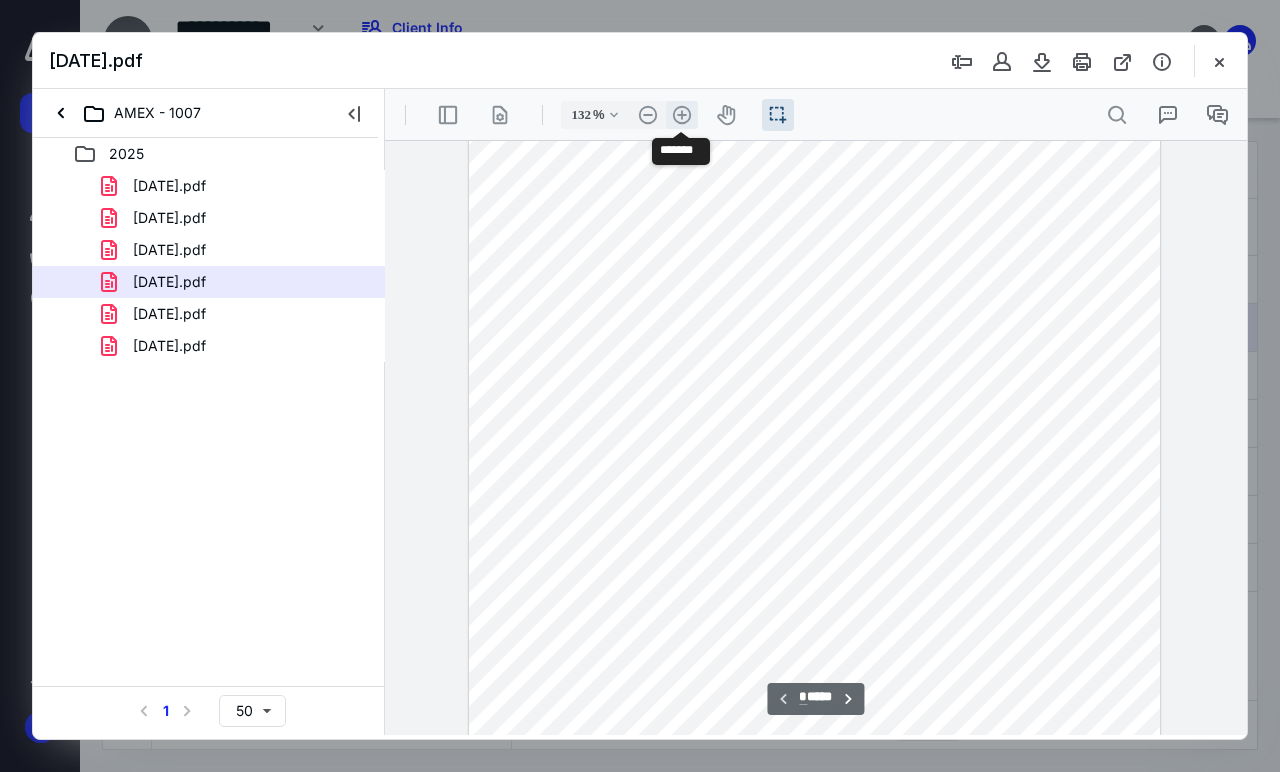 scroll, scrollTop: 308, scrollLeft: 5, axis: both 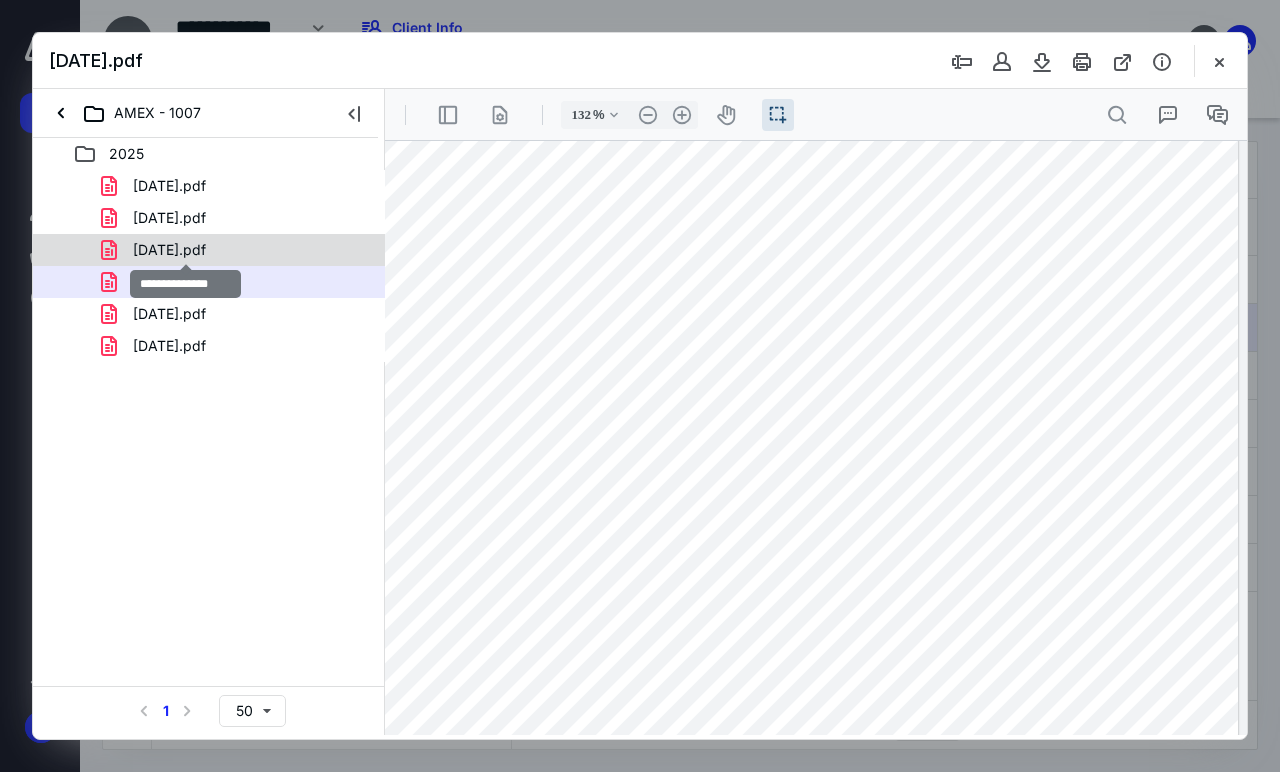click on "[DATE].pdf" at bounding box center [169, 250] 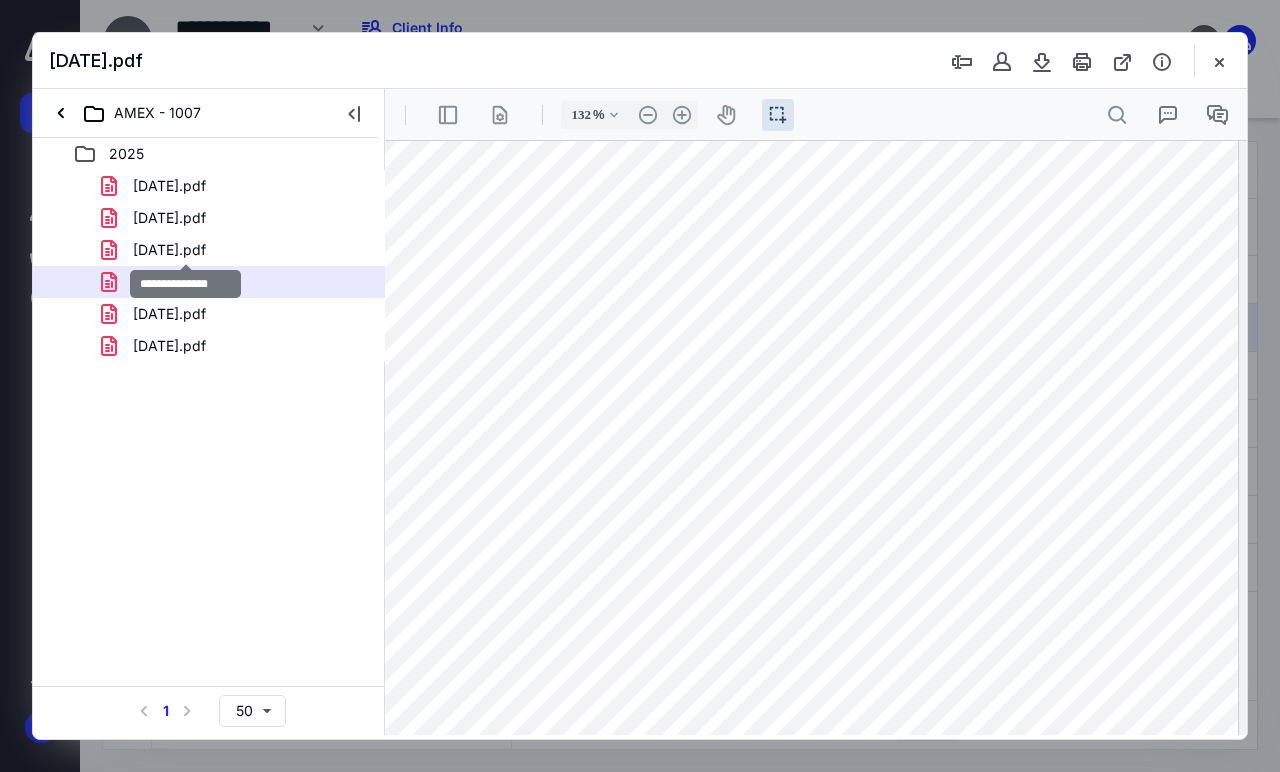 drag, startPoint x: 218, startPoint y: 252, endPoint x: 78, endPoint y: 294, distance: 146.16429 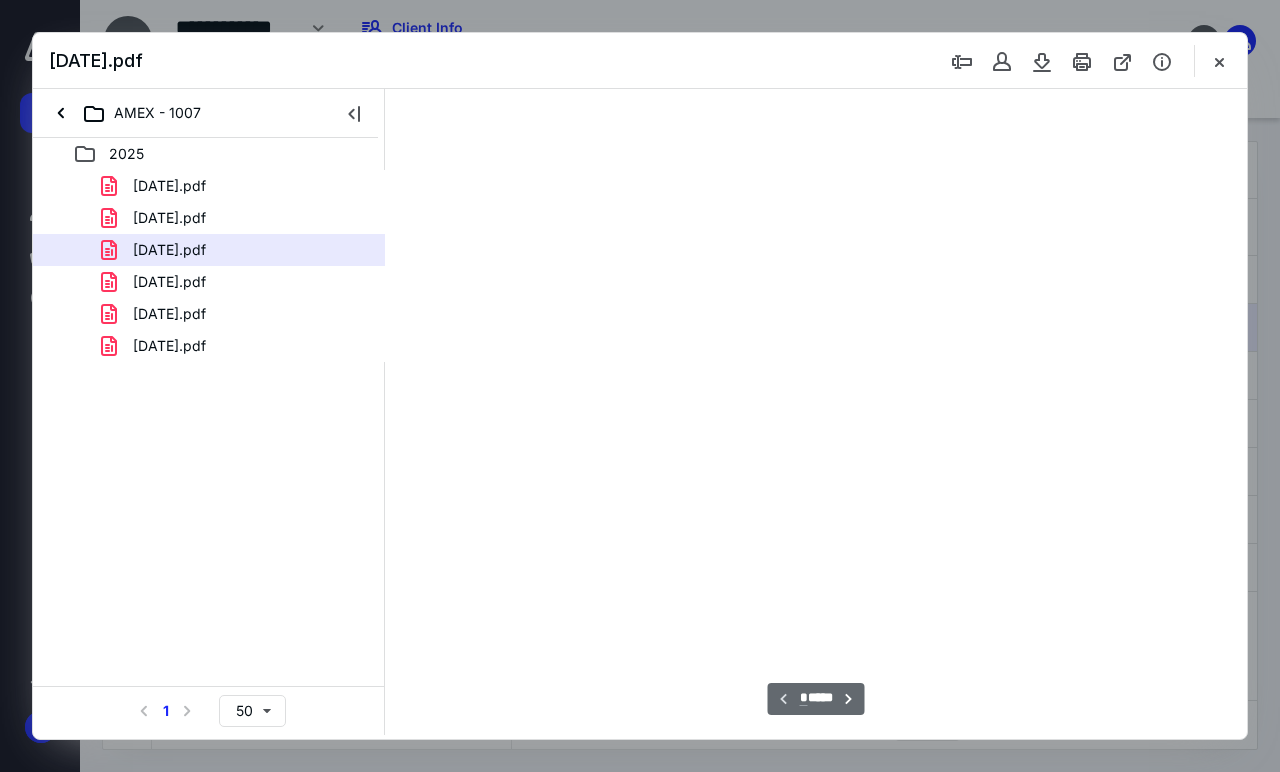 scroll, scrollTop: 55, scrollLeft: 0, axis: vertical 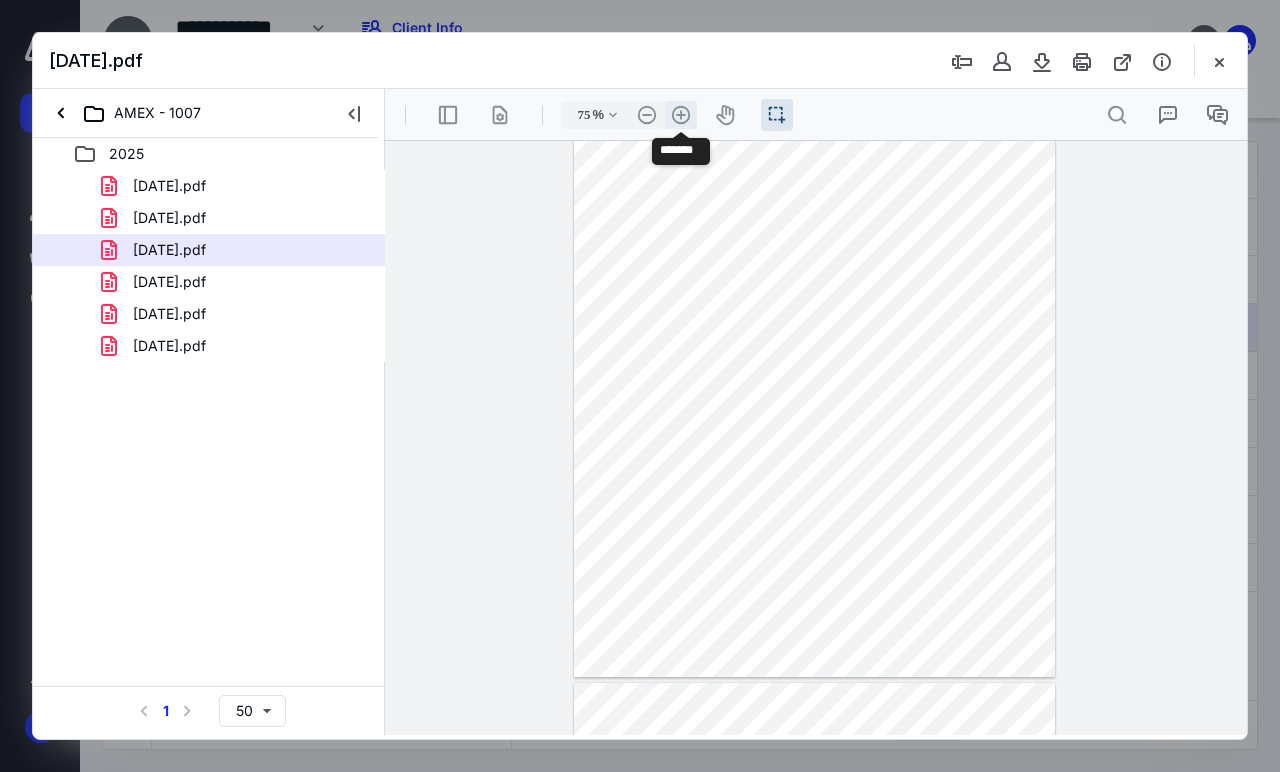 click on ".cls-1{fill:#abb0c4;} icon - header - zoom - in - line" at bounding box center (681, 115) 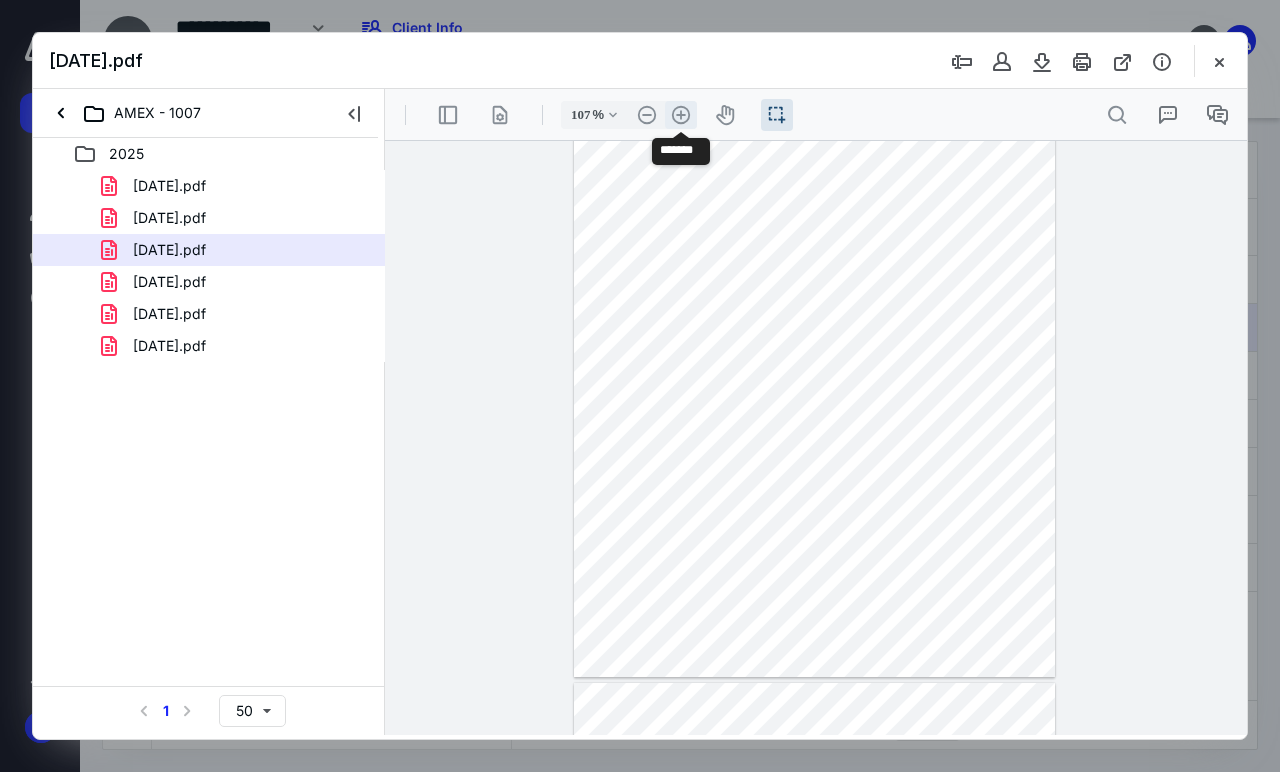 scroll, scrollTop: 198, scrollLeft: 0, axis: vertical 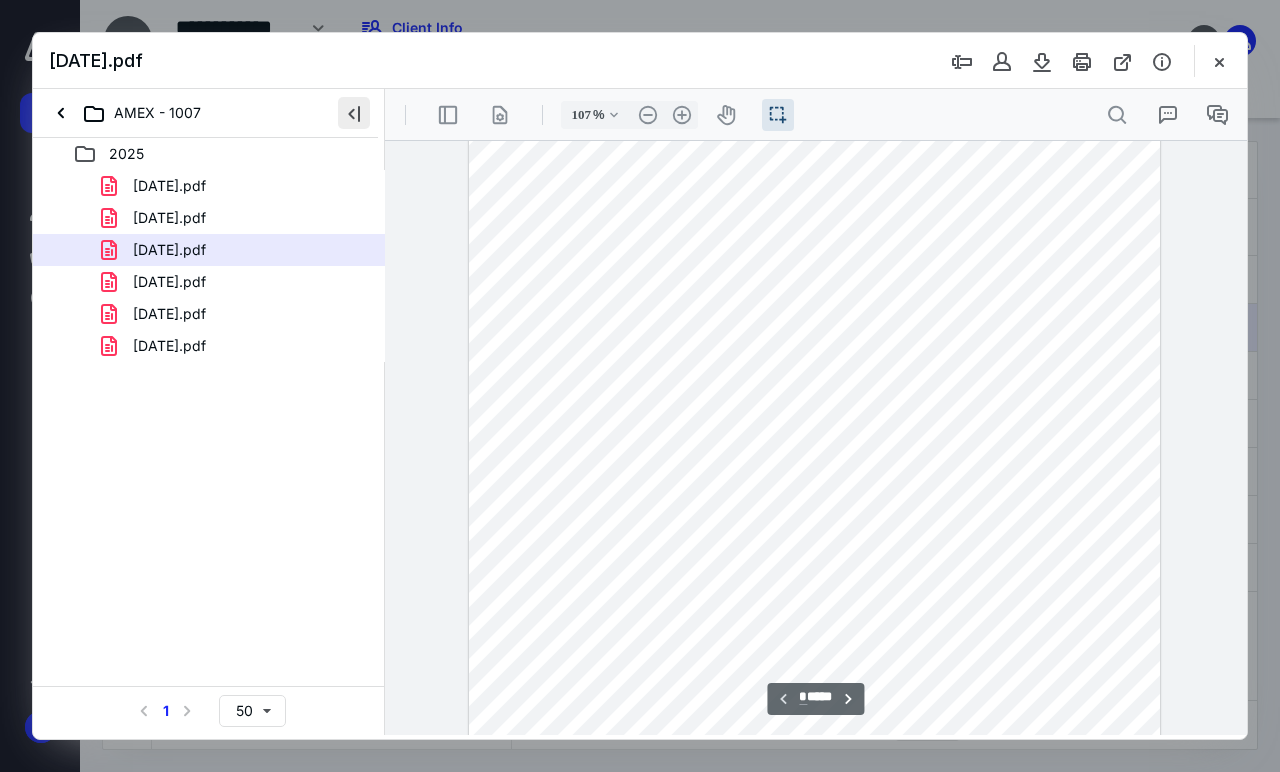 click at bounding box center [354, 113] 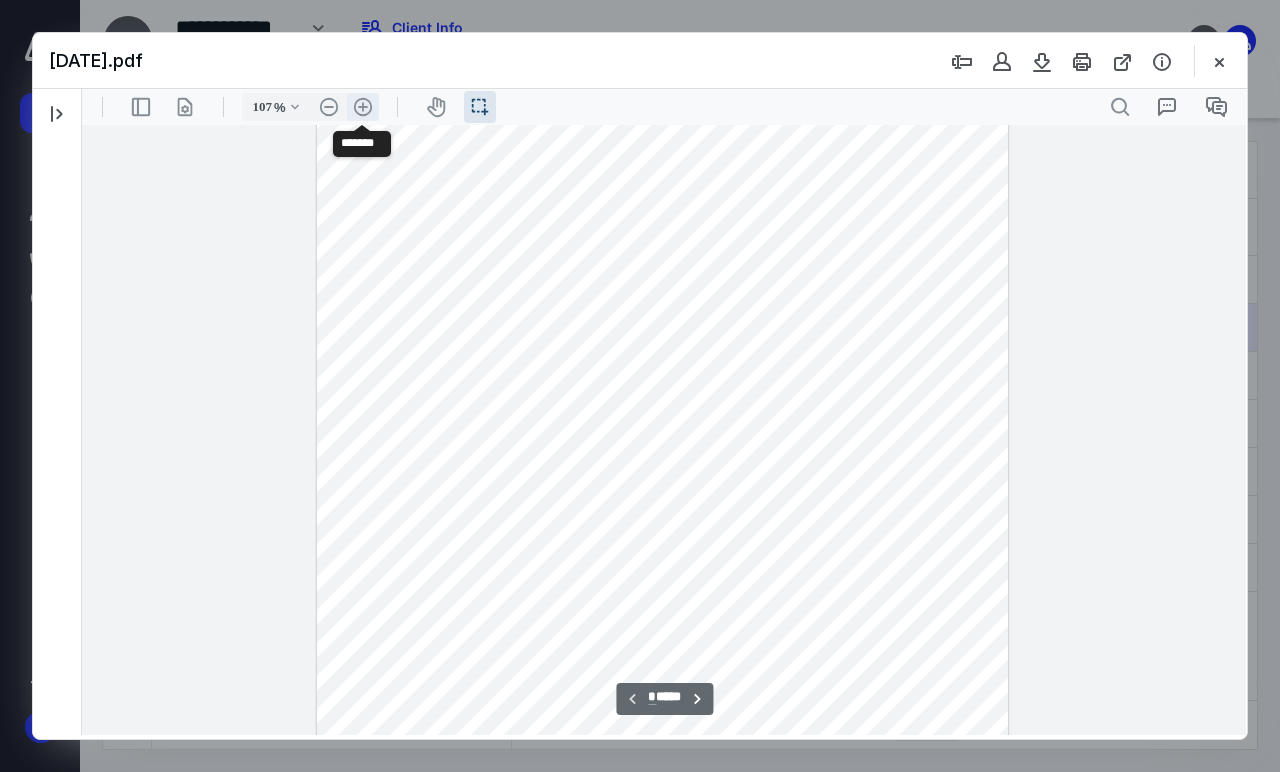 click on ".cls-1{fill:#abb0c4;} icon - header - zoom - in - line" at bounding box center [363, 107] 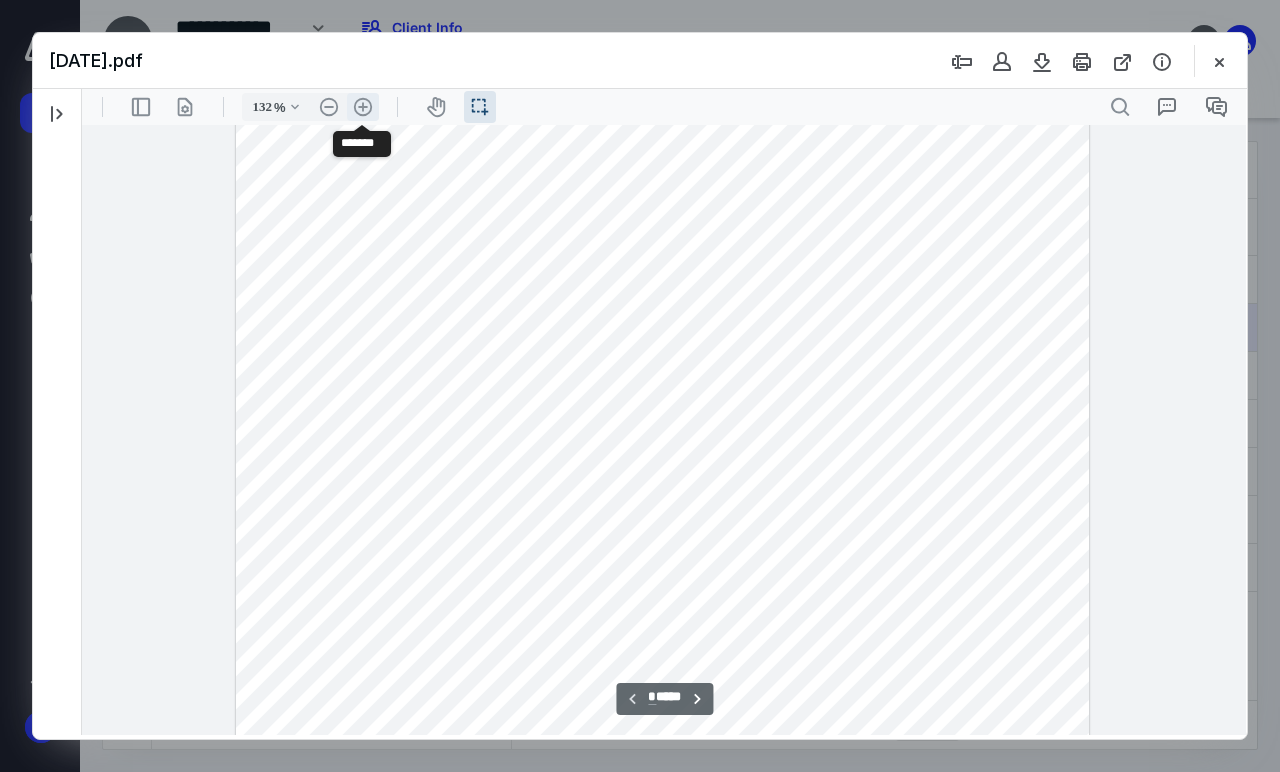 click on ".cls-1{fill:#abb0c4;} icon - header - zoom - in - line" at bounding box center [363, 107] 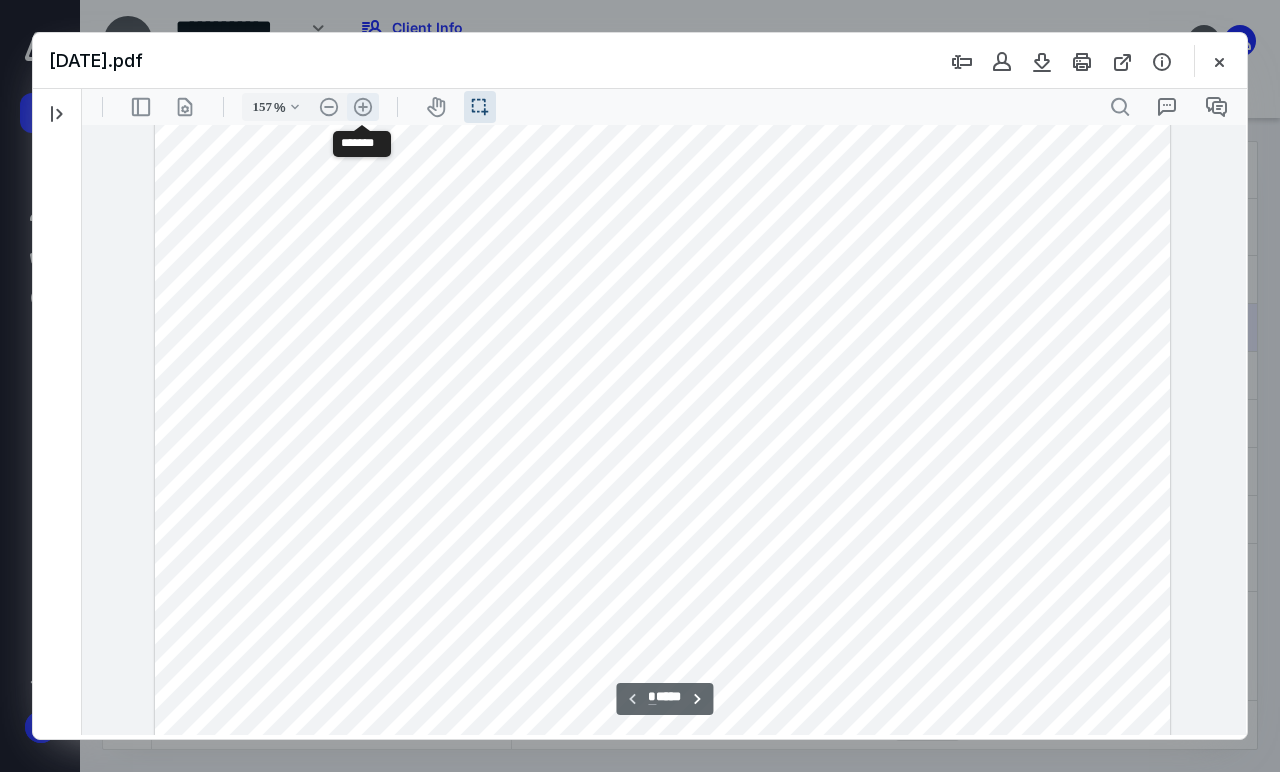 scroll, scrollTop: 425, scrollLeft: 0, axis: vertical 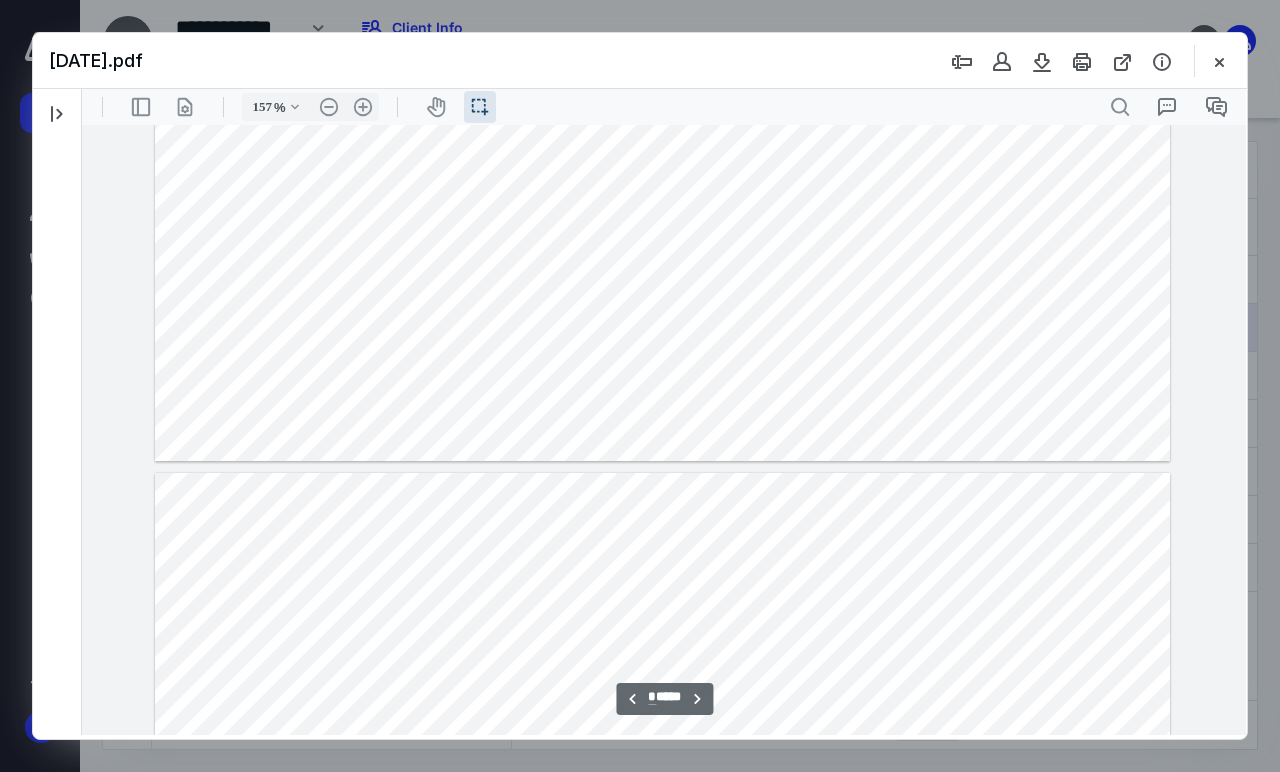 type on "*" 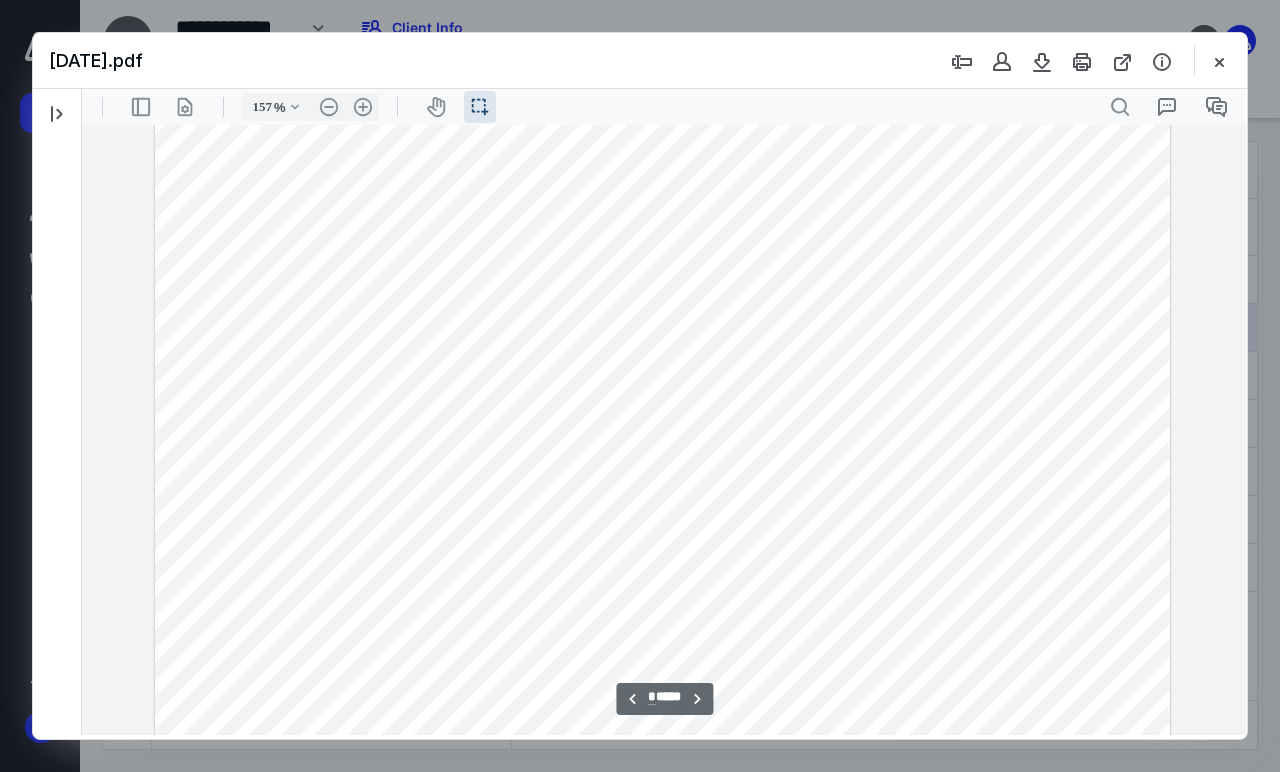 scroll, scrollTop: 2758, scrollLeft: 0, axis: vertical 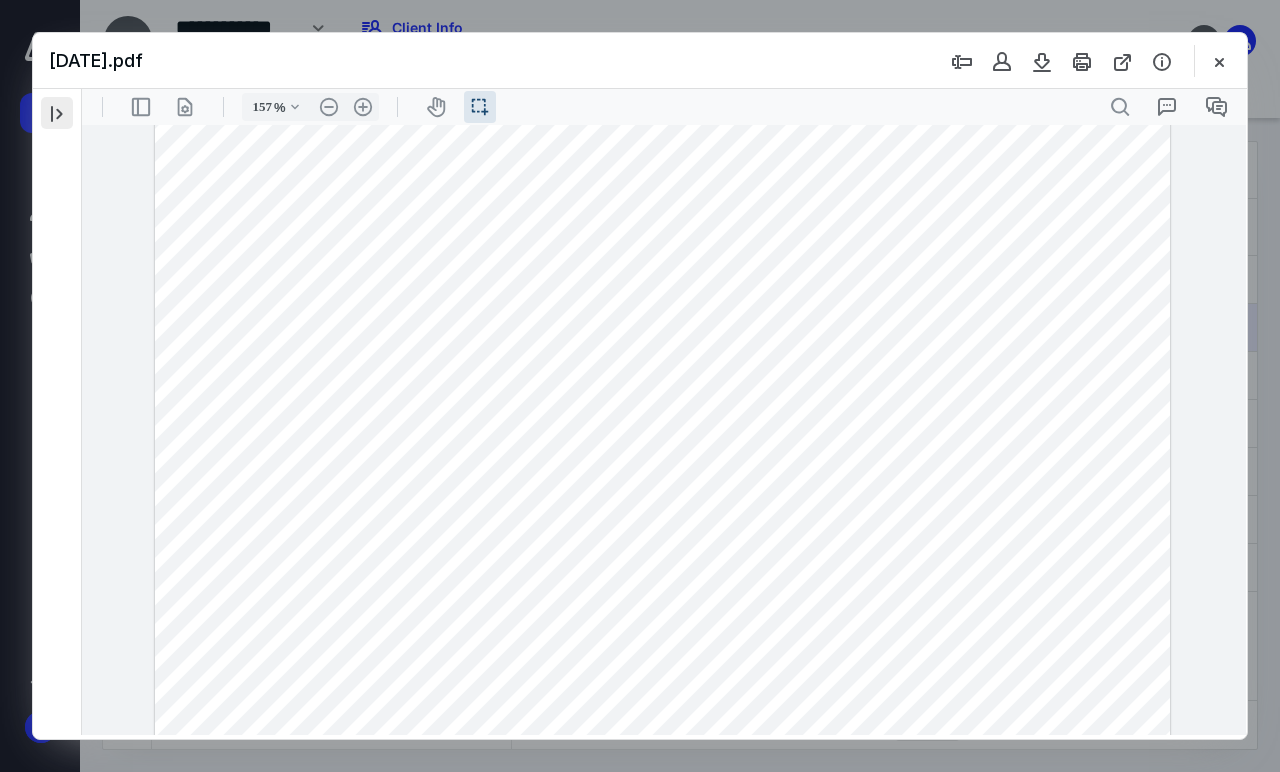 click at bounding box center [57, 113] 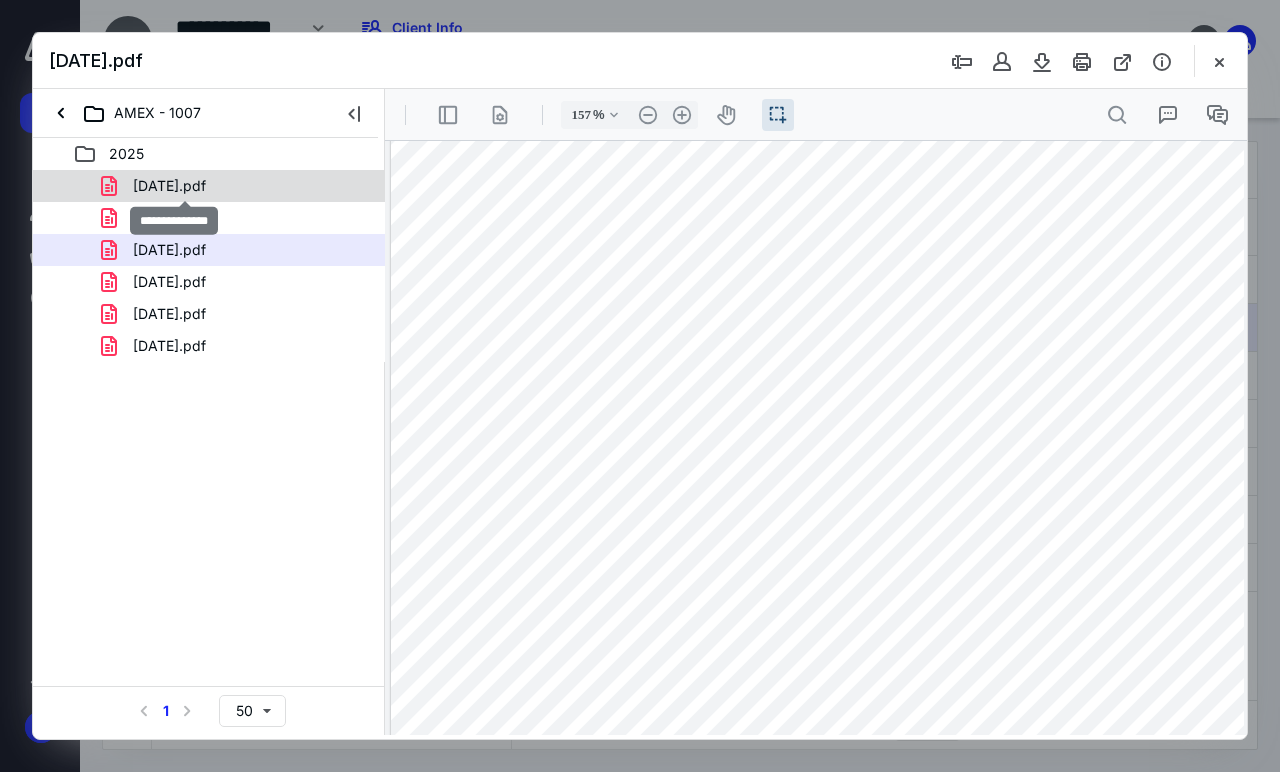 click on "[DATE].pdf" at bounding box center (169, 186) 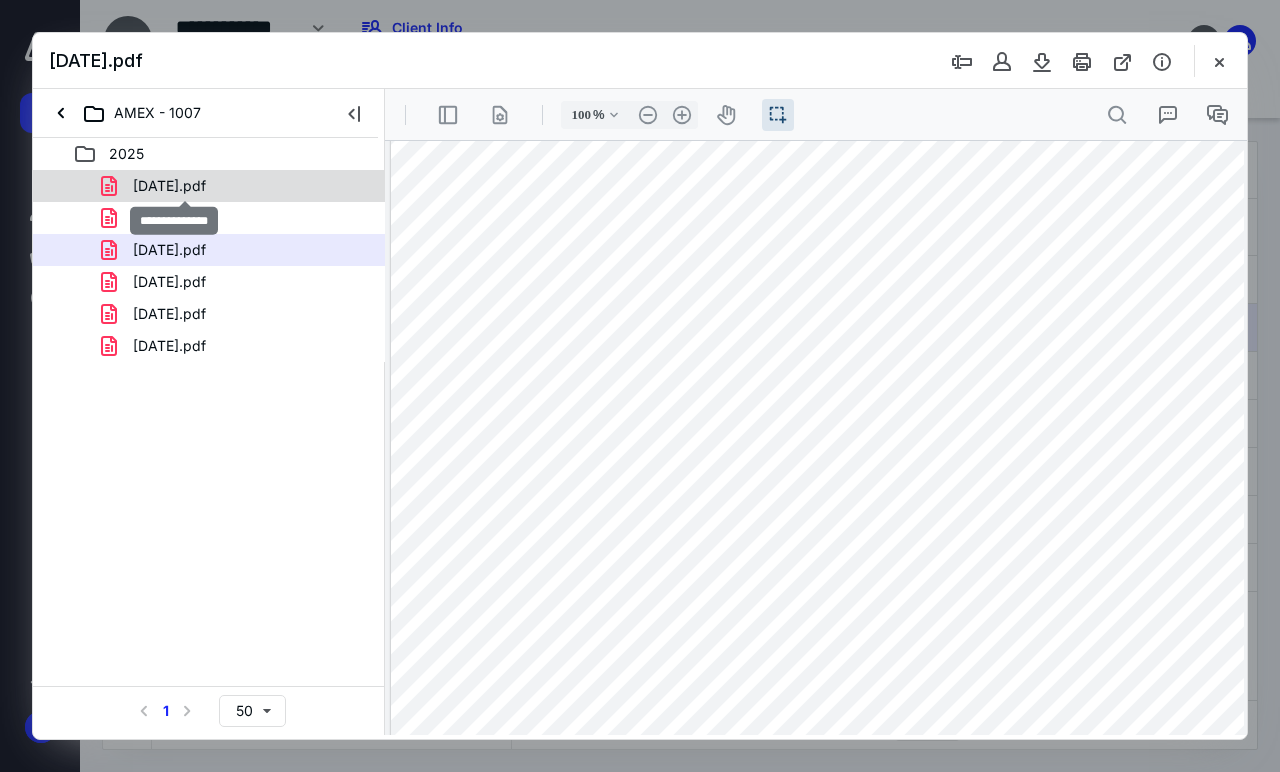 click on "[DATE].pdf [DATE].pdf [DATE].pdf [DATE].pdf [DATE].pdf [DATE].pdf" at bounding box center (209, 266) 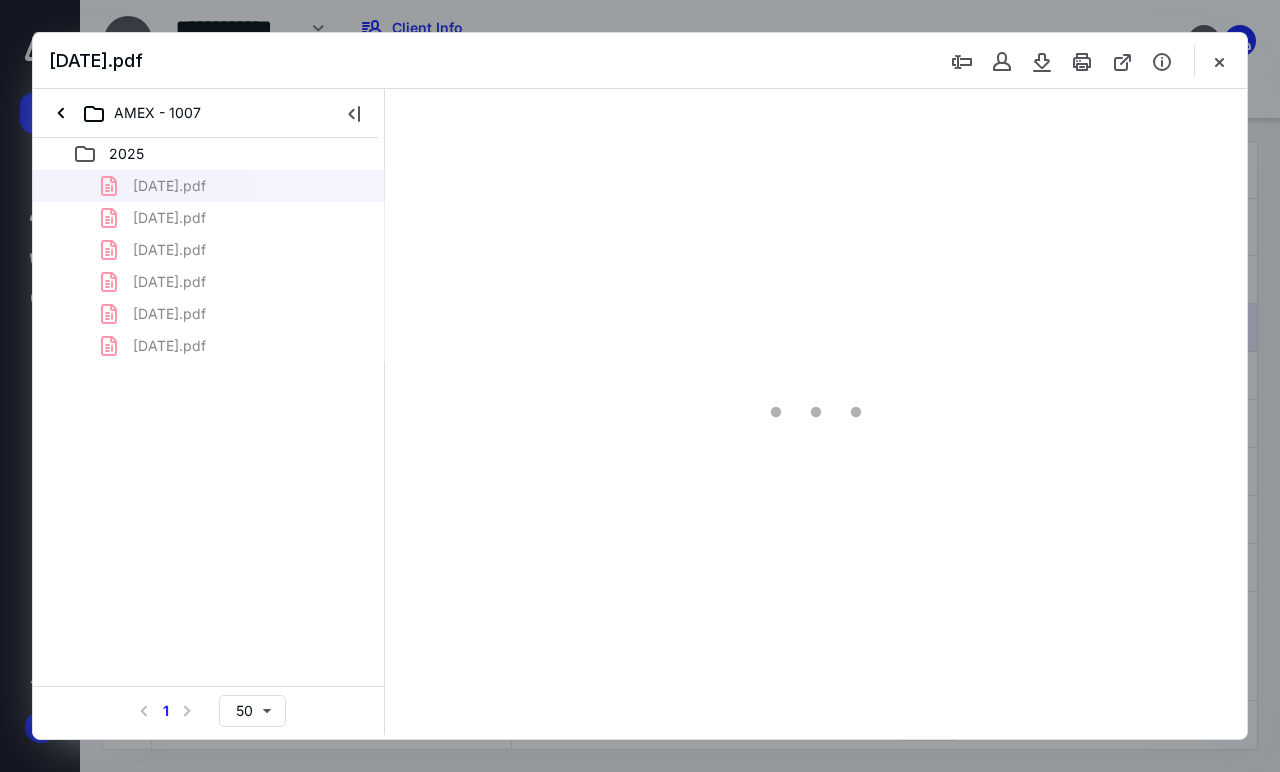 scroll, scrollTop: 55, scrollLeft: 0, axis: vertical 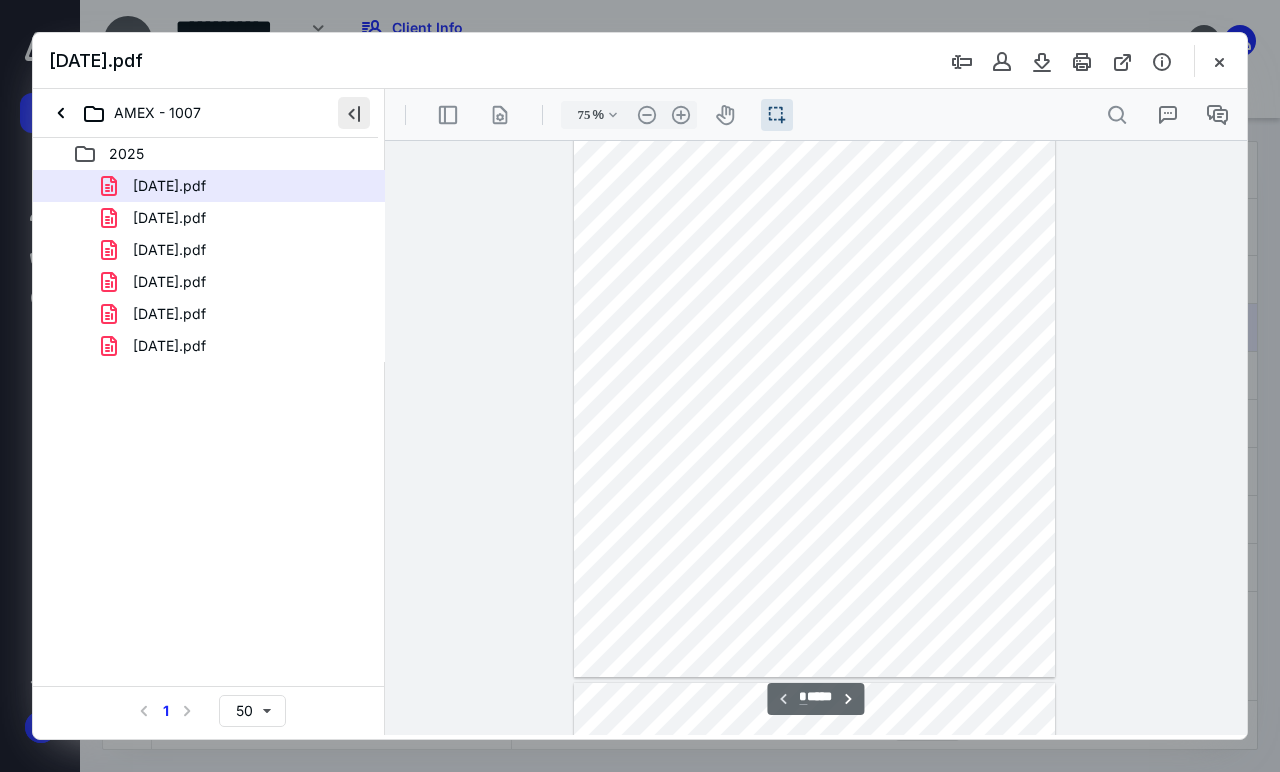 click at bounding box center (354, 113) 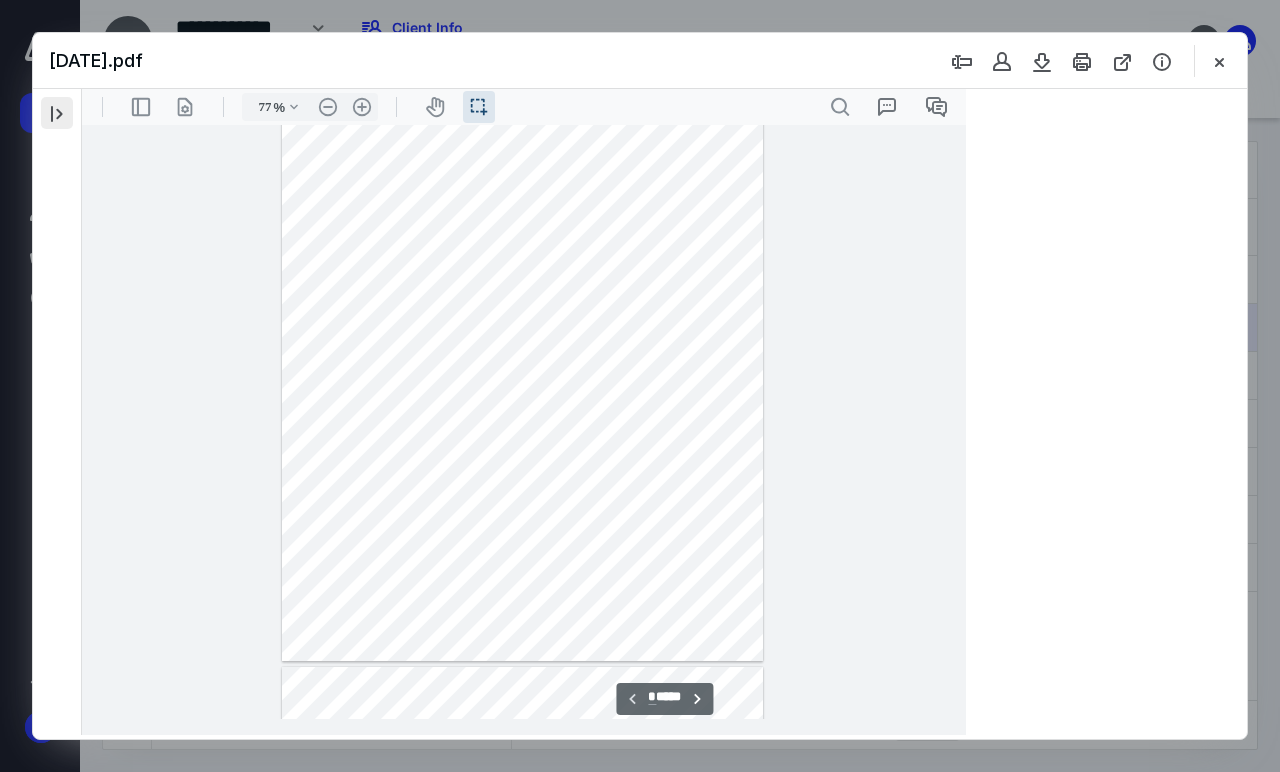 scroll, scrollTop: 40, scrollLeft: 0, axis: vertical 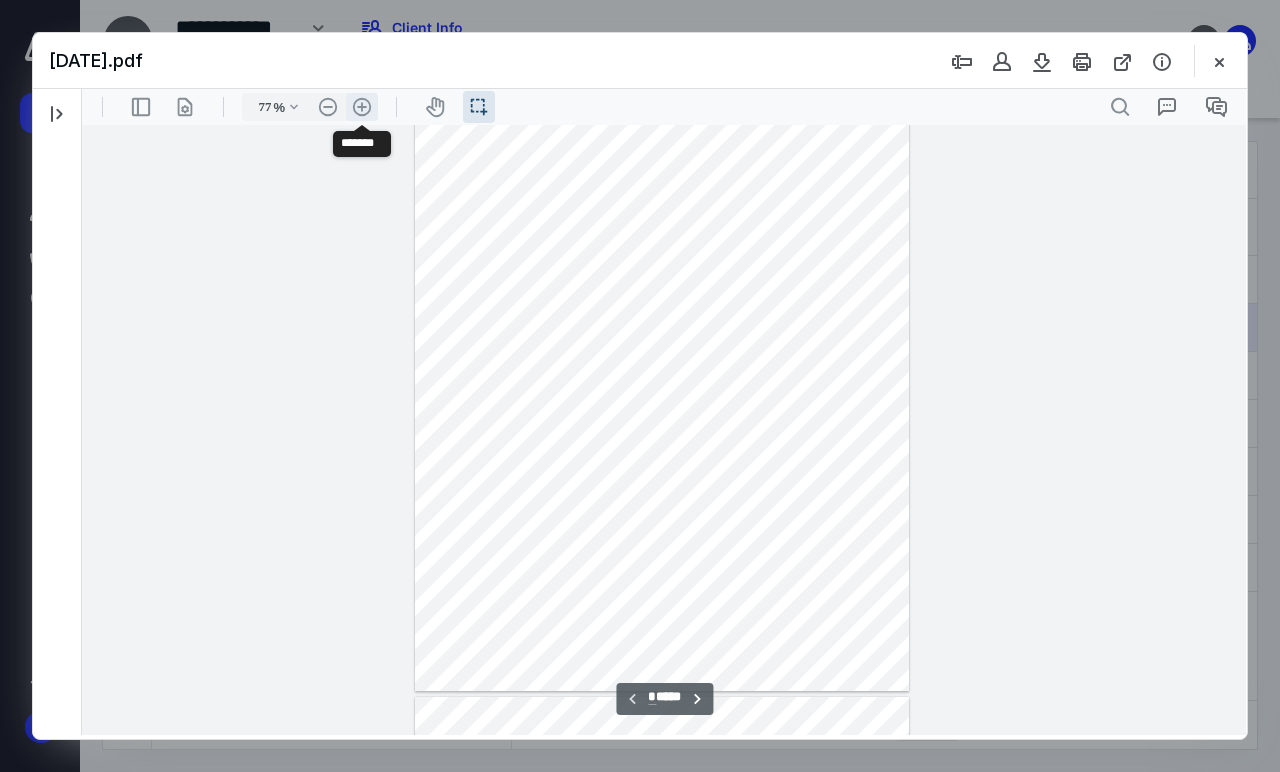 click on ".cls-1{fill:#abb0c4;} icon - header - zoom - in - line" at bounding box center [362, 107] 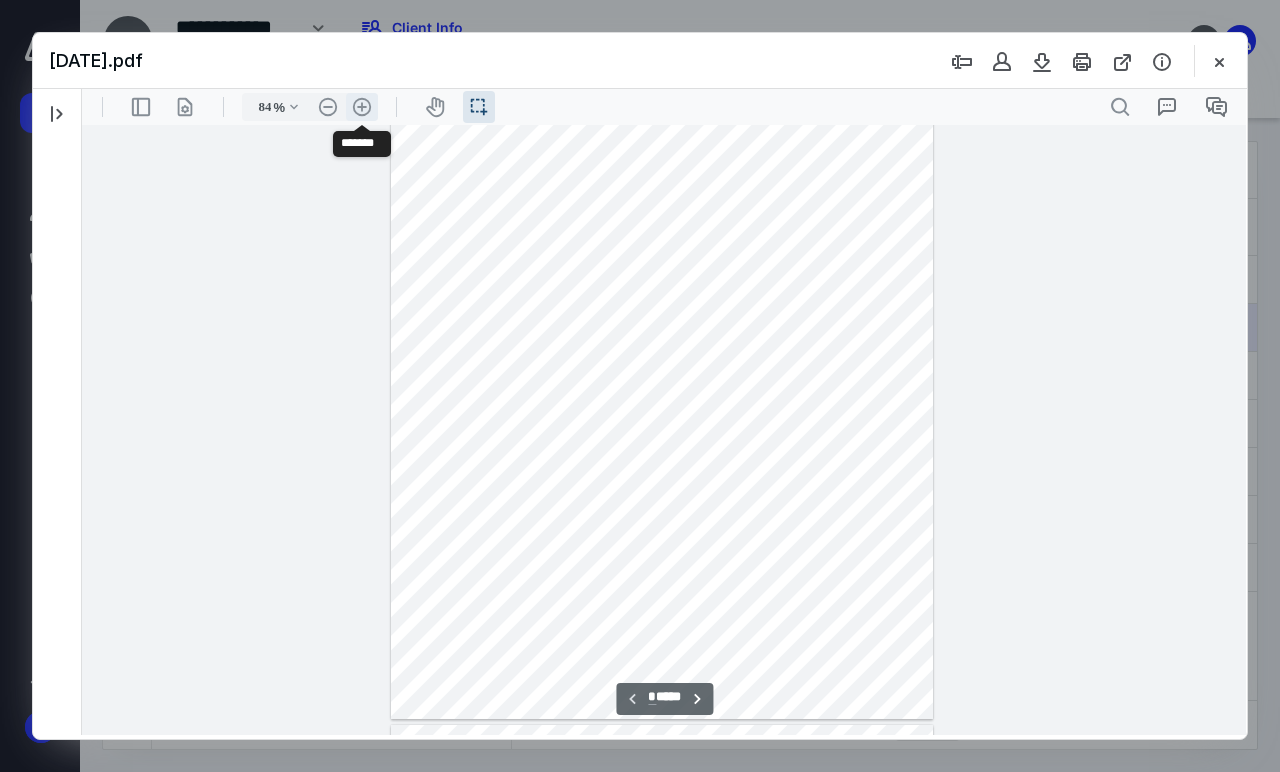 click on ".cls-1{fill:#abb0c4;} icon - header - zoom - in - line" at bounding box center (362, 107) 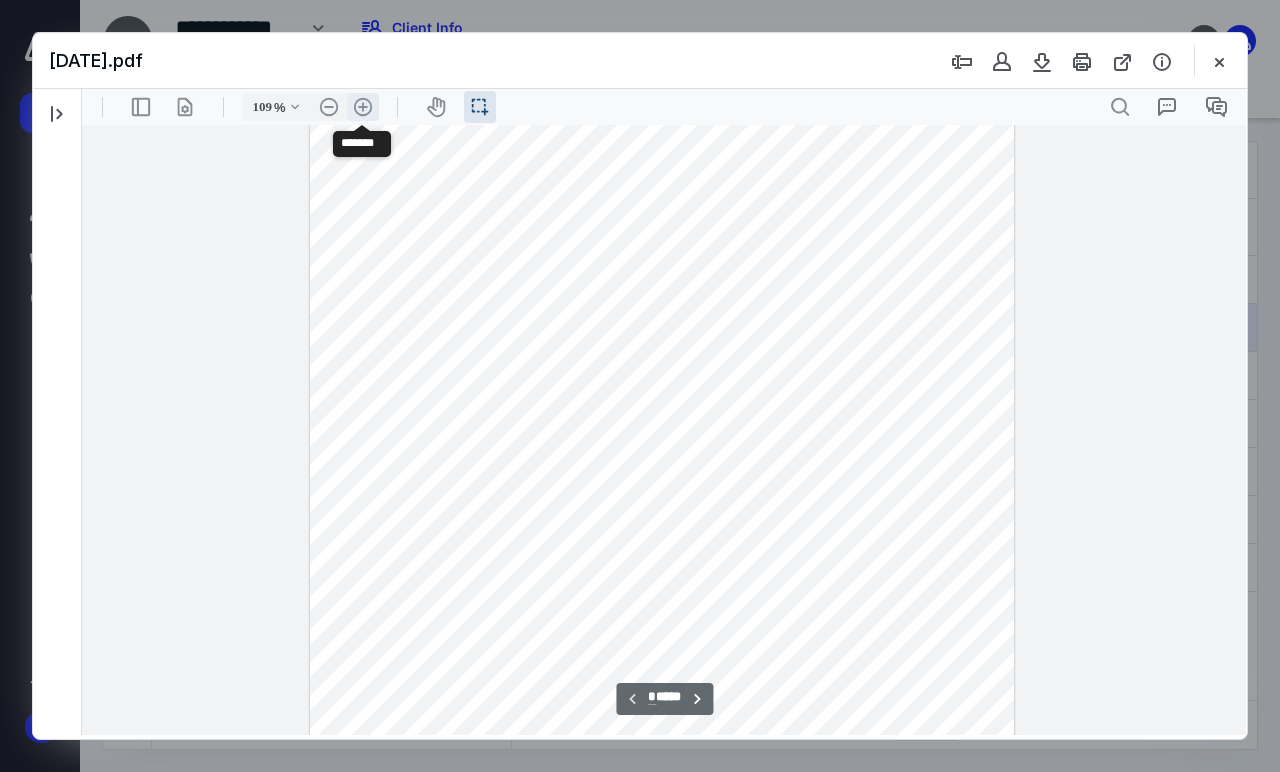click on ".cls-1{fill:#abb0c4;} icon - header - zoom - in - line" at bounding box center [363, 107] 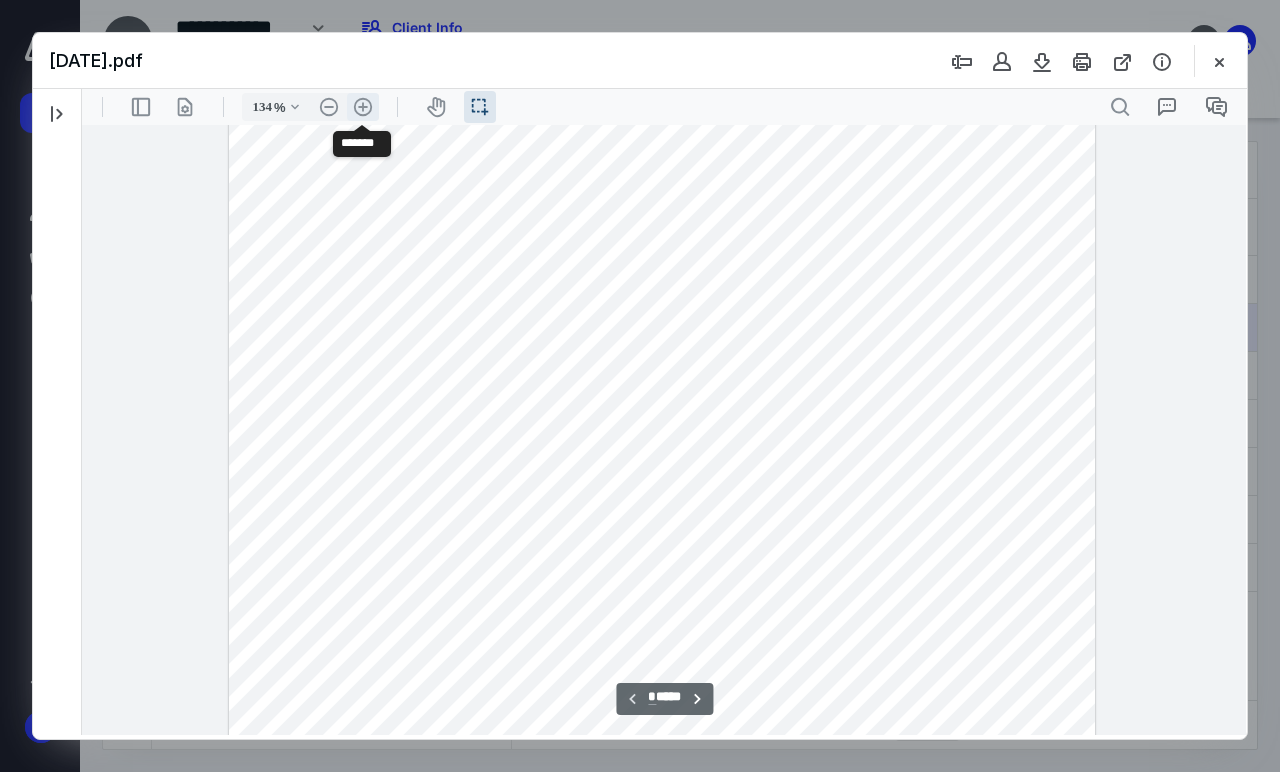 scroll, scrollTop: 285, scrollLeft: 0, axis: vertical 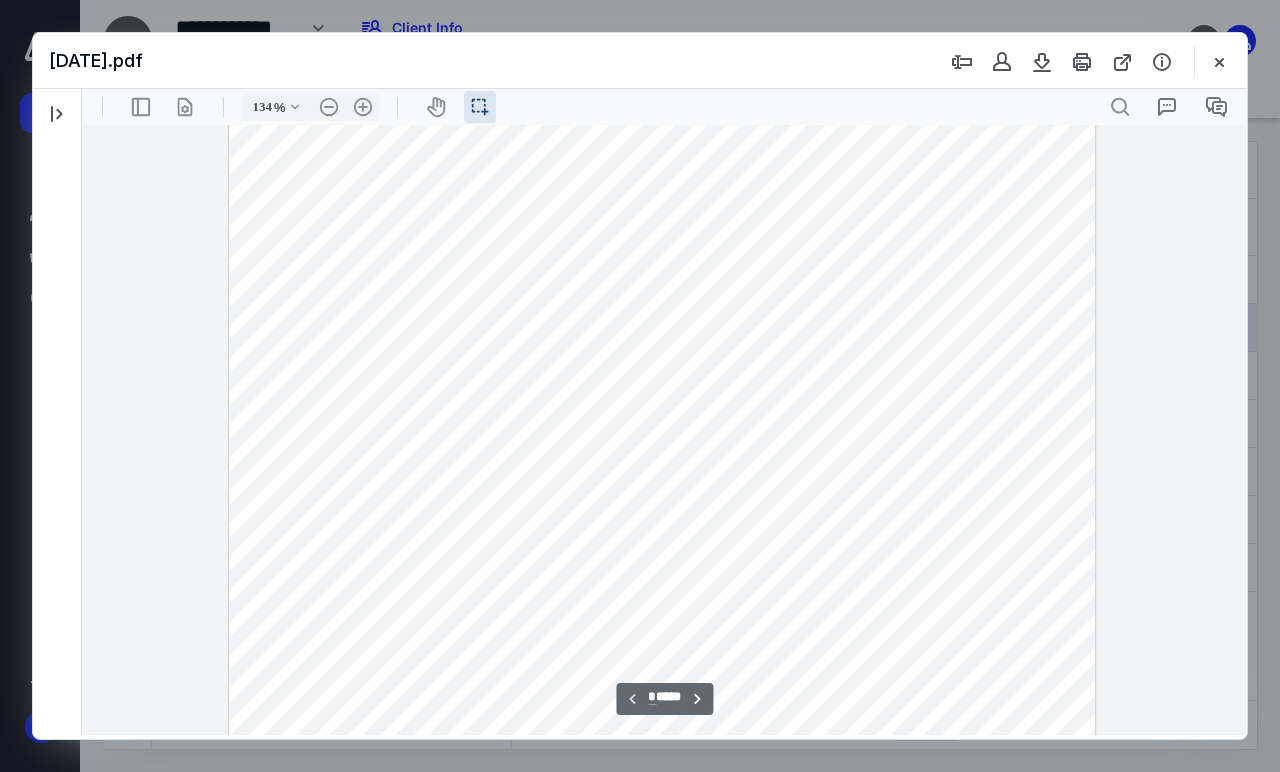 drag, startPoint x: 930, startPoint y: 291, endPoint x: 975, endPoint y: 291, distance: 45 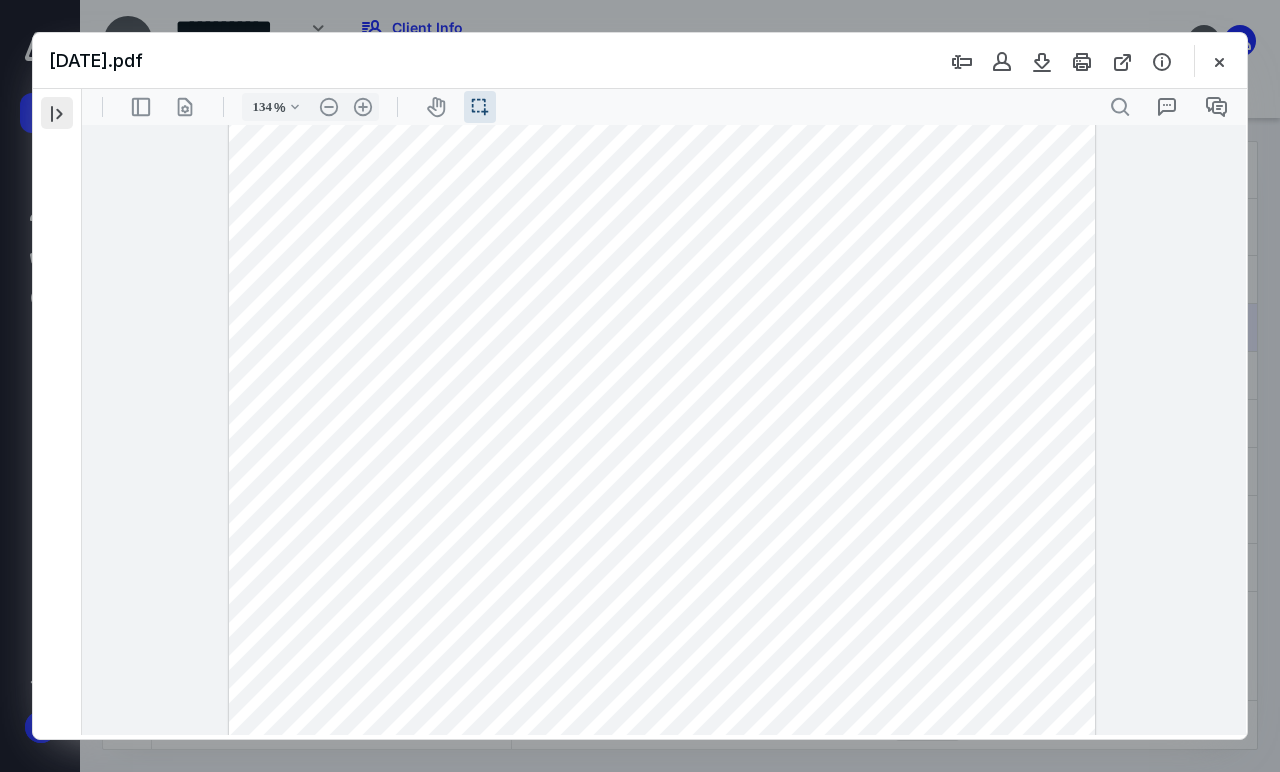 click at bounding box center (57, 113) 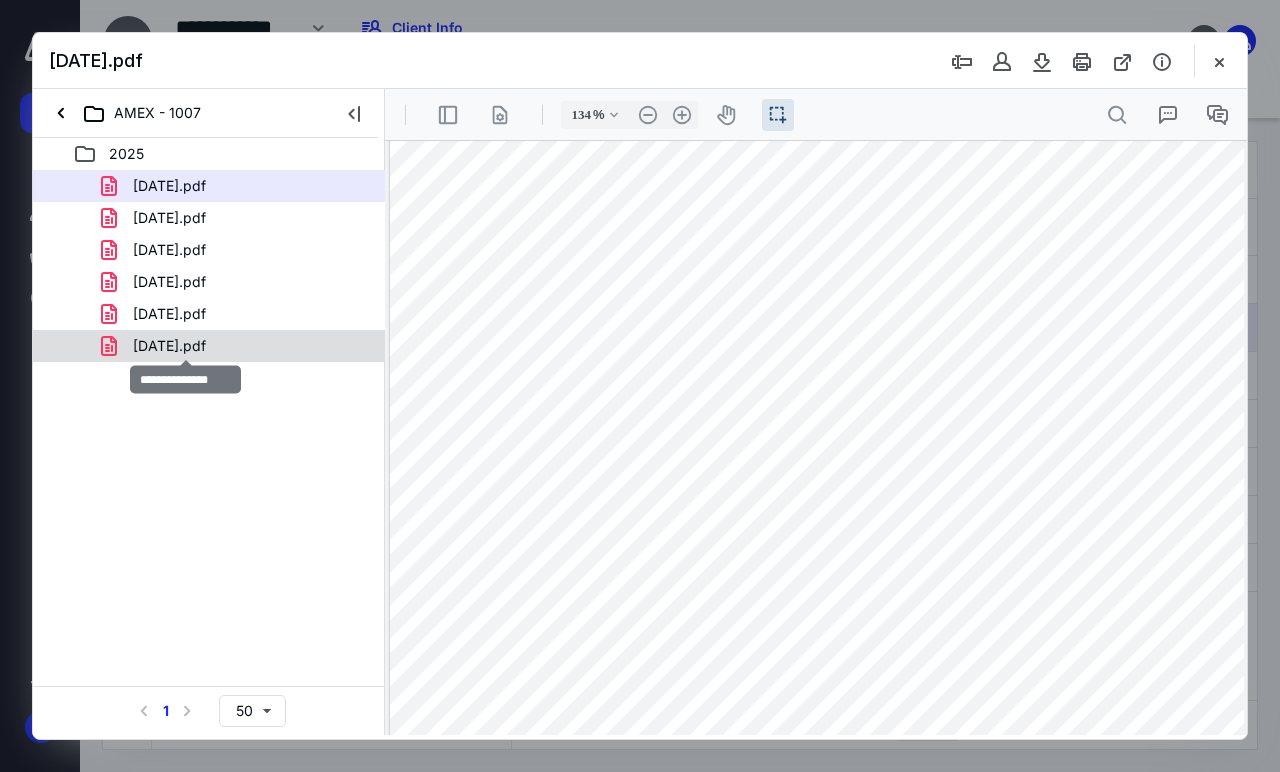 click on "[DATE].pdf" at bounding box center (169, 346) 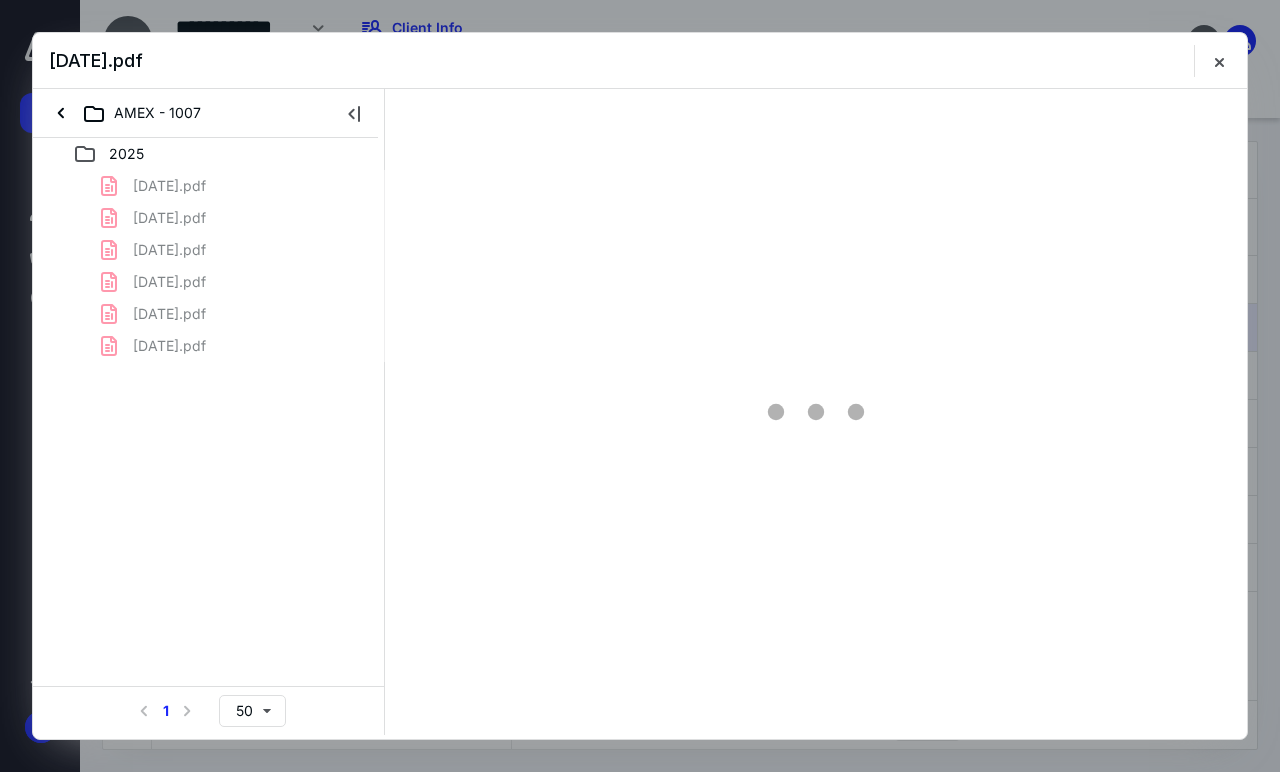 click on "[DATE].pdf [DATE].pdf [DATE].pdf [DATE].pdf [DATE].pdf [DATE].pdf" at bounding box center [209, 266] 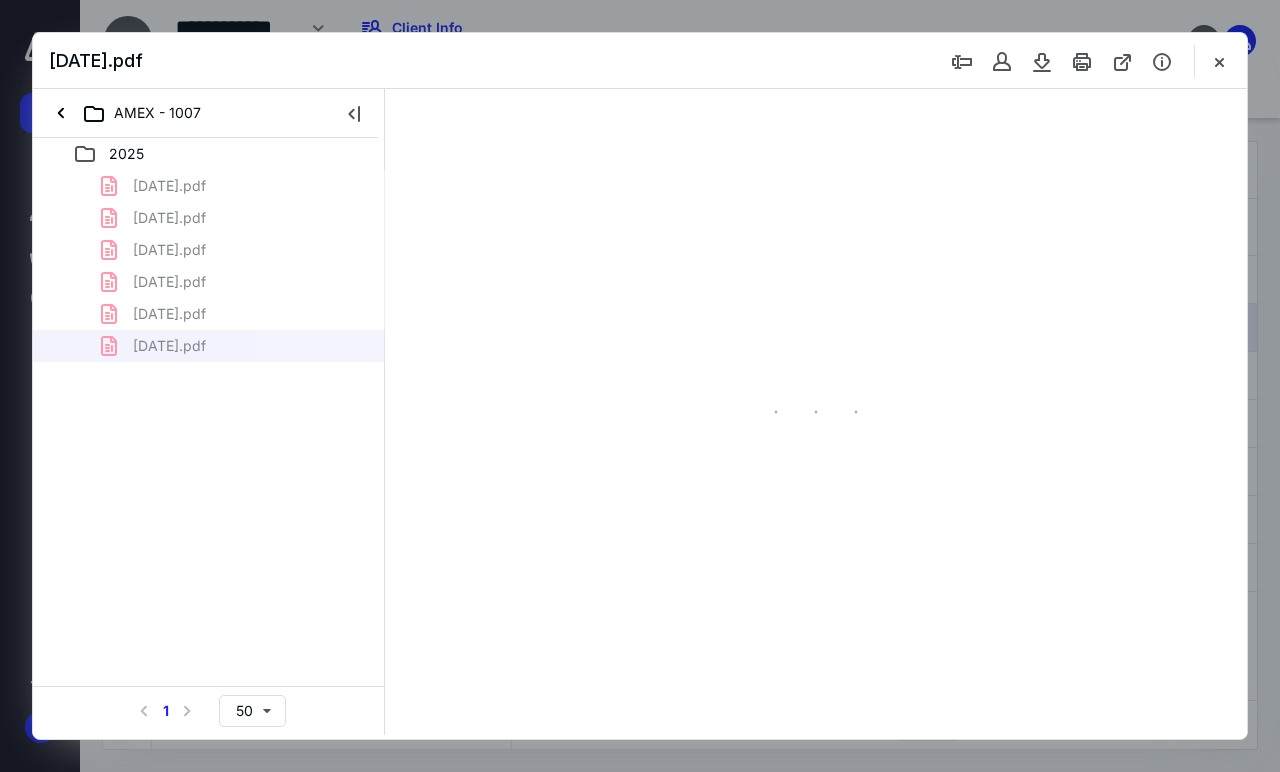 scroll, scrollTop: 55, scrollLeft: 0, axis: vertical 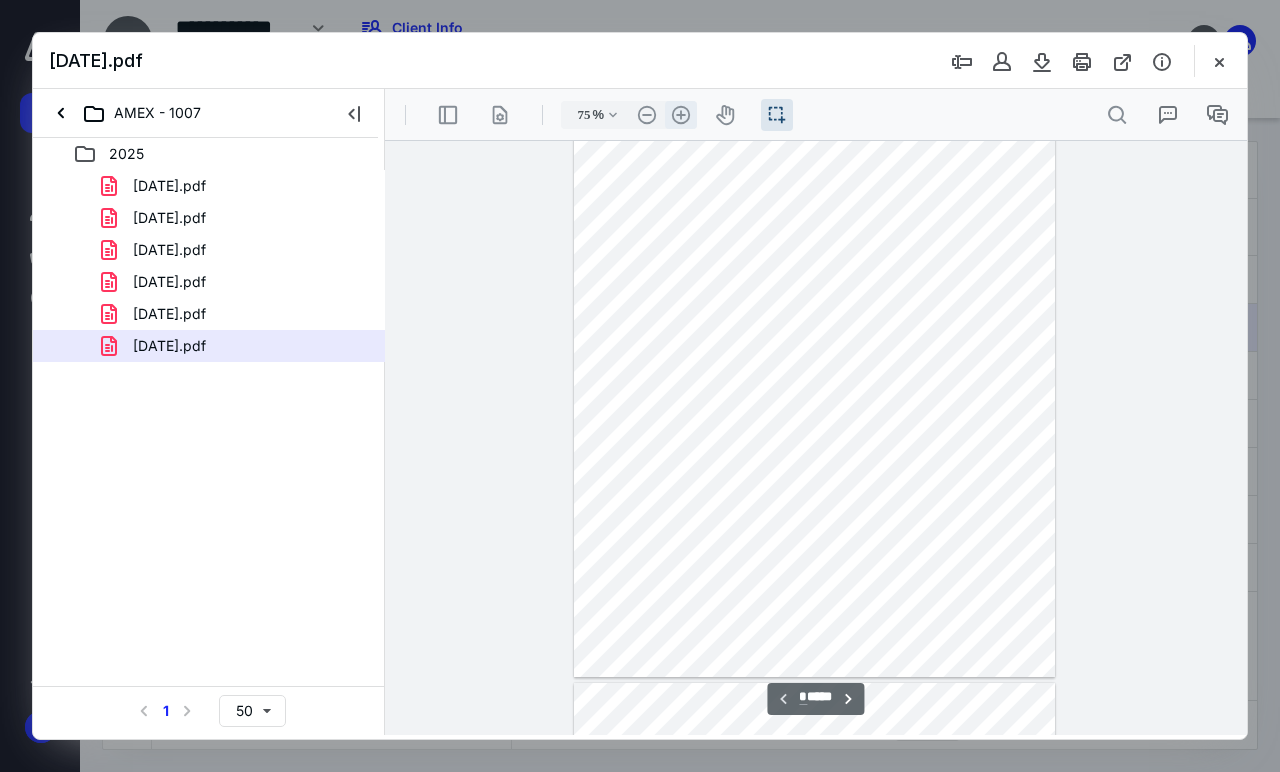 click on ".cls-1{fill:#abb0c4;} icon - header - zoom - in - line" at bounding box center (681, 115) 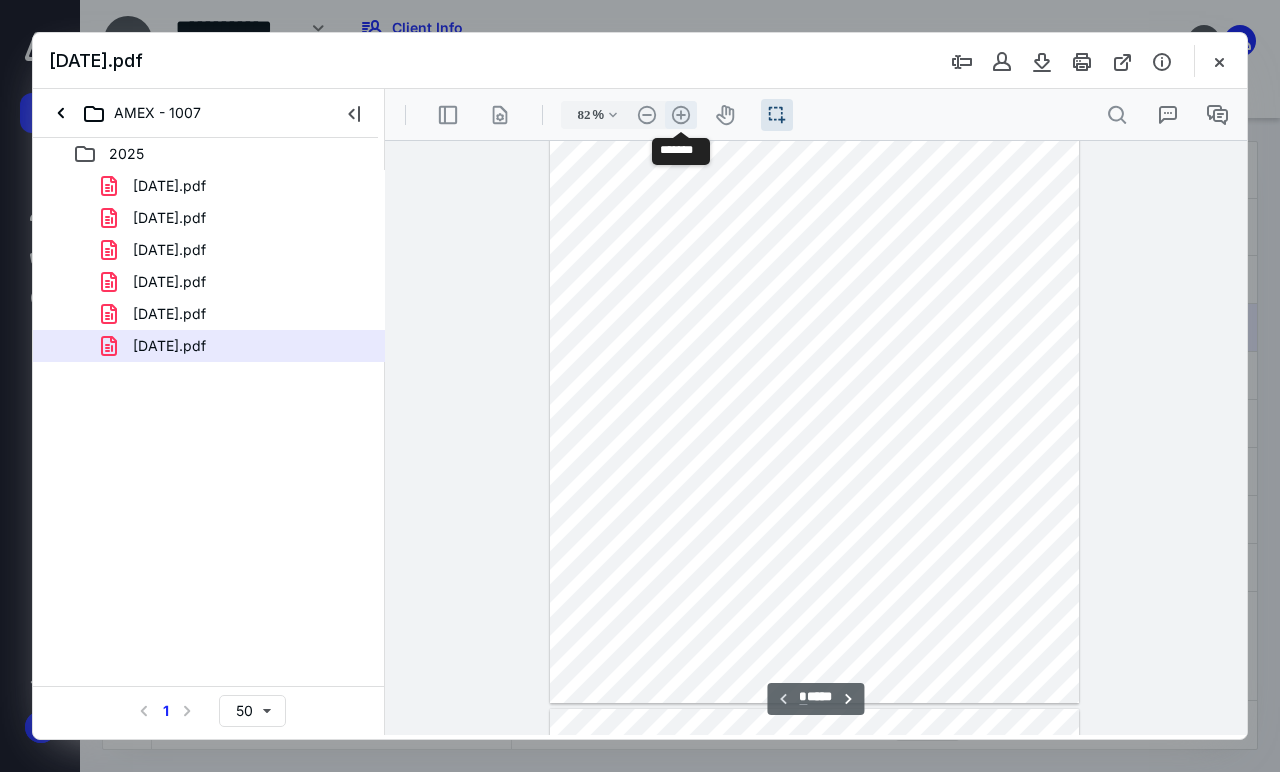 click on ".cls-1{fill:#abb0c4;} icon - header - zoom - in - line" at bounding box center (681, 115) 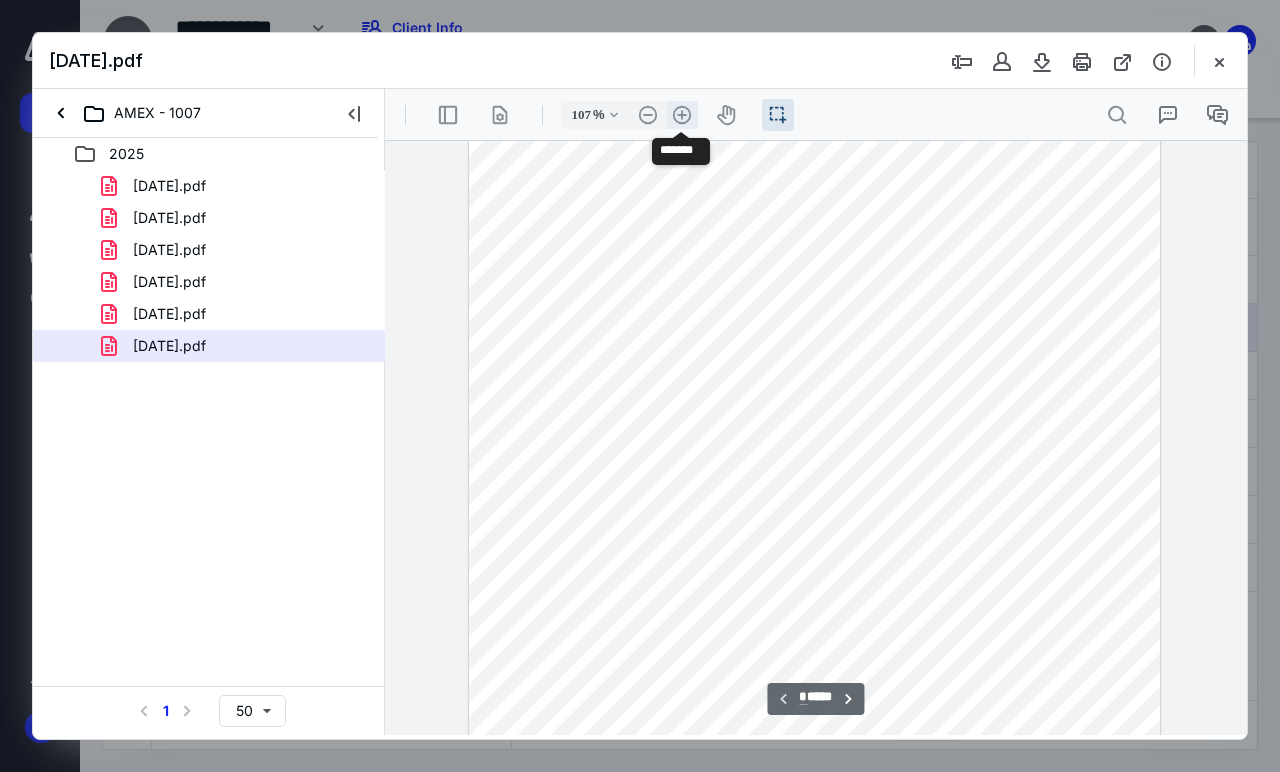 scroll, scrollTop: 198, scrollLeft: 0, axis: vertical 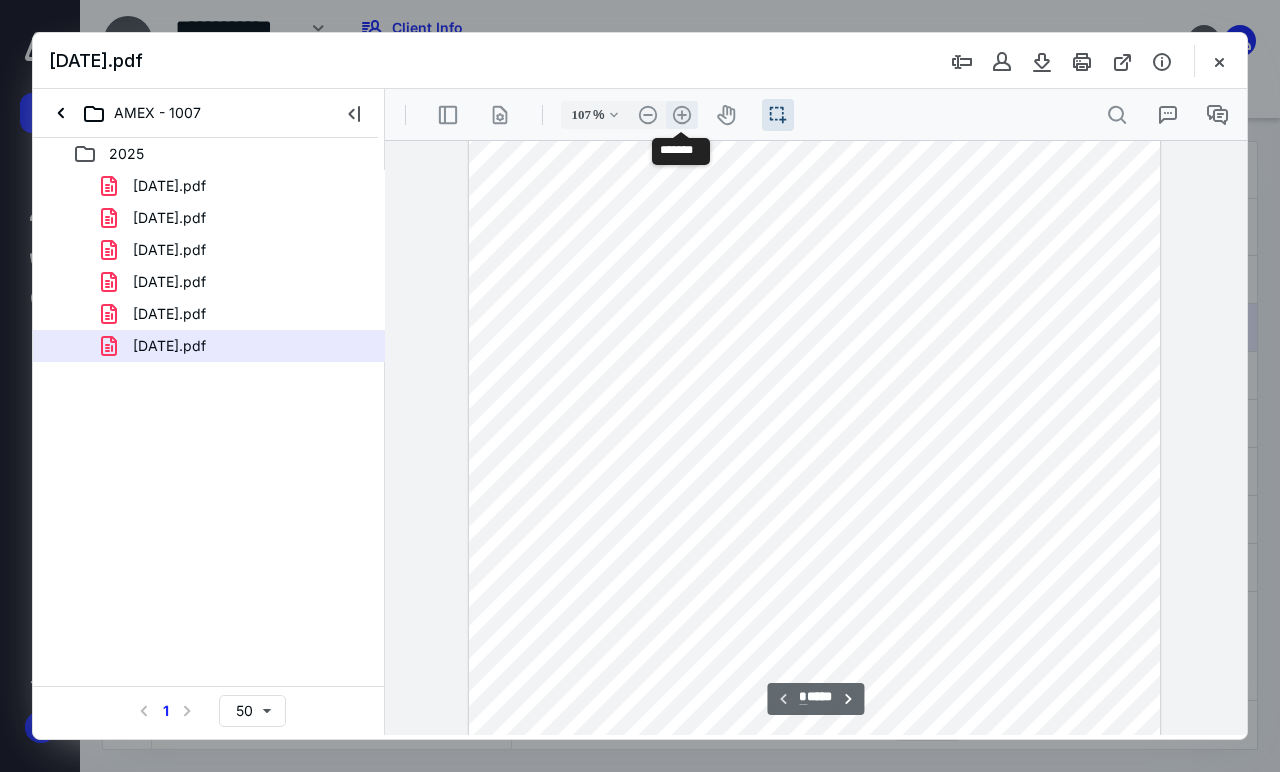 click on ".cls-1{fill:#abb0c4;} icon - header - zoom - in - line" at bounding box center [682, 115] 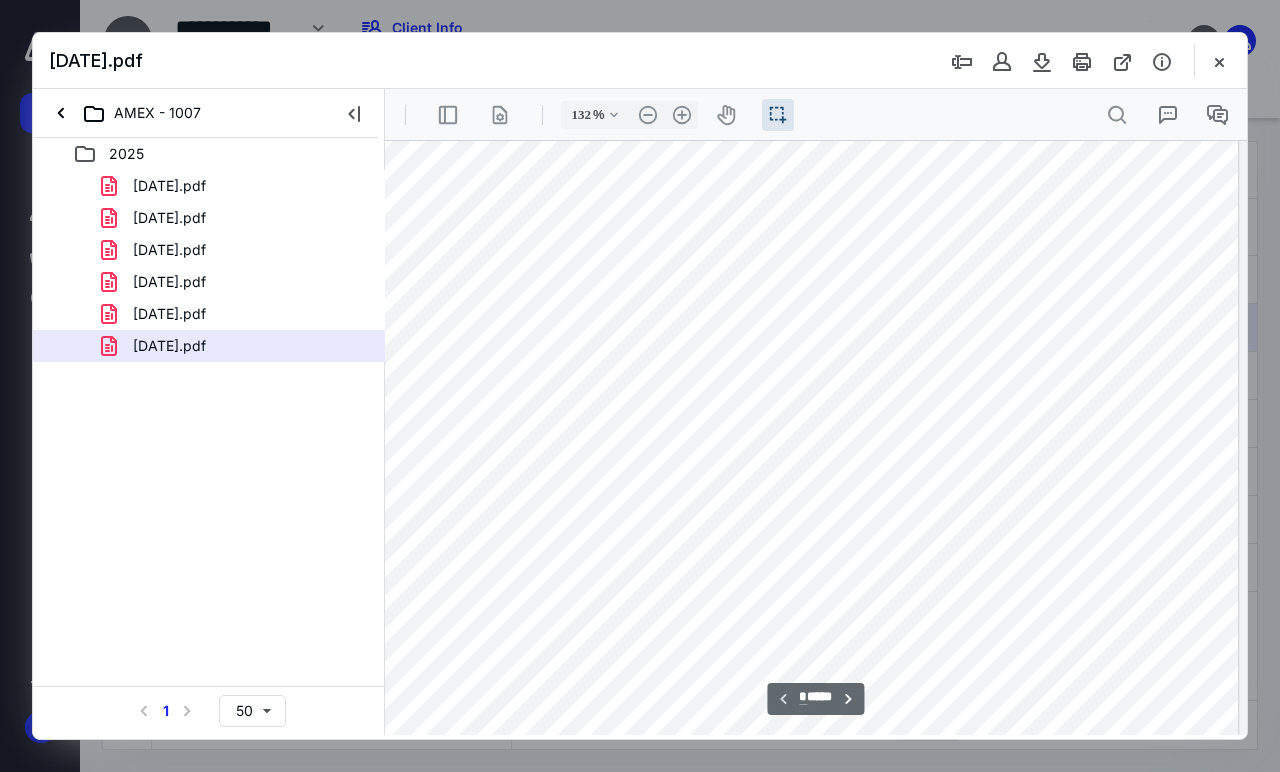 scroll, scrollTop: 0, scrollLeft: 5, axis: horizontal 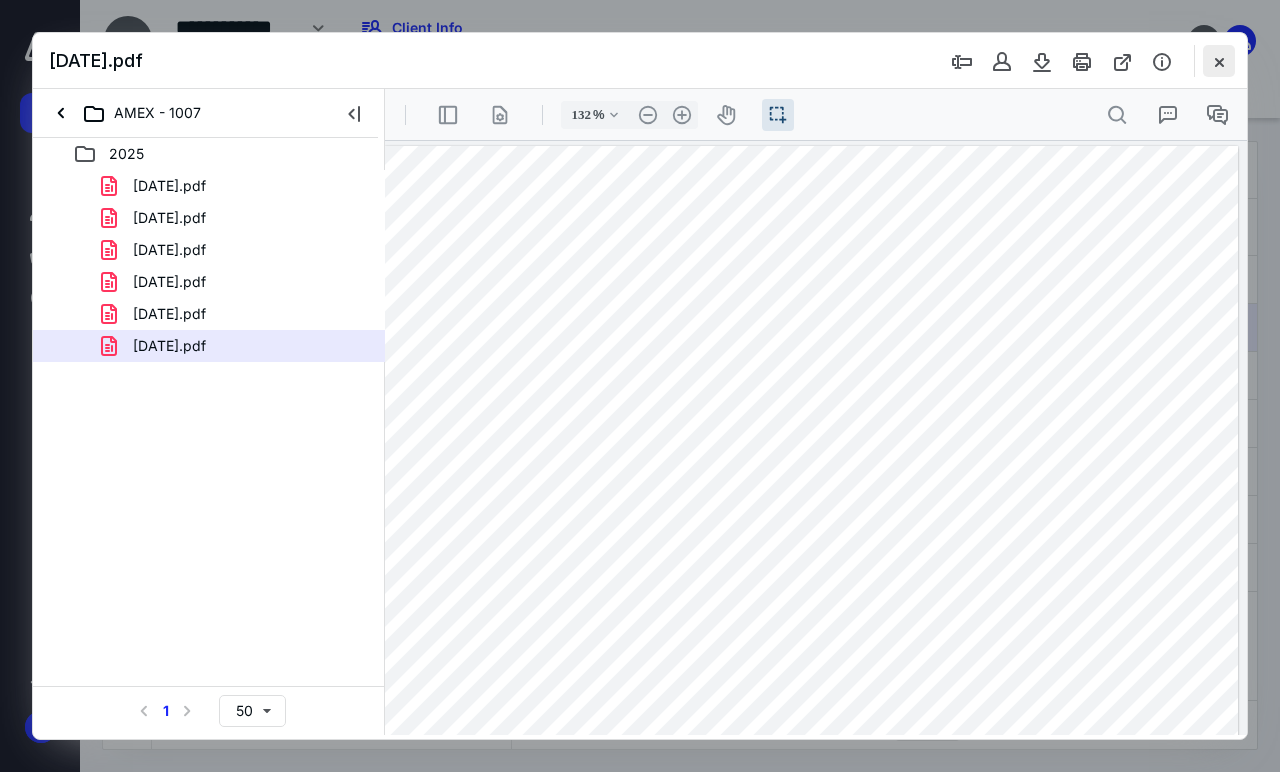drag, startPoint x: 1230, startPoint y: 64, endPoint x: 704, endPoint y: 36, distance: 526.7447 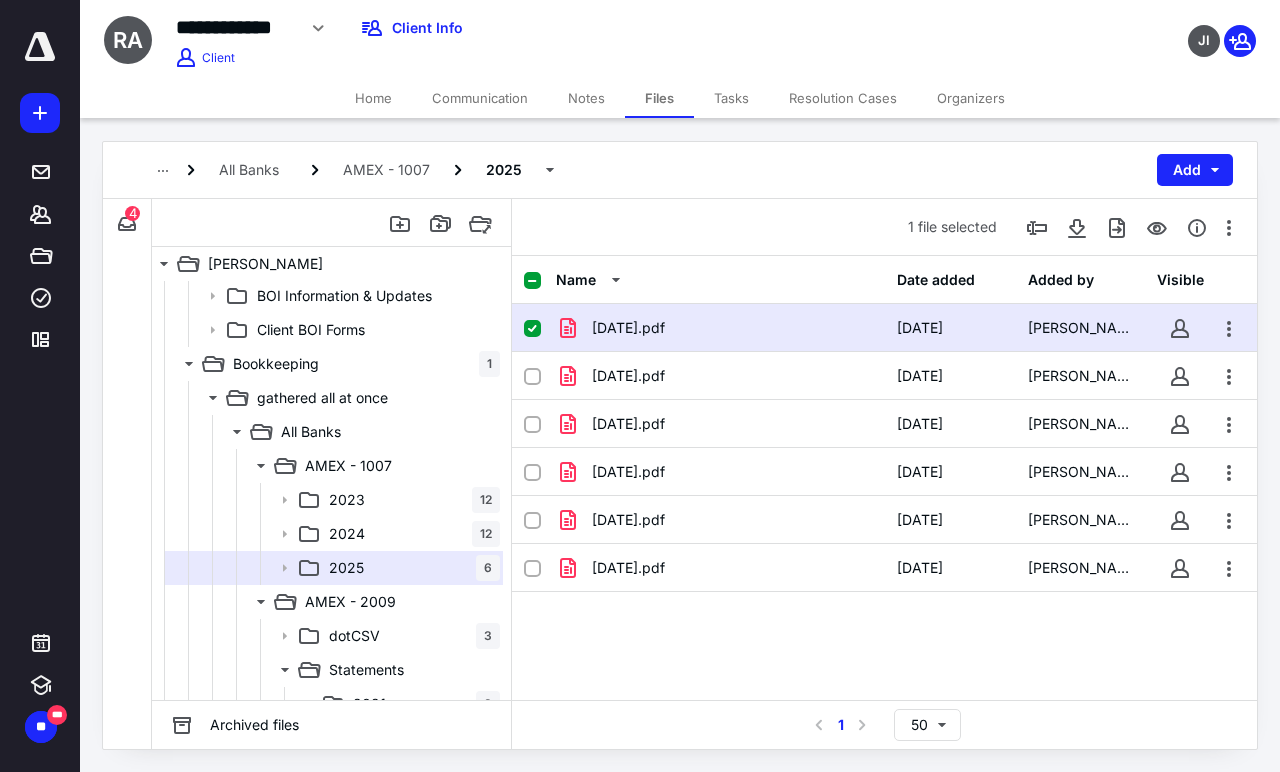 scroll, scrollTop: 3318, scrollLeft: 0, axis: vertical 